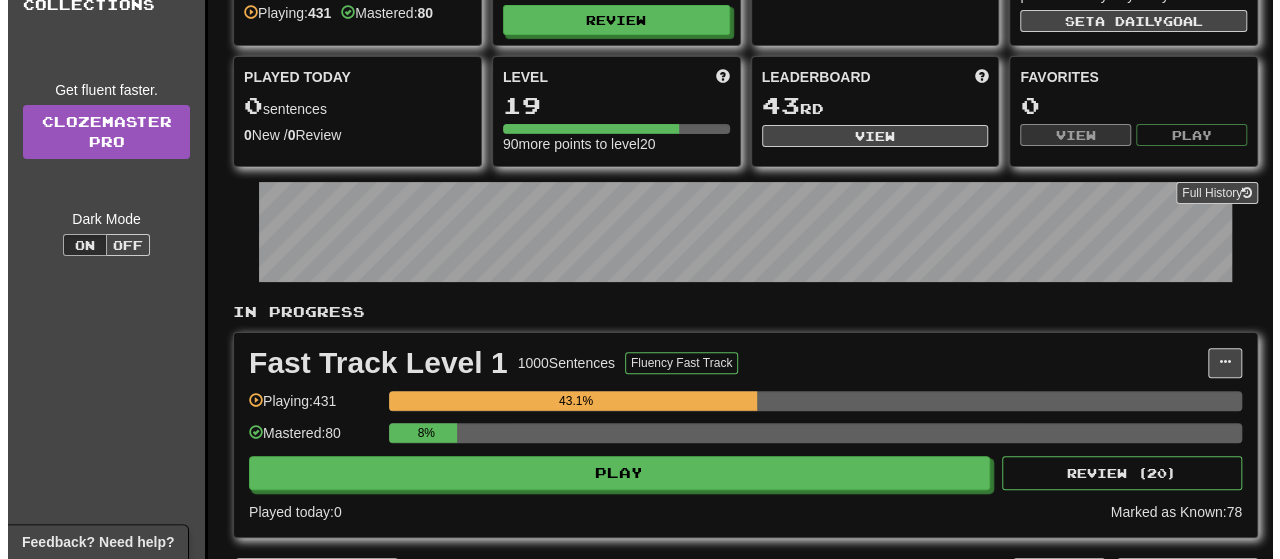 scroll, scrollTop: 130, scrollLeft: 0, axis: vertical 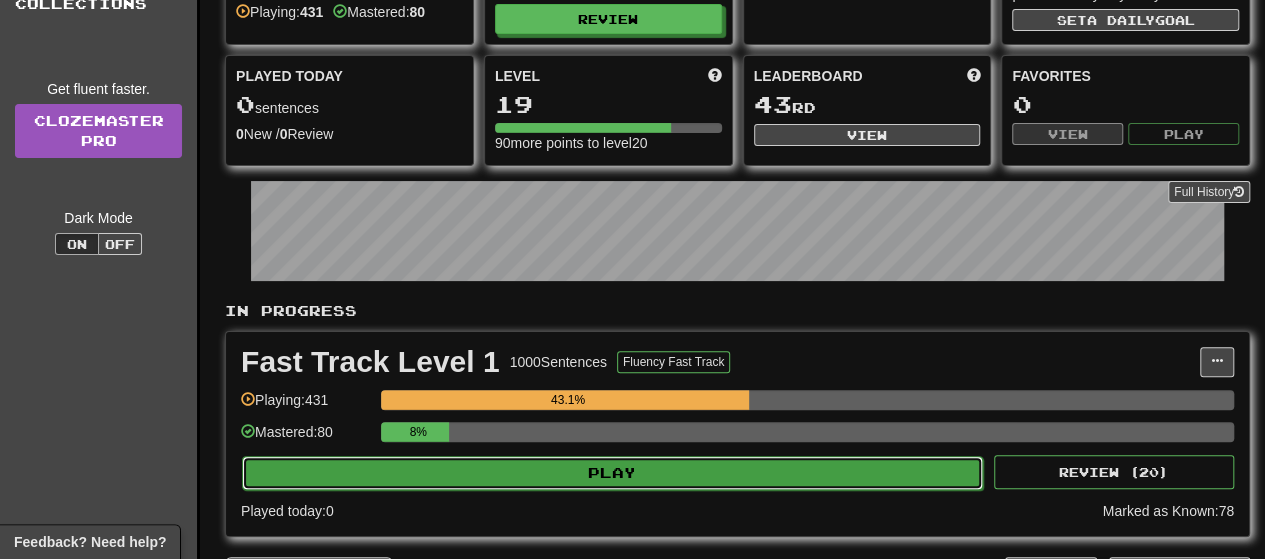 click on "Play" at bounding box center [612, 473] 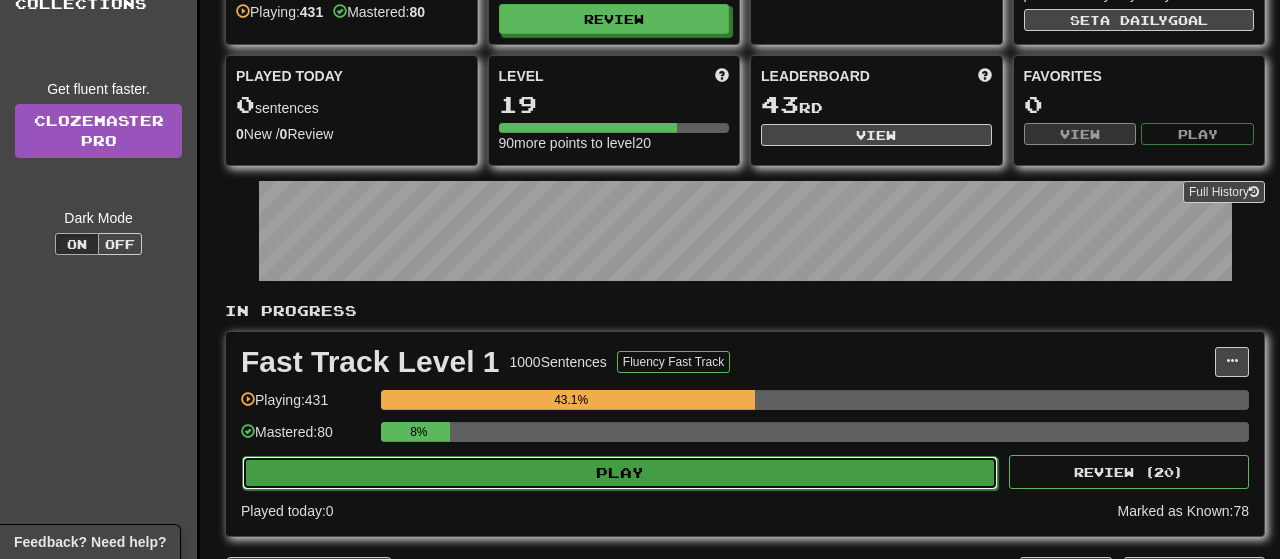 select on "**" 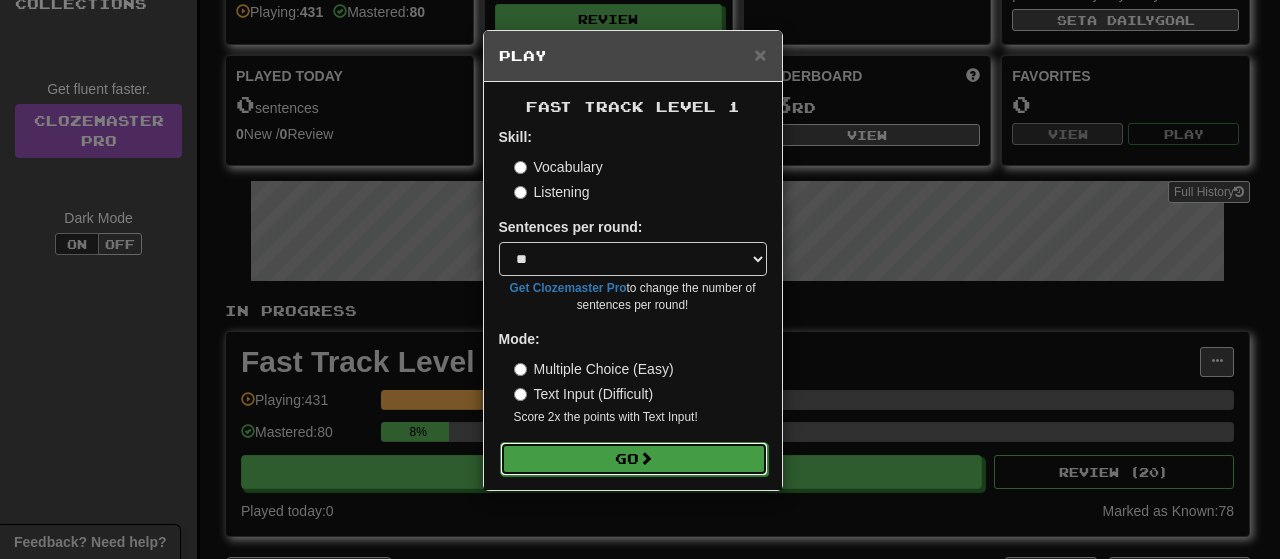 click on "Go" at bounding box center (634, 459) 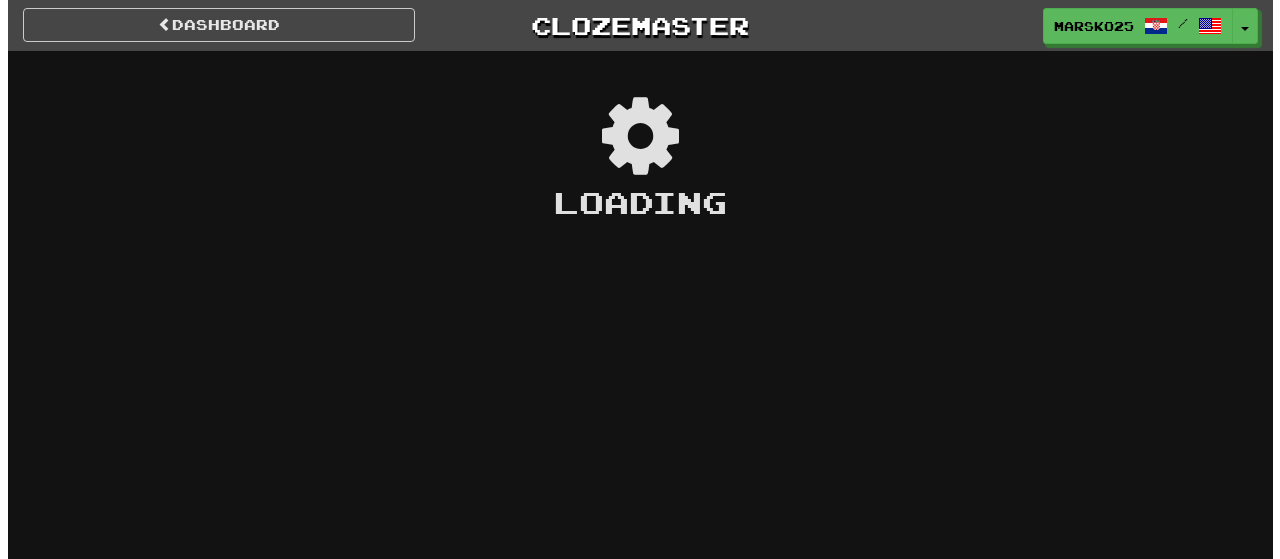 scroll, scrollTop: 0, scrollLeft: 0, axis: both 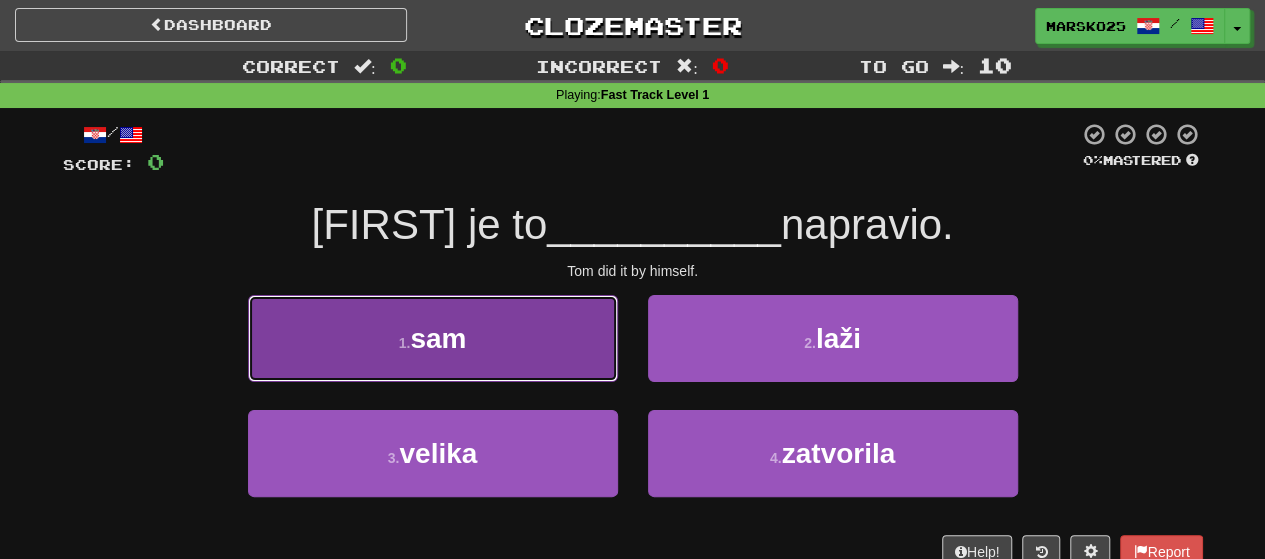 click on "1 .  sam" at bounding box center (433, 338) 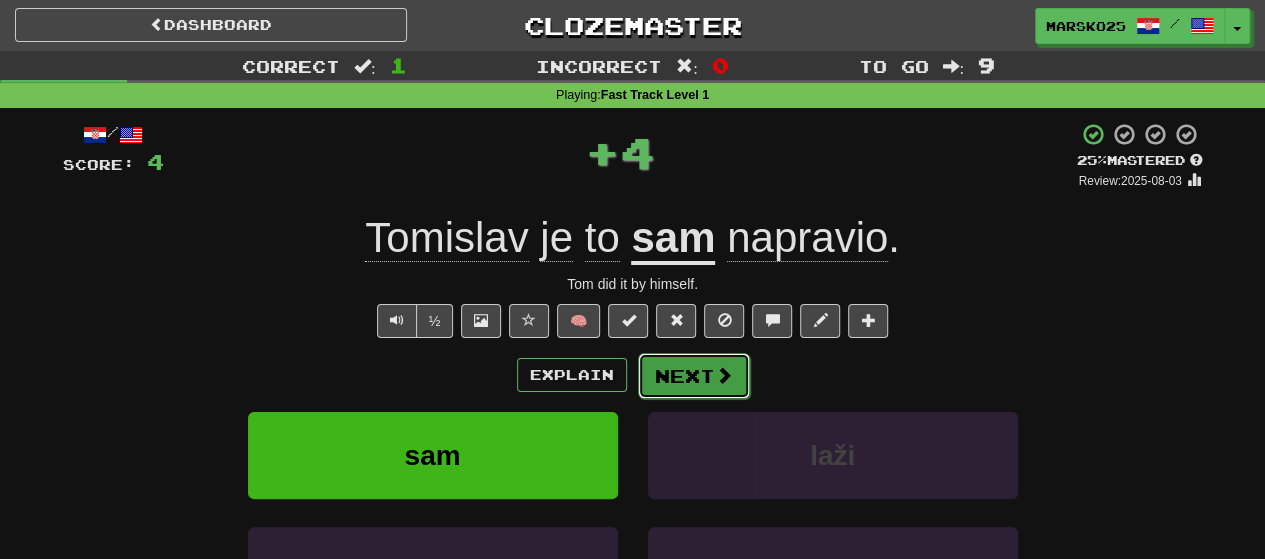 click on "Next" at bounding box center (694, 376) 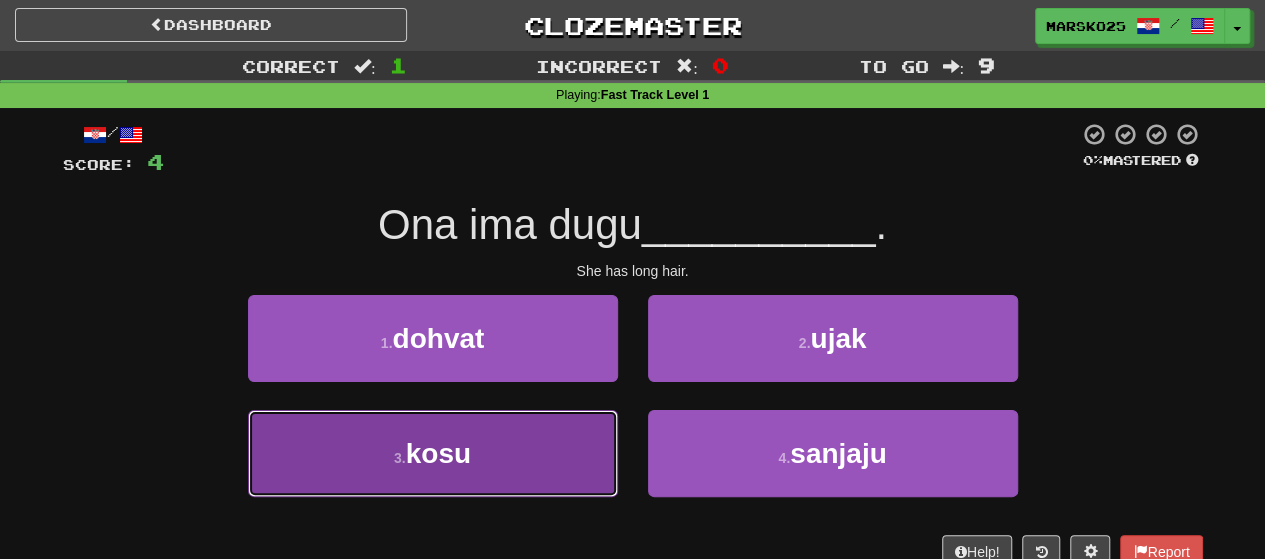 click on "3 .  kosu" at bounding box center (433, 453) 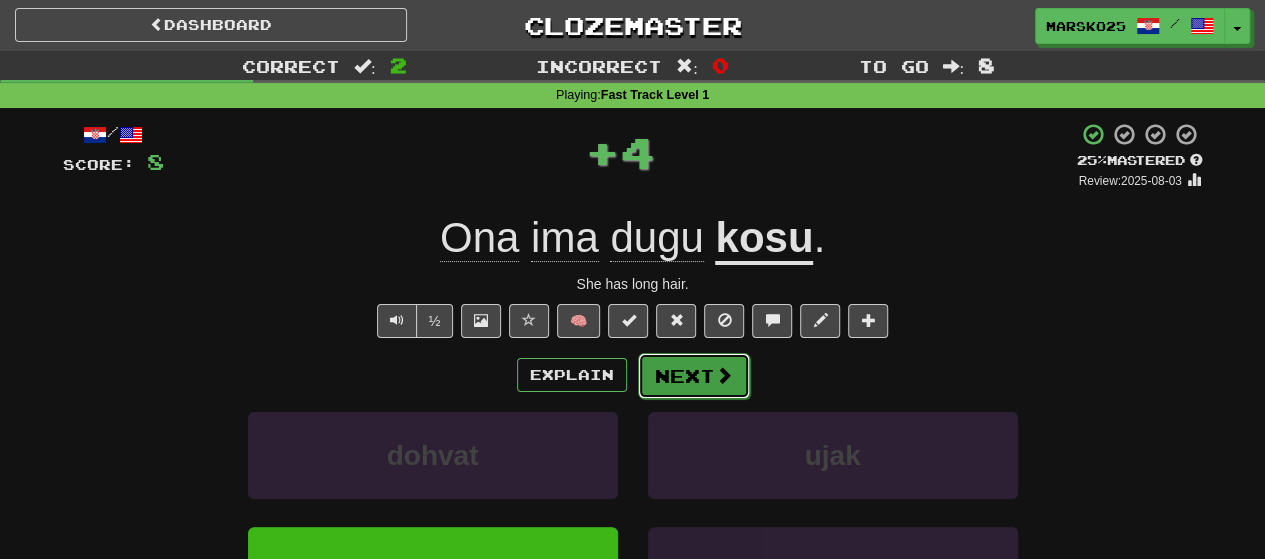 click on "Next" at bounding box center [694, 376] 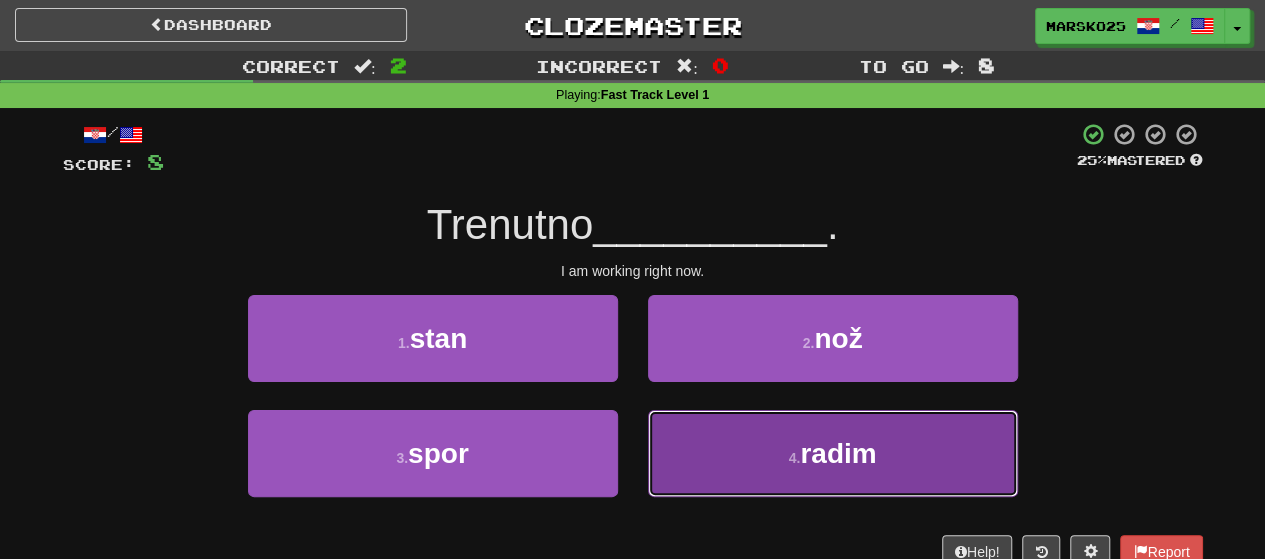 click on "4 .  radim" at bounding box center [833, 453] 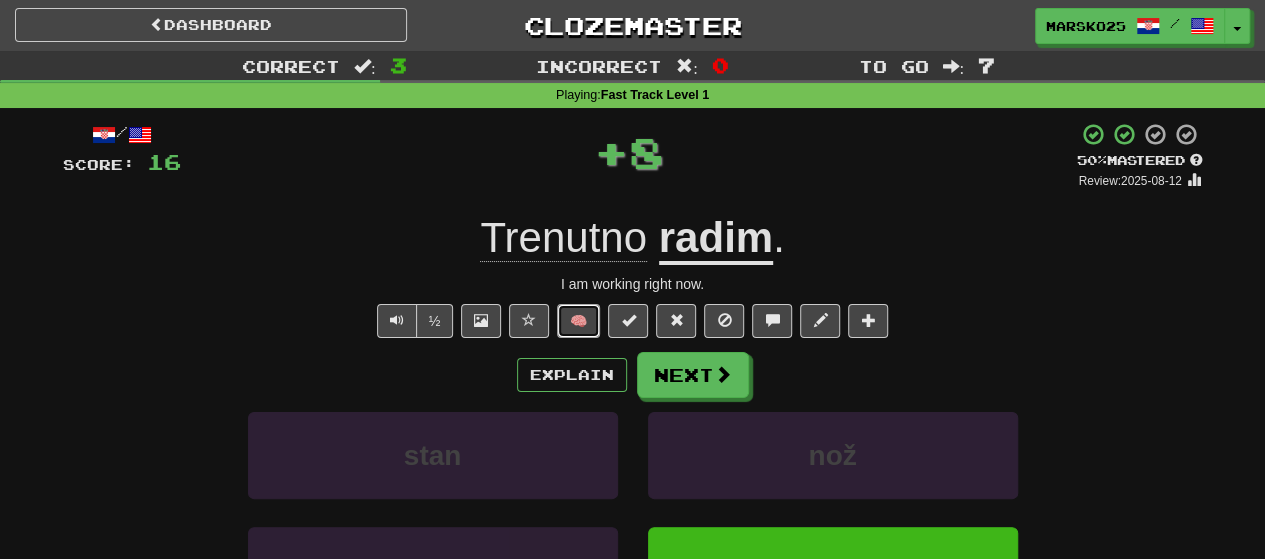 click on "🧠" at bounding box center [578, 321] 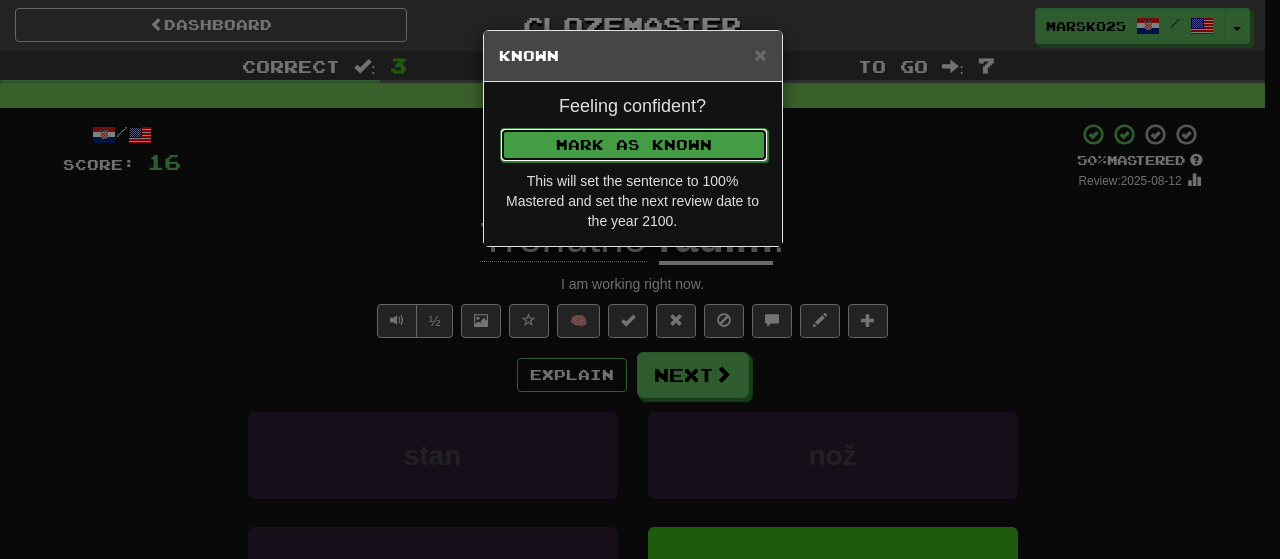 click on "Mark as Known" at bounding box center (634, 145) 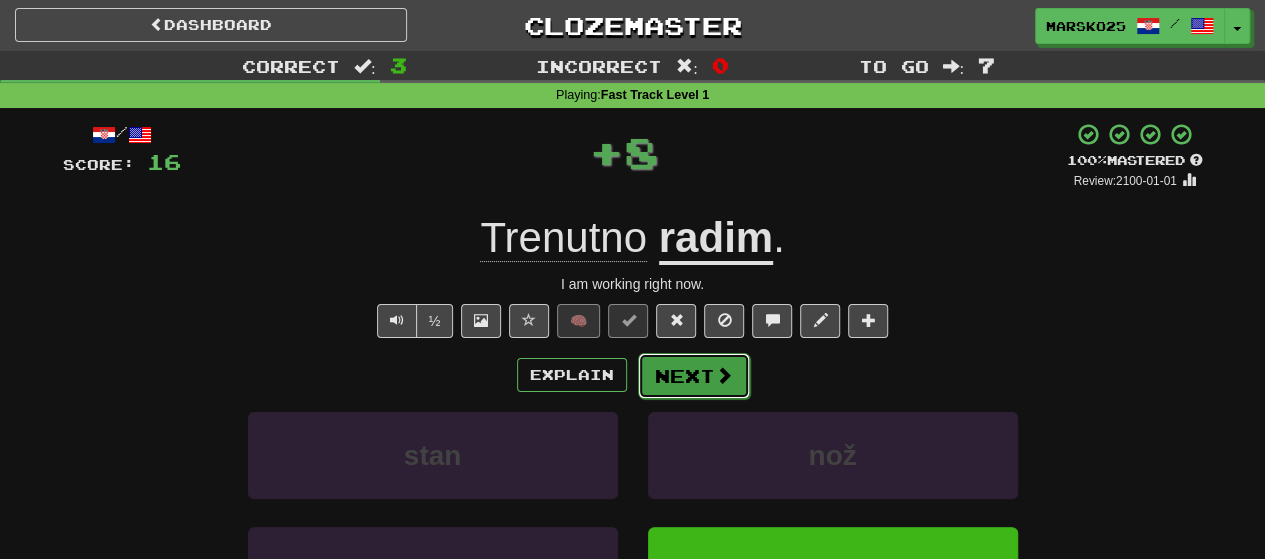 click on "Next" at bounding box center (694, 376) 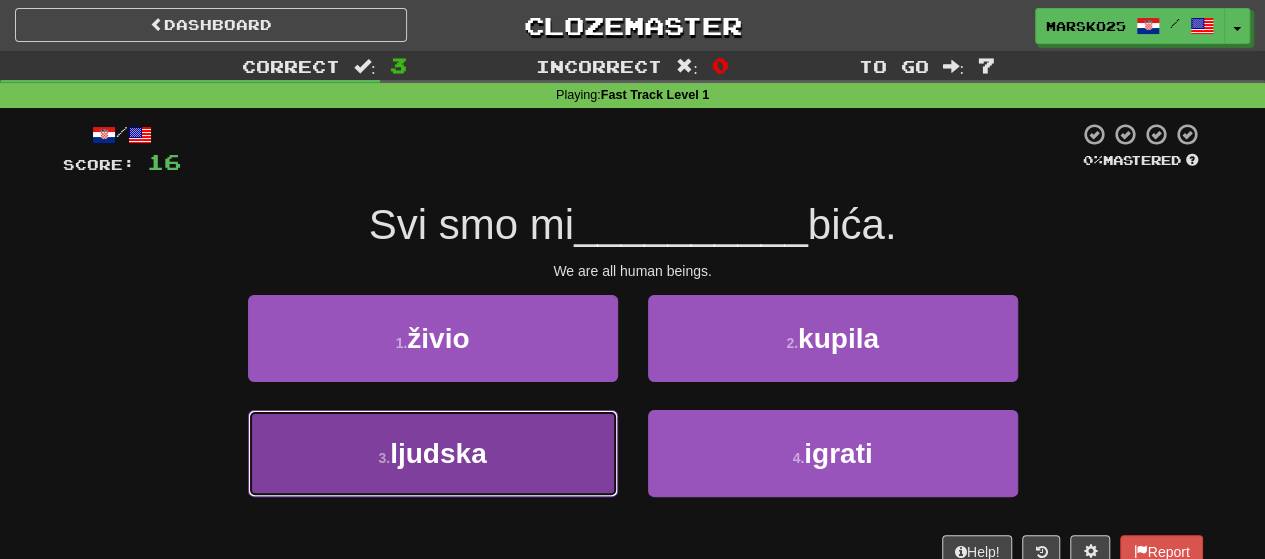 click on "3 .  ljudska" at bounding box center (433, 453) 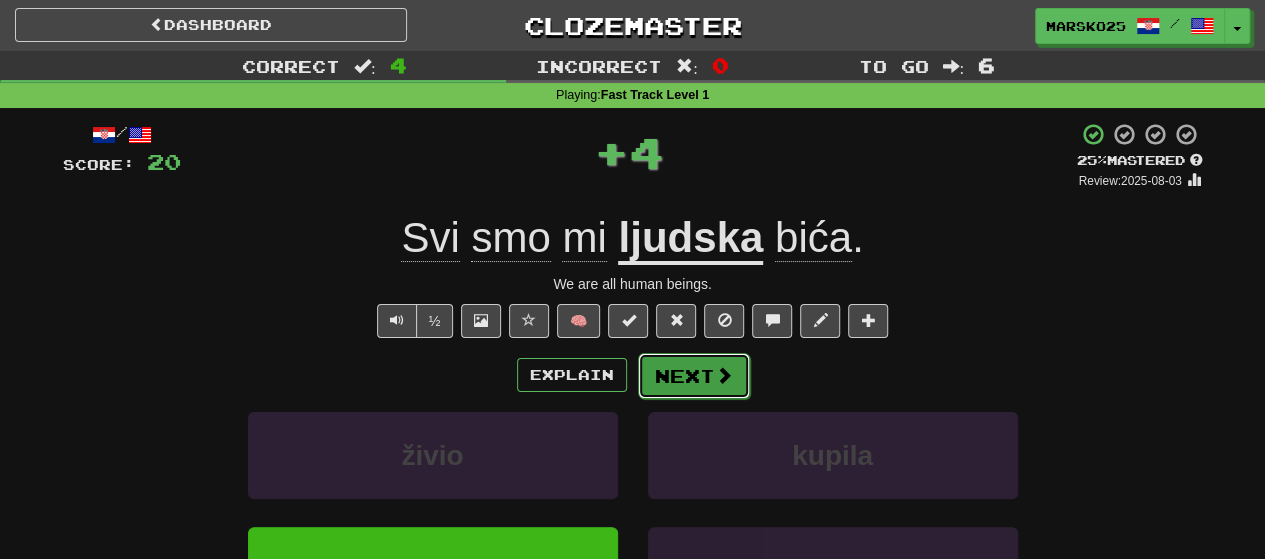 click on "Next" at bounding box center [694, 376] 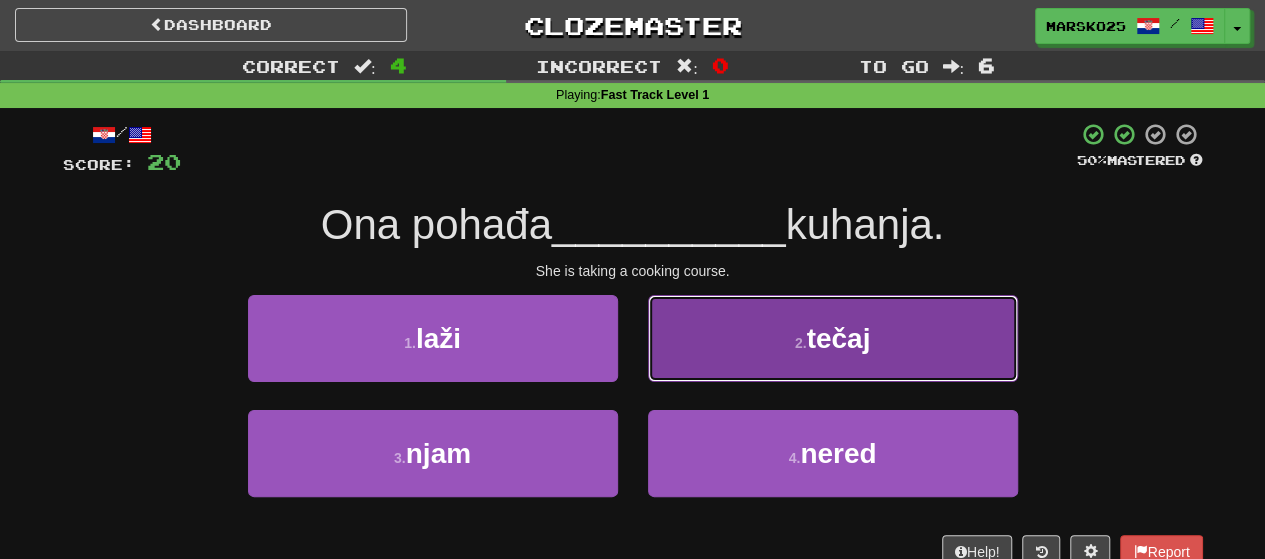 click on "2 .  tečaj" at bounding box center [833, 338] 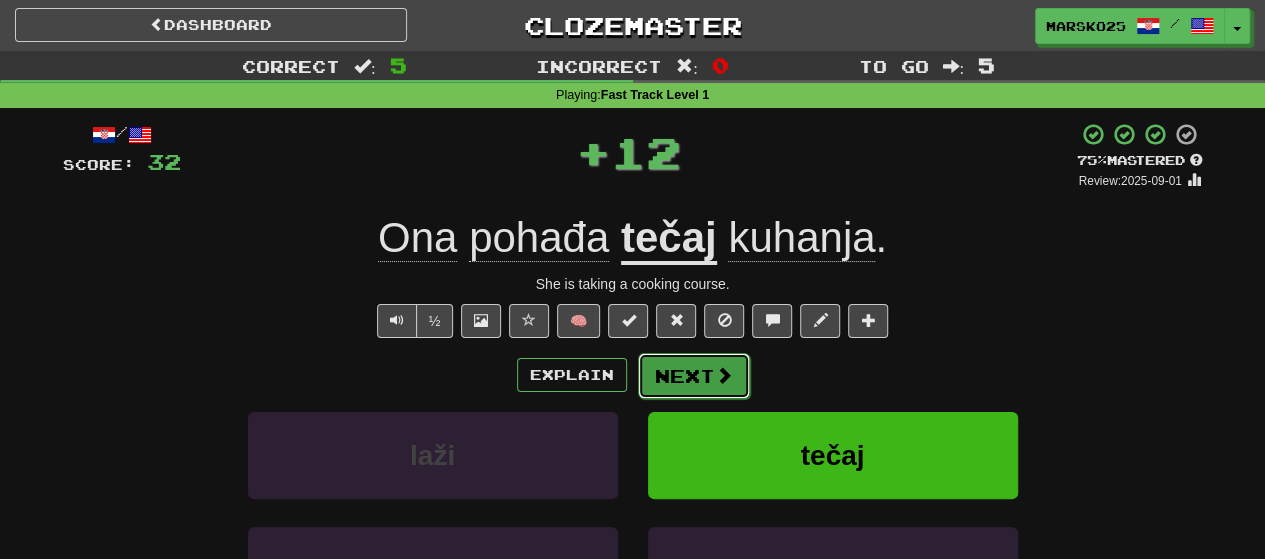 click at bounding box center (724, 375) 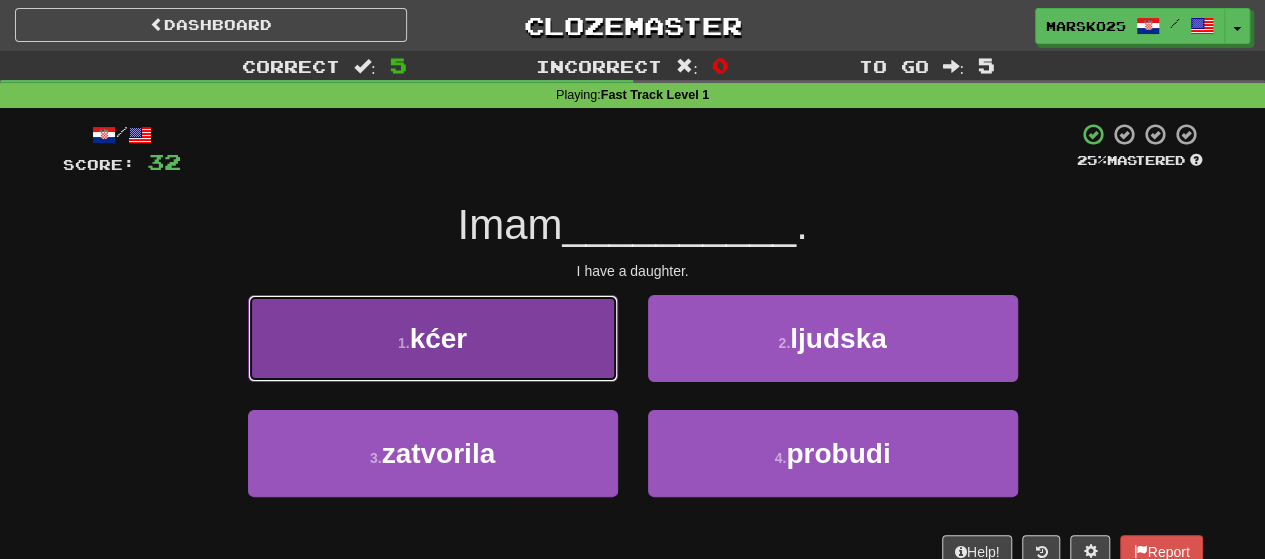 click on "1 .  kćer" at bounding box center [433, 338] 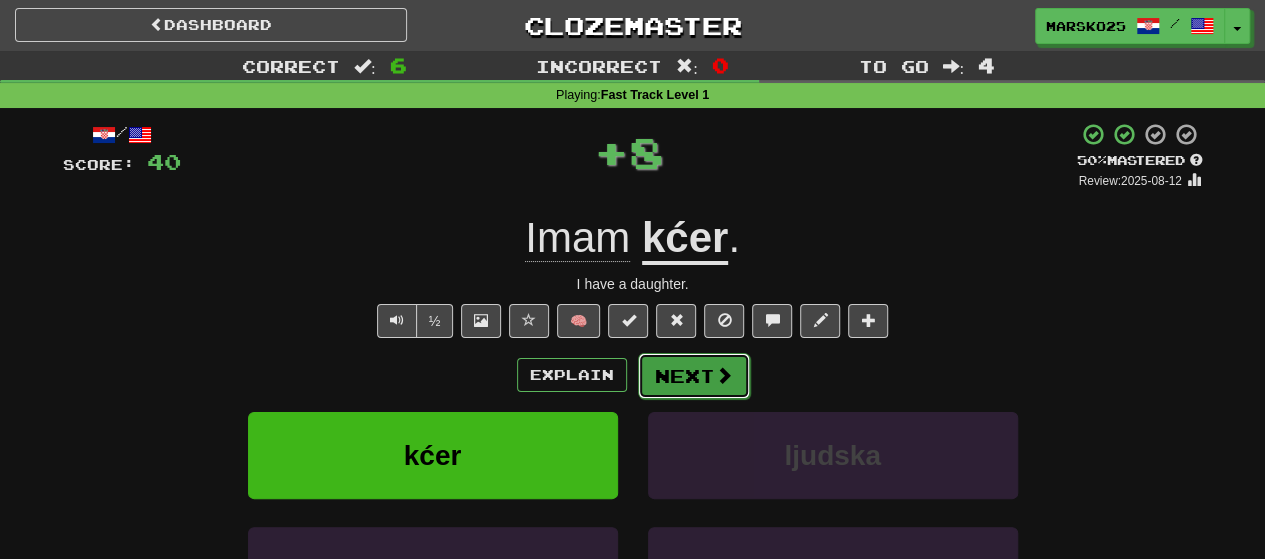 click on "Next" at bounding box center [694, 376] 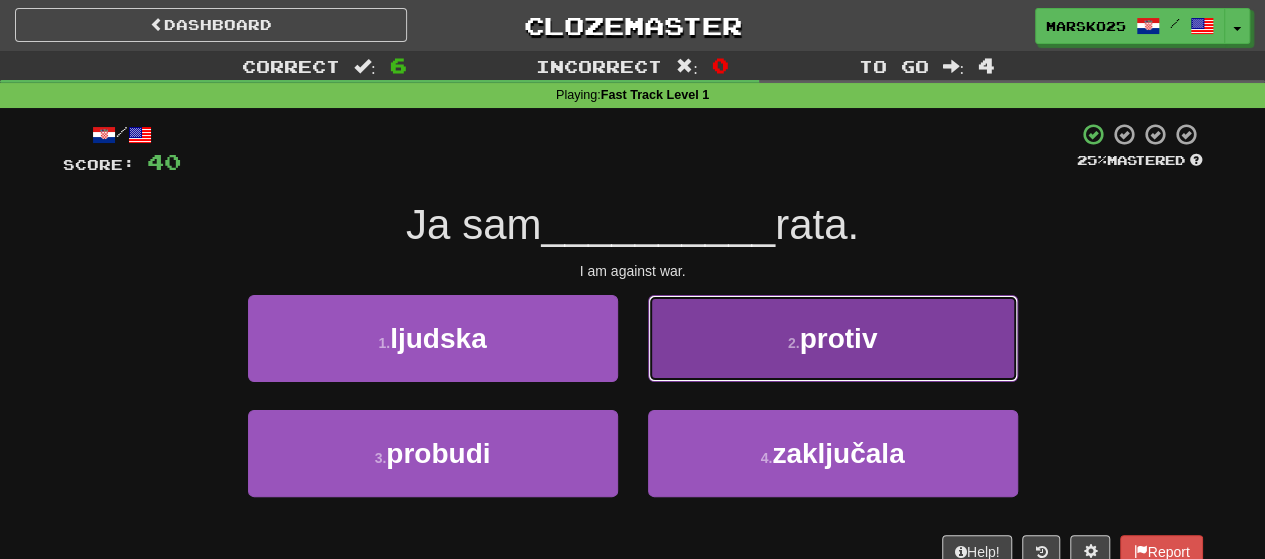 click on "2 .  protiv" at bounding box center (833, 338) 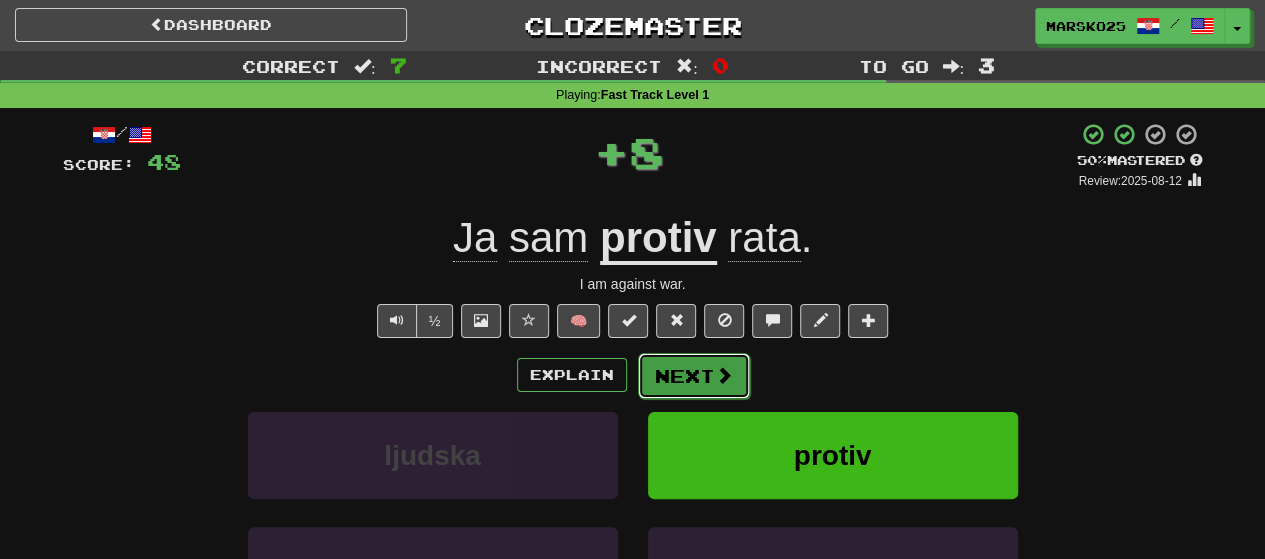 click on "Next" at bounding box center (694, 376) 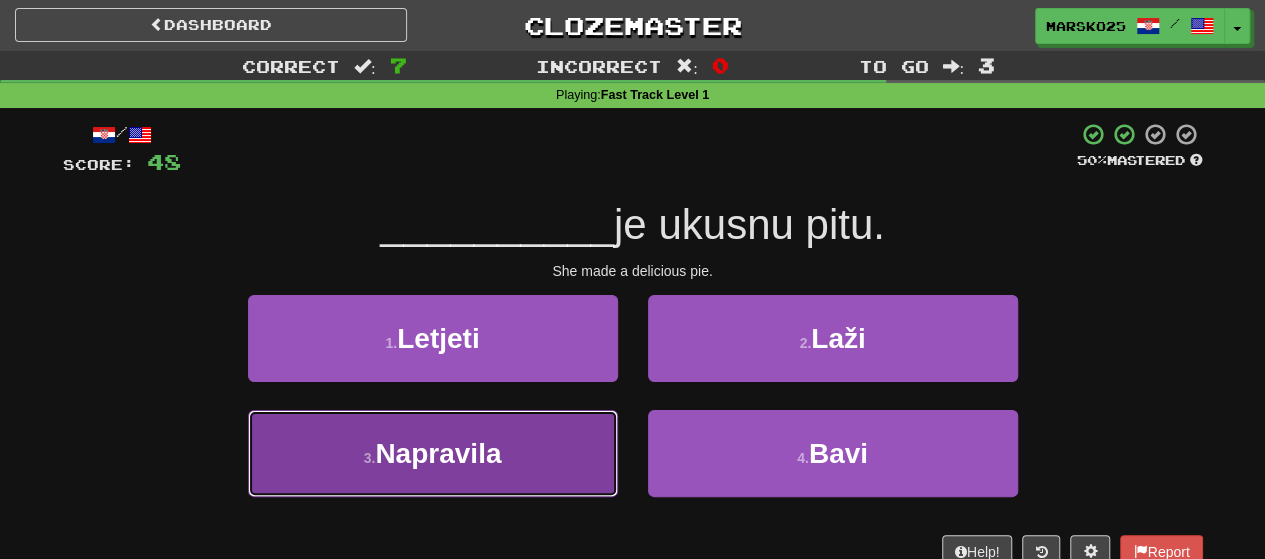 click on "3 .  Napravila" at bounding box center [433, 453] 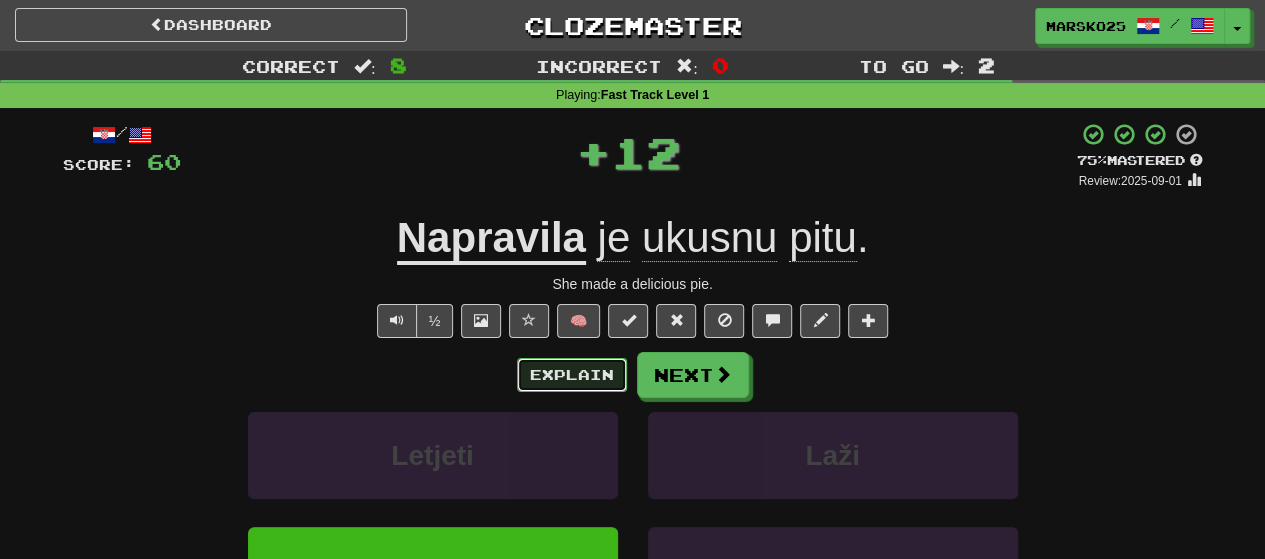 click on "Explain" at bounding box center (572, 375) 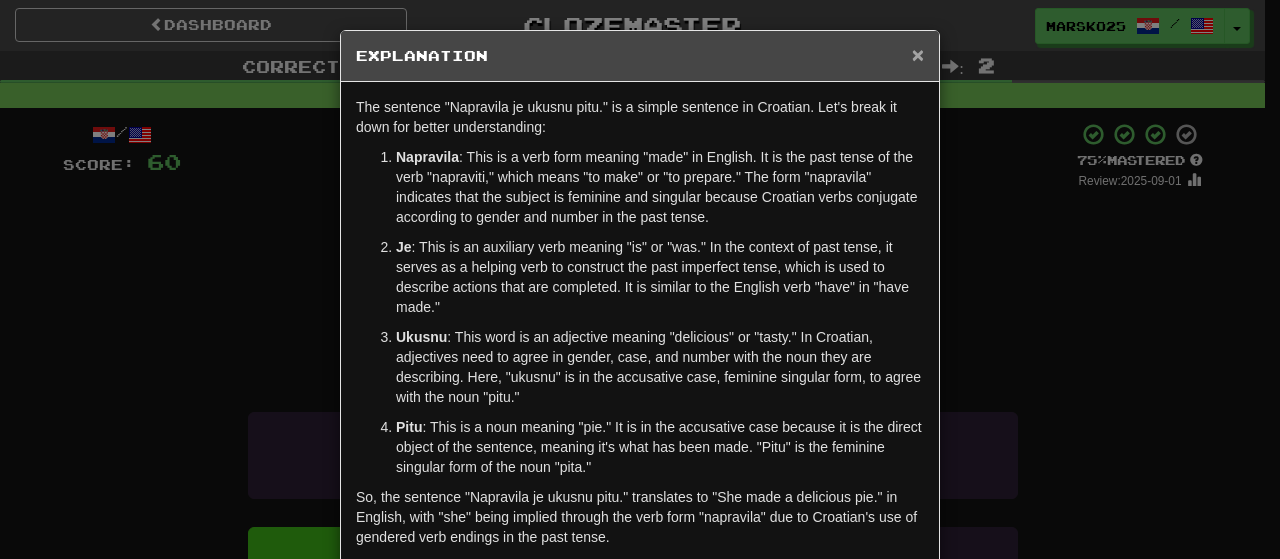 click on "×" at bounding box center [918, 54] 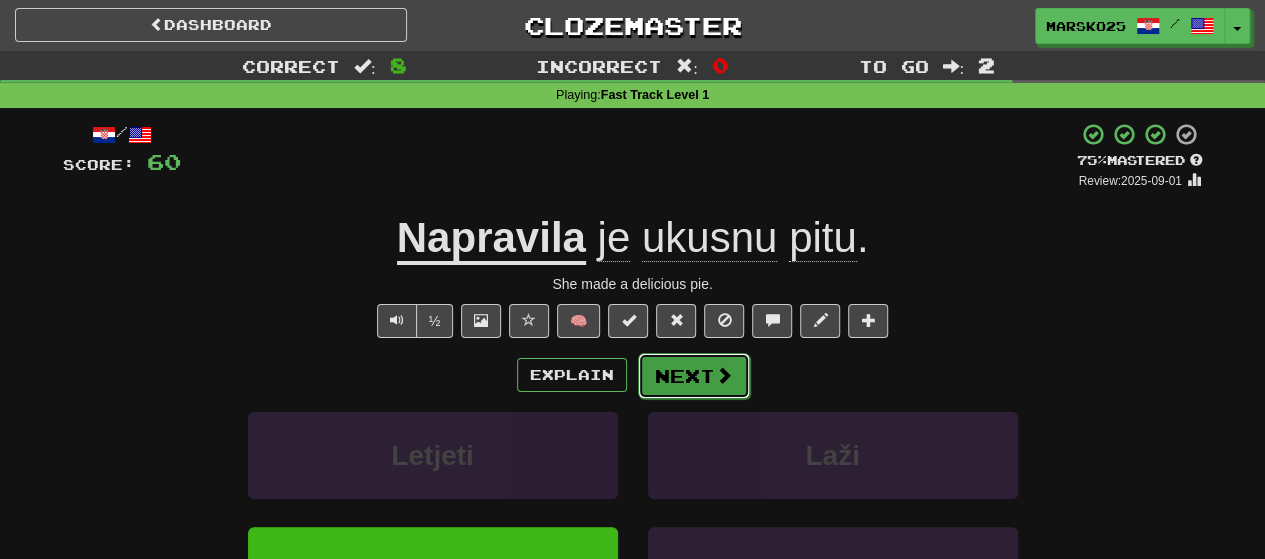click at bounding box center [724, 375] 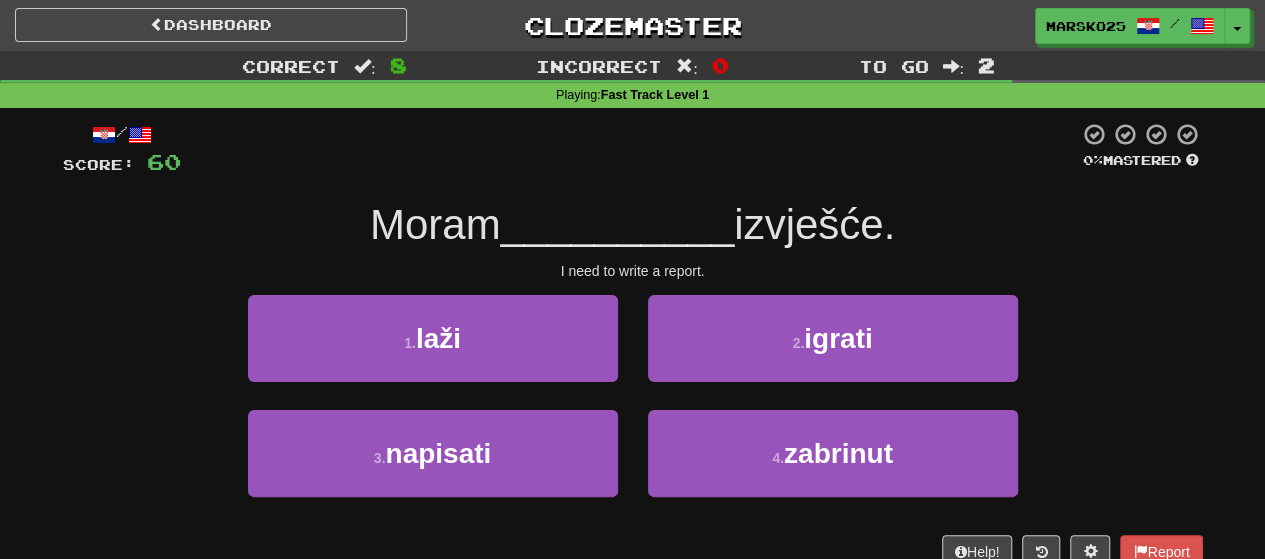 click on "1 .  laži" at bounding box center (433, 352) 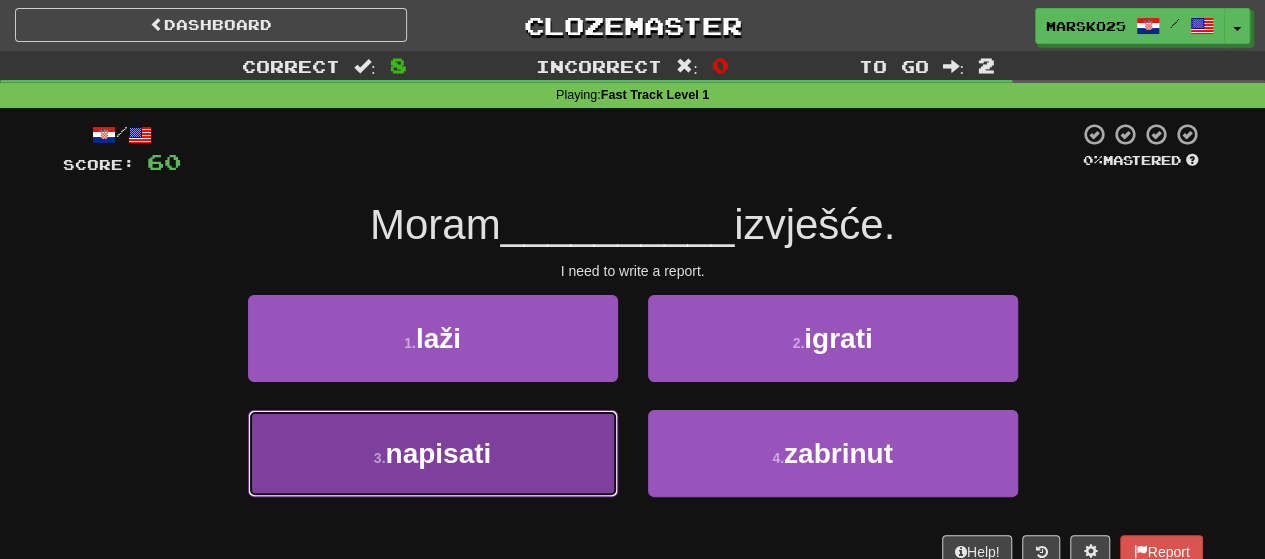 click on "3 .  napisati" at bounding box center (433, 453) 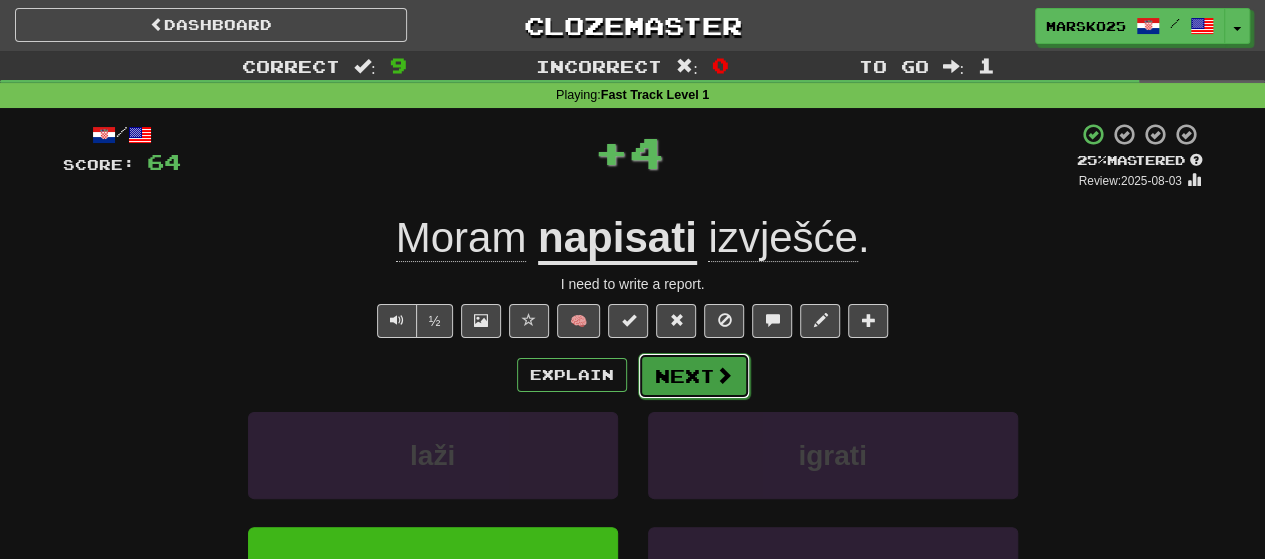 click on "Next" at bounding box center [694, 376] 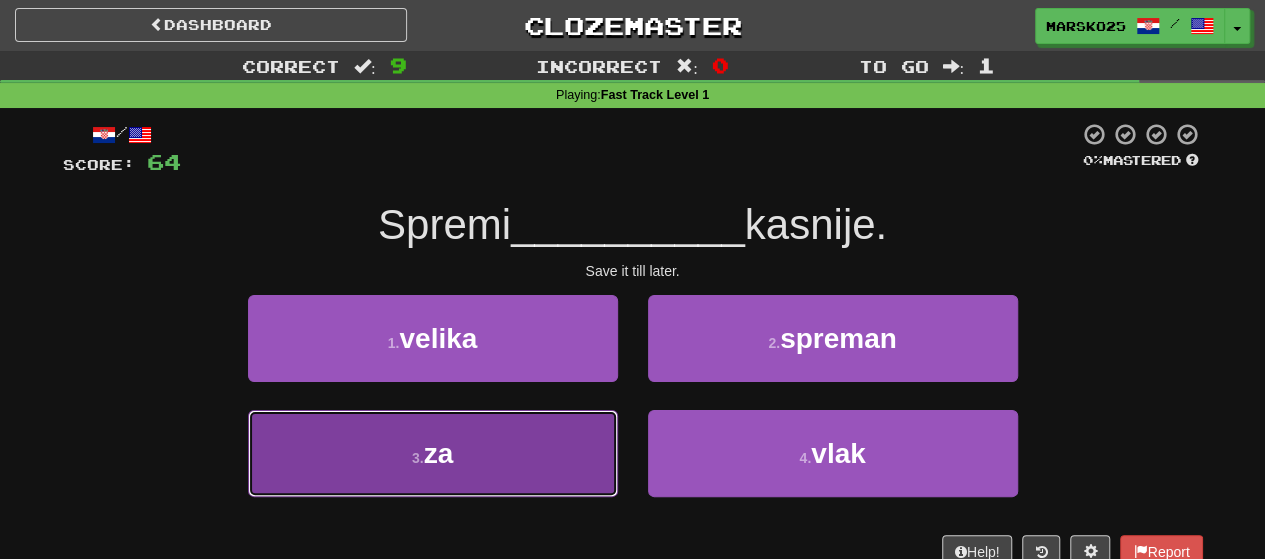click on "3 .  za" at bounding box center (433, 453) 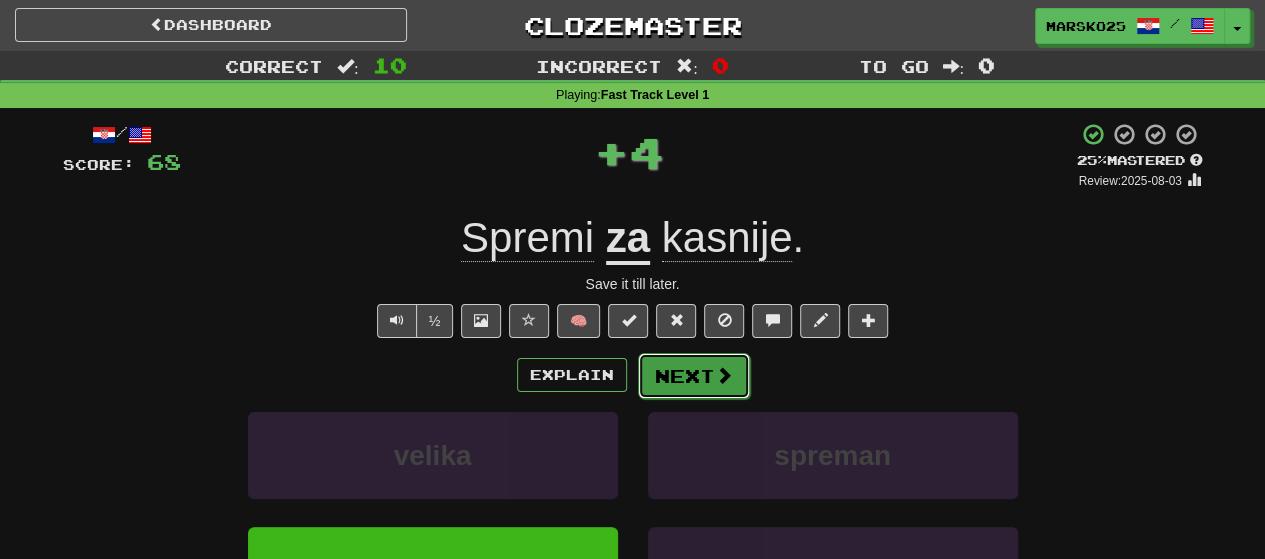click on "Next" at bounding box center (694, 376) 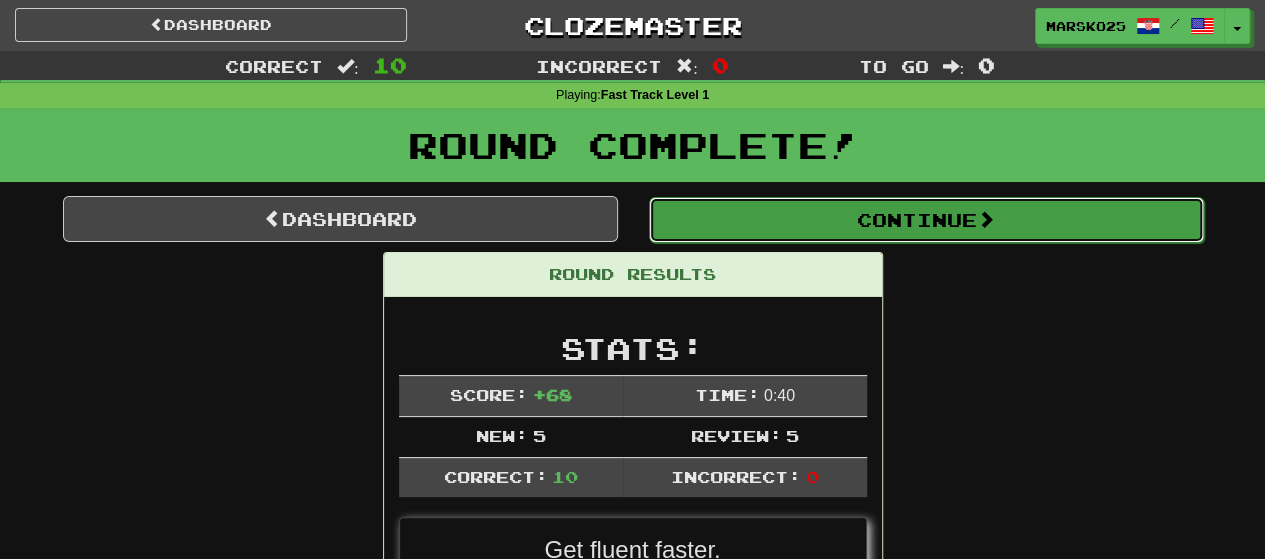 click on "Continue" at bounding box center (926, 220) 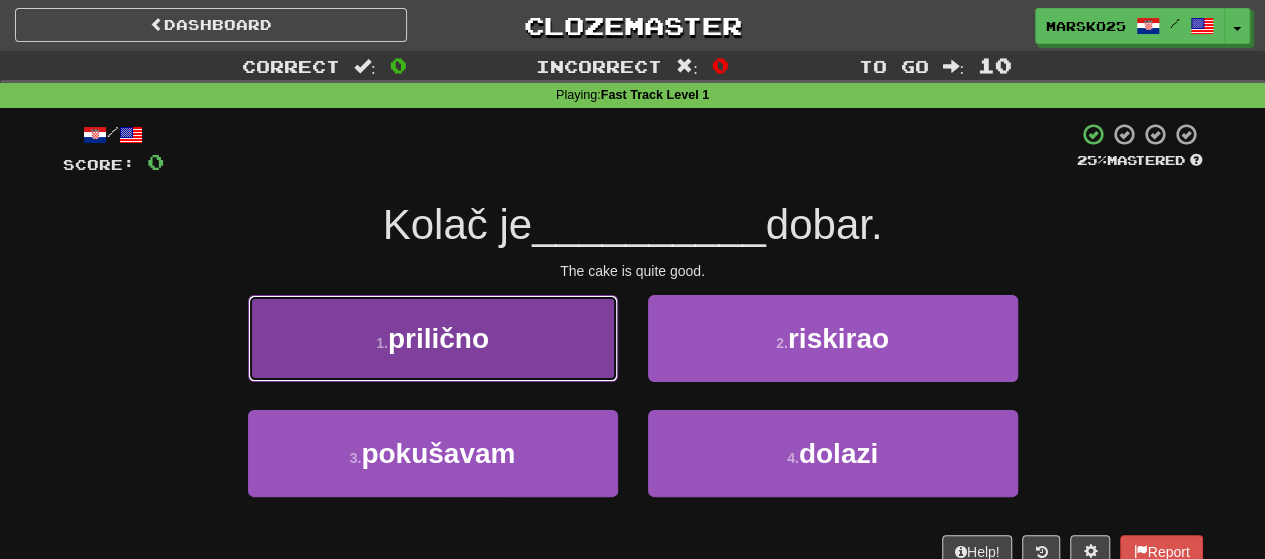 click on "1 .  prilično" at bounding box center [433, 338] 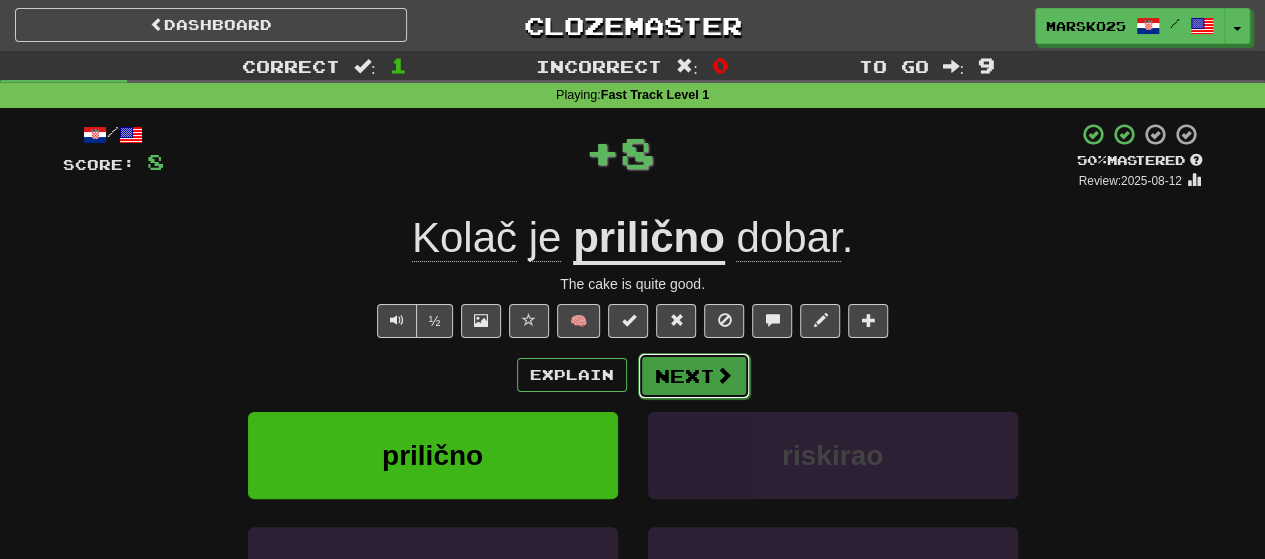 click at bounding box center (724, 375) 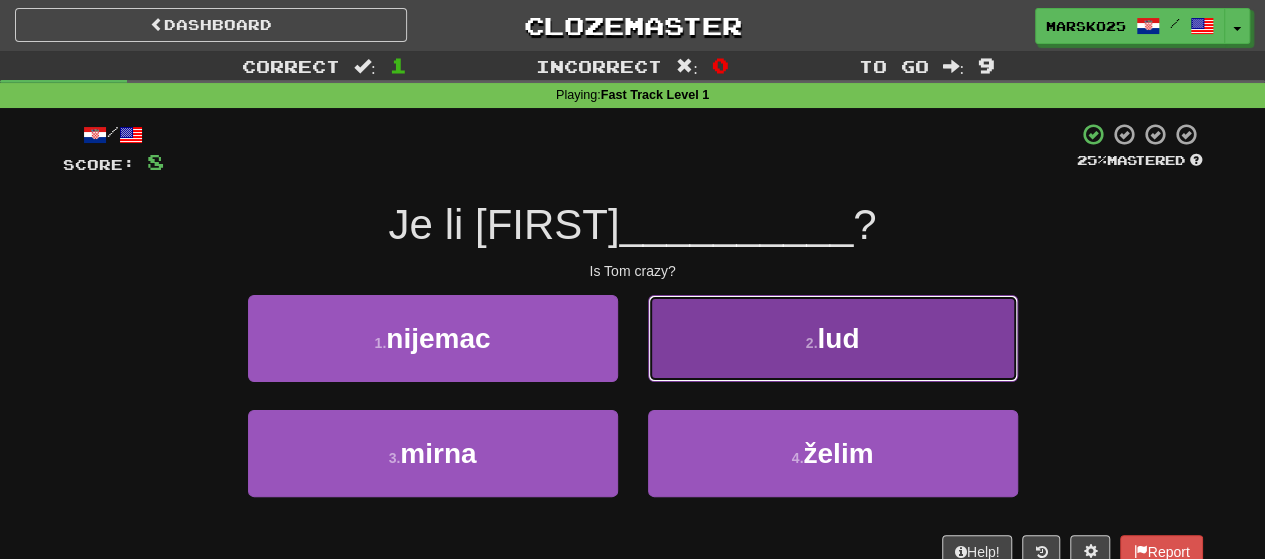 click on "2 .  lud" at bounding box center (833, 338) 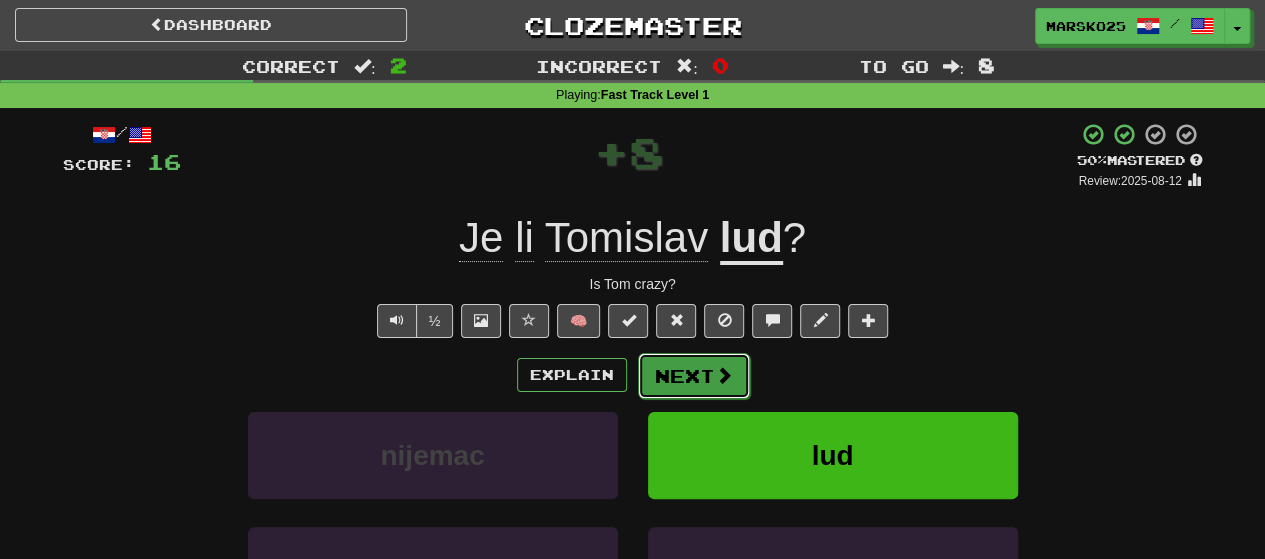 click on "Next" at bounding box center (694, 376) 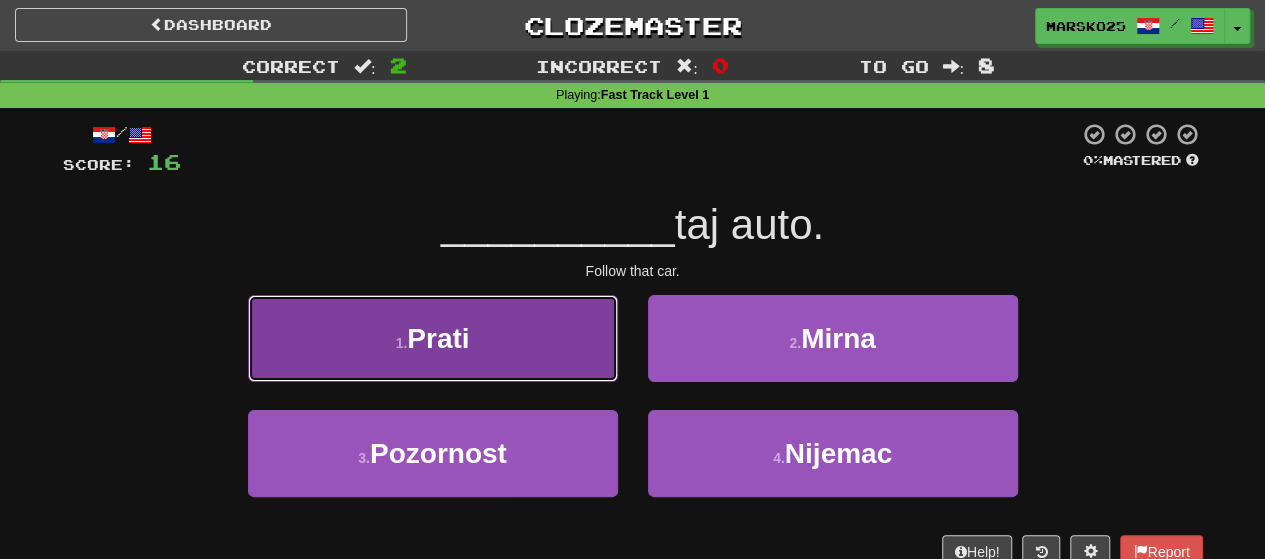 click on "1 .  Prati" at bounding box center [433, 338] 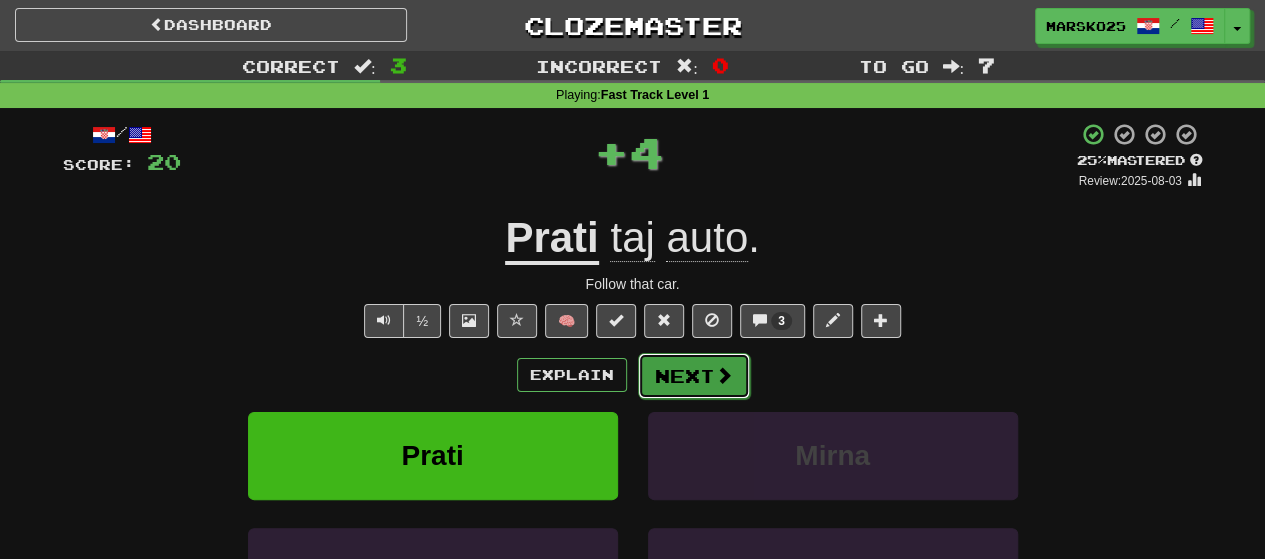 click on "Next" at bounding box center (694, 376) 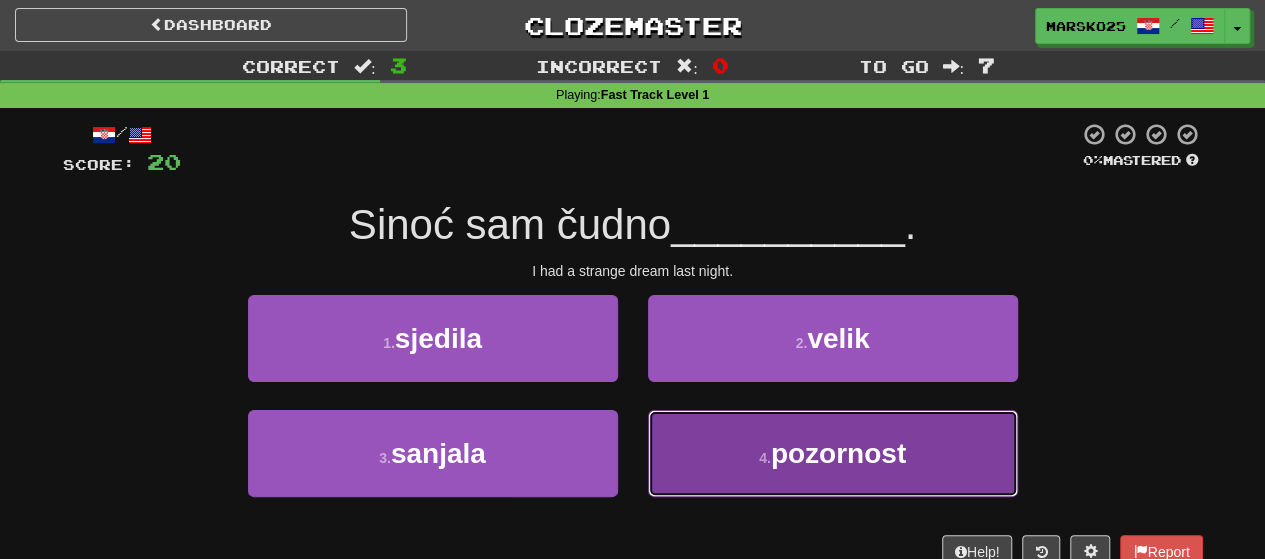 click on "4 .  pozornost" at bounding box center (833, 453) 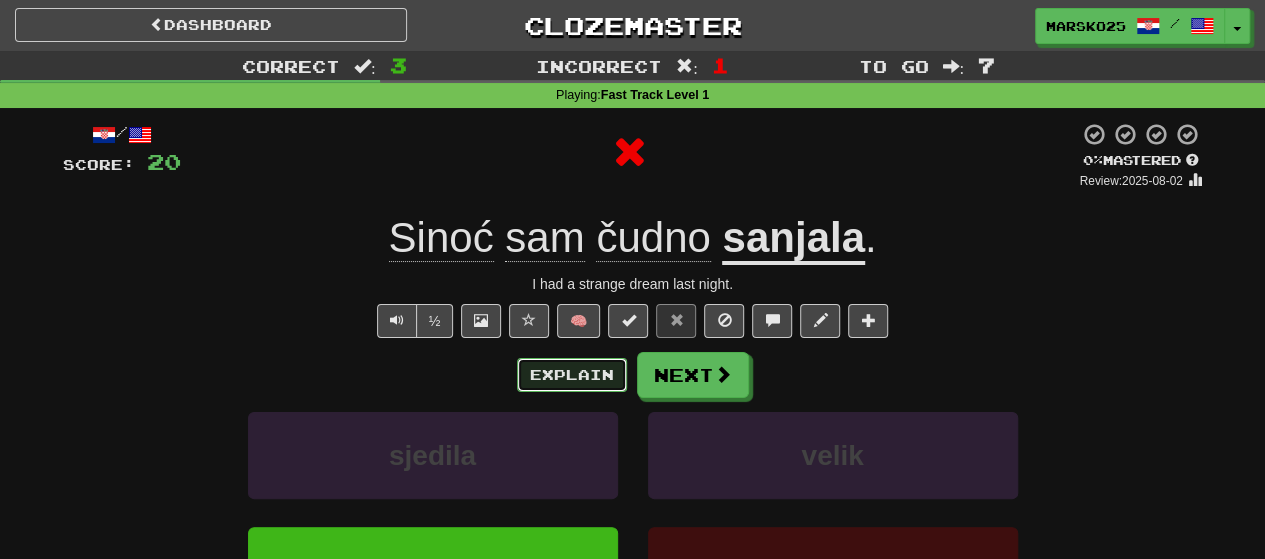 click on "Explain" at bounding box center (572, 375) 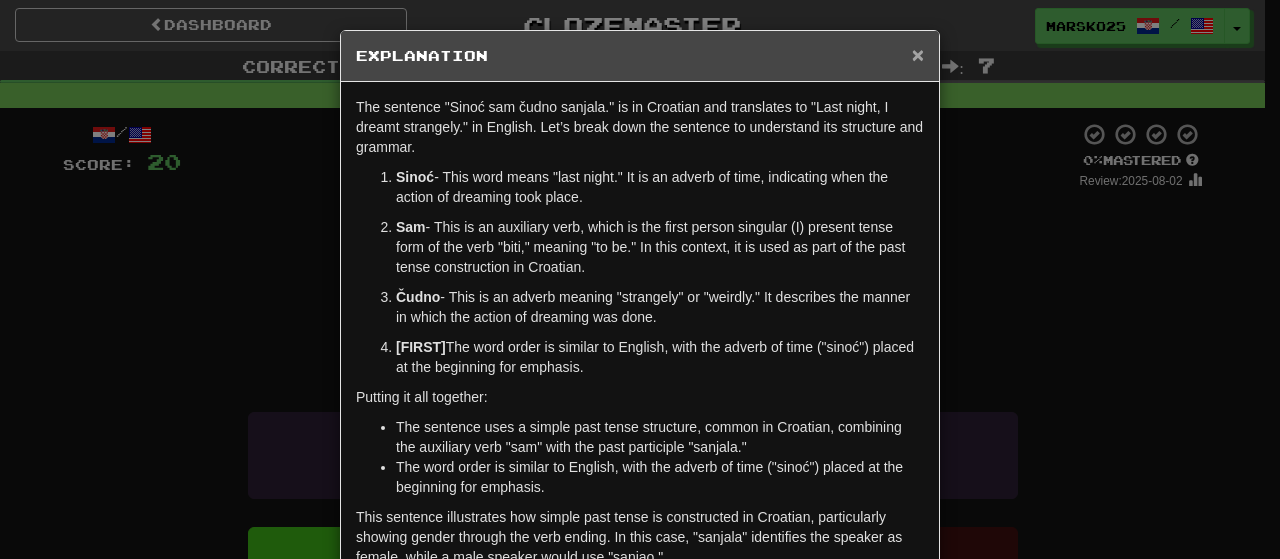 click on "×" at bounding box center [918, 54] 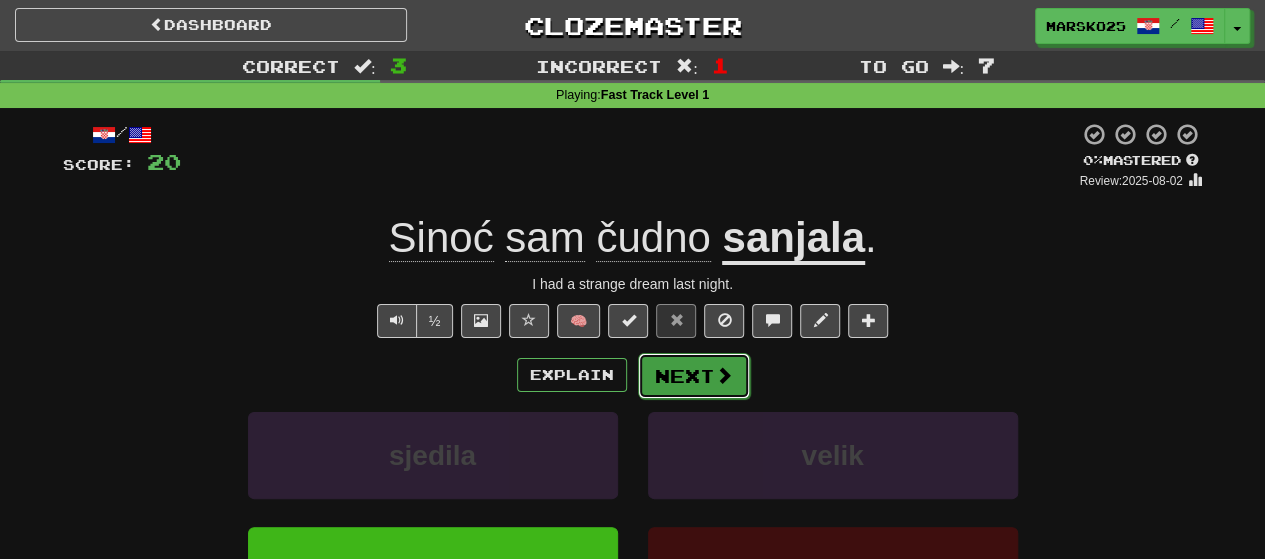 click at bounding box center [724, 375] 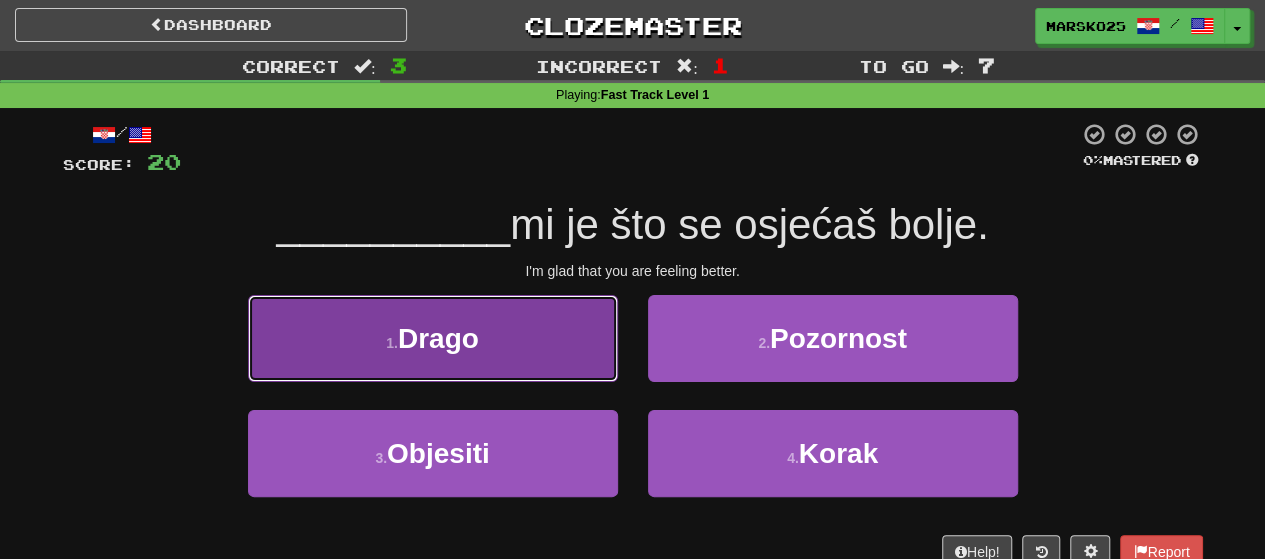 click on "1 .  Drago" at bounding box center (433, 338) 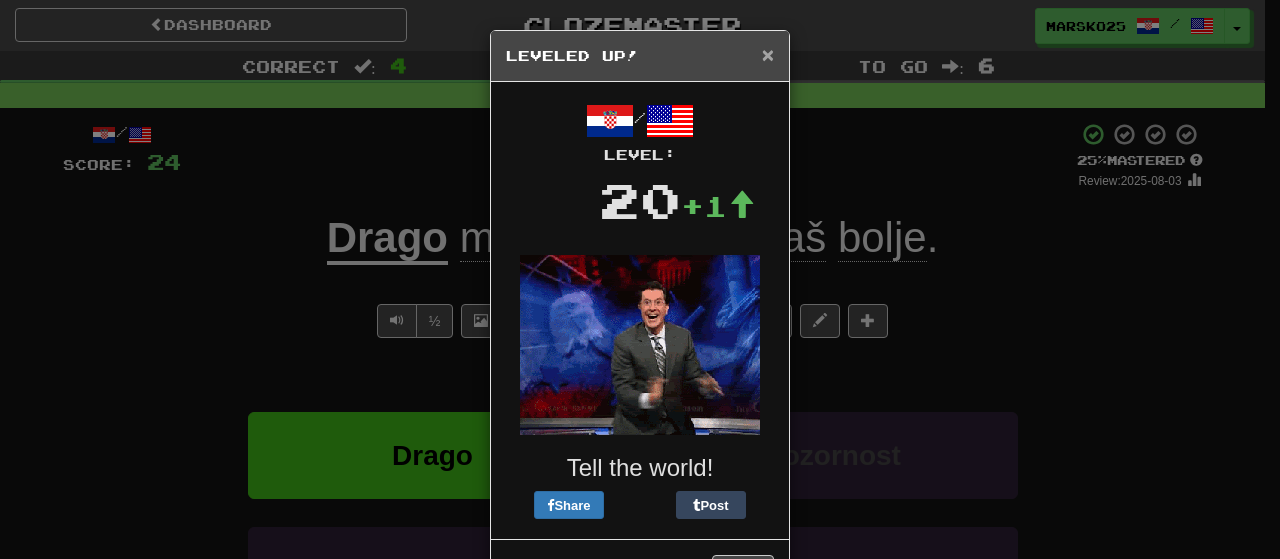 click on "×" at bounding box center [768, 54] 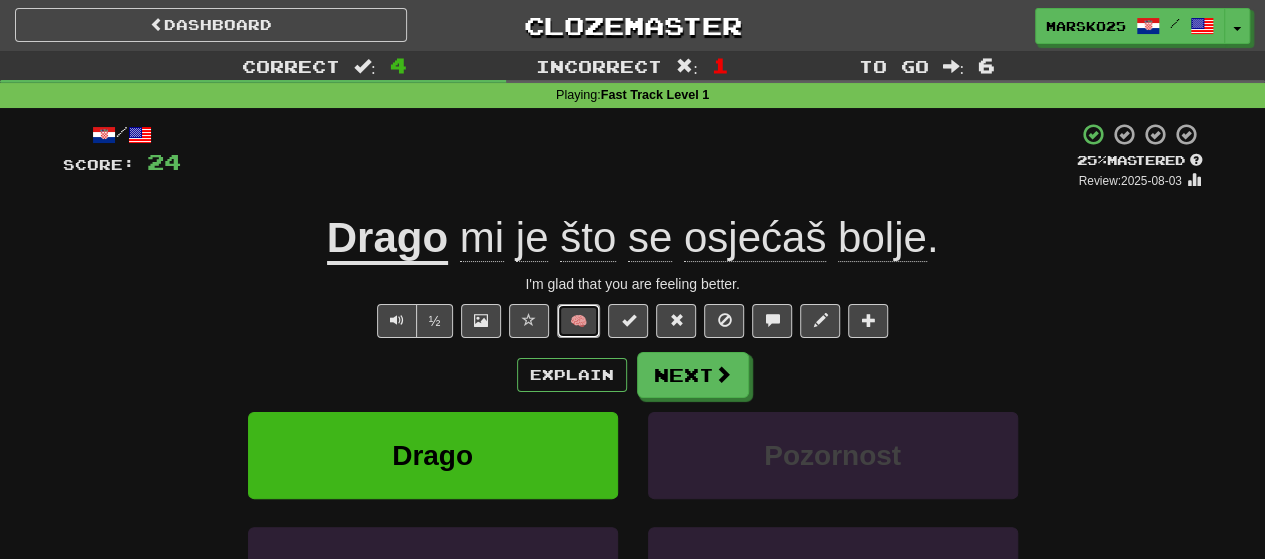 click on "🧠" at bounding box center [578, 321] 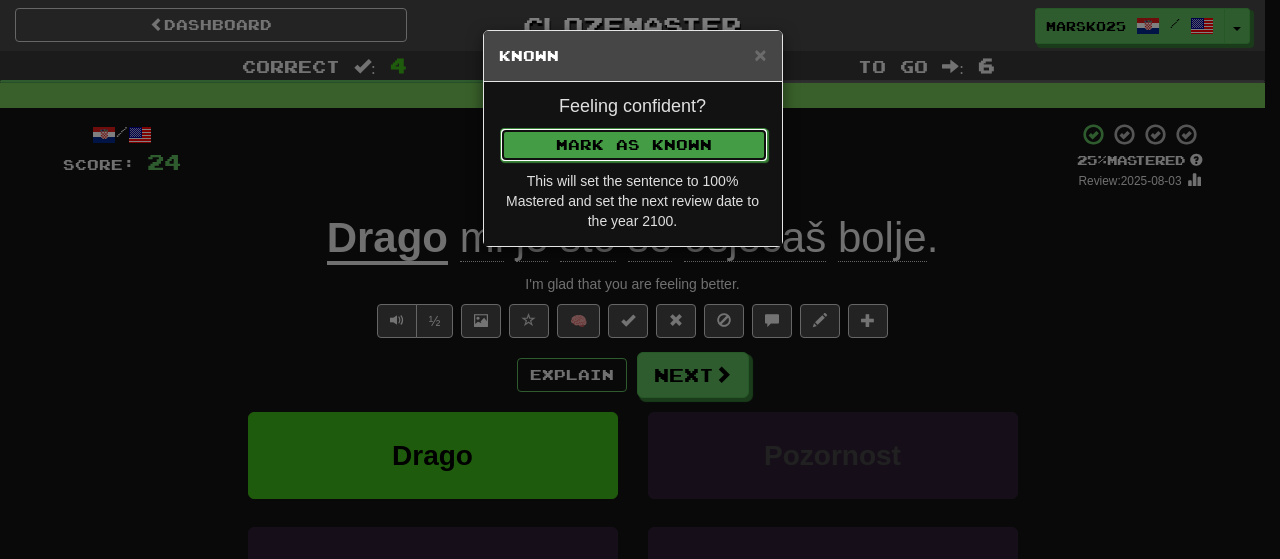 click on "Mark as Known" at bounding box center (634, 145) 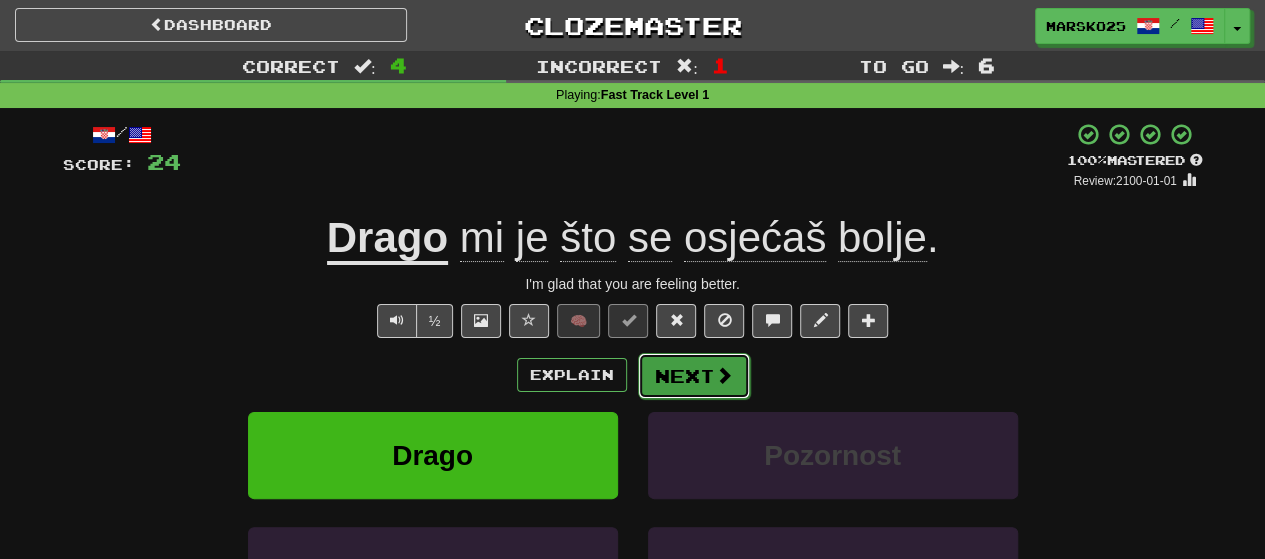 click on "Next" at bounding box center [694, 376] 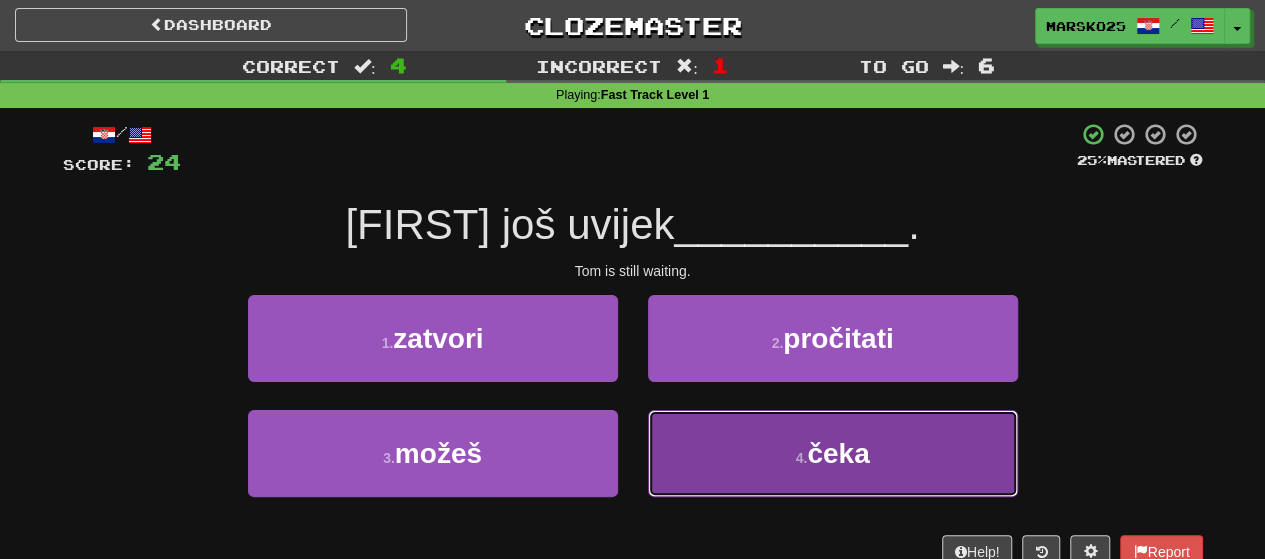 click on "4 .  čeka" at bounding box center (833, 453) 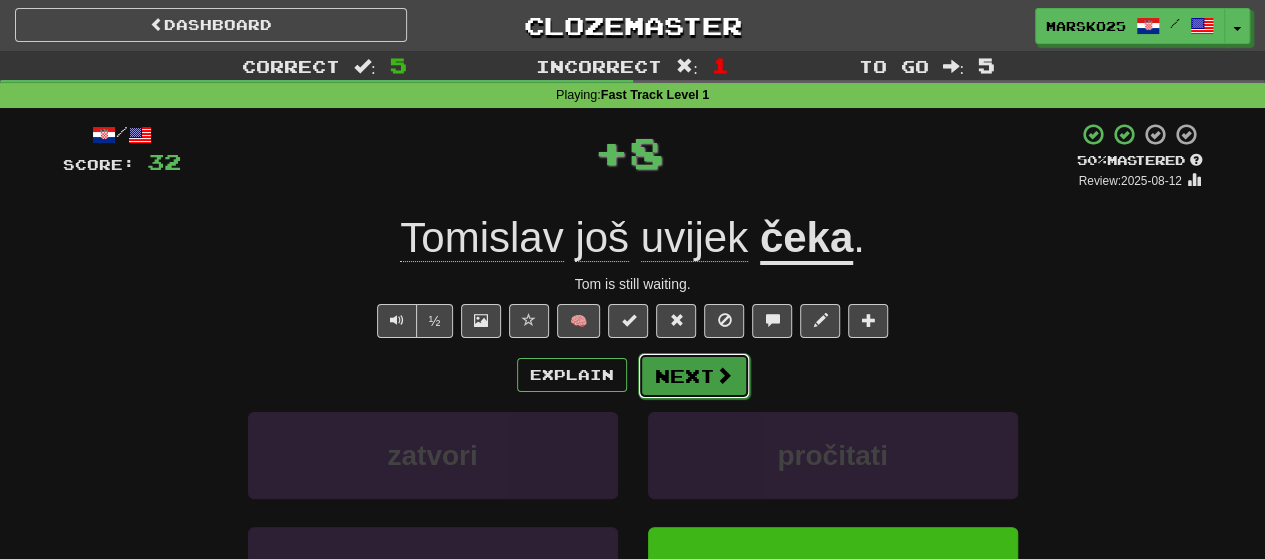 click on "Next" at bounding box center (694, 376) 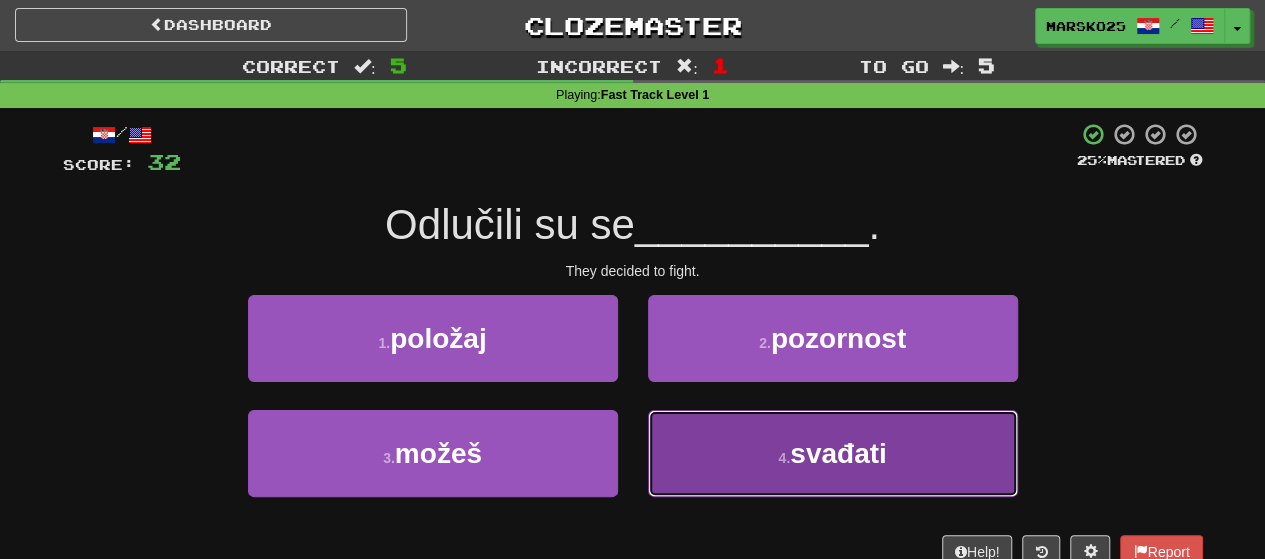 click on "4 .  svađati" at bounding box center [833, 453] 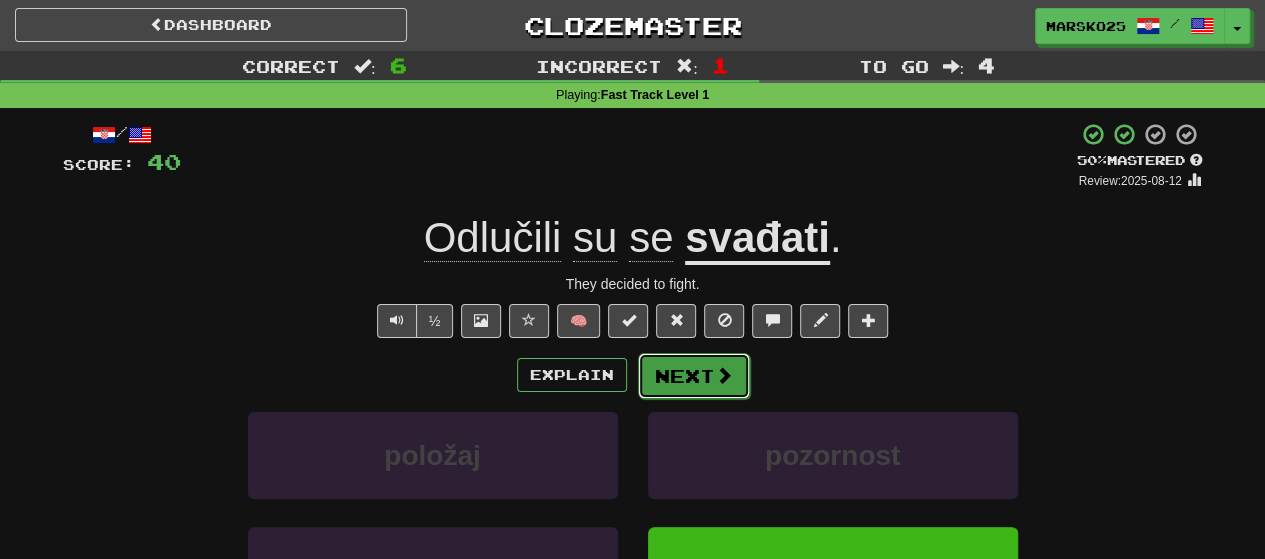 click on "Next" at bounding box center (694, 376) 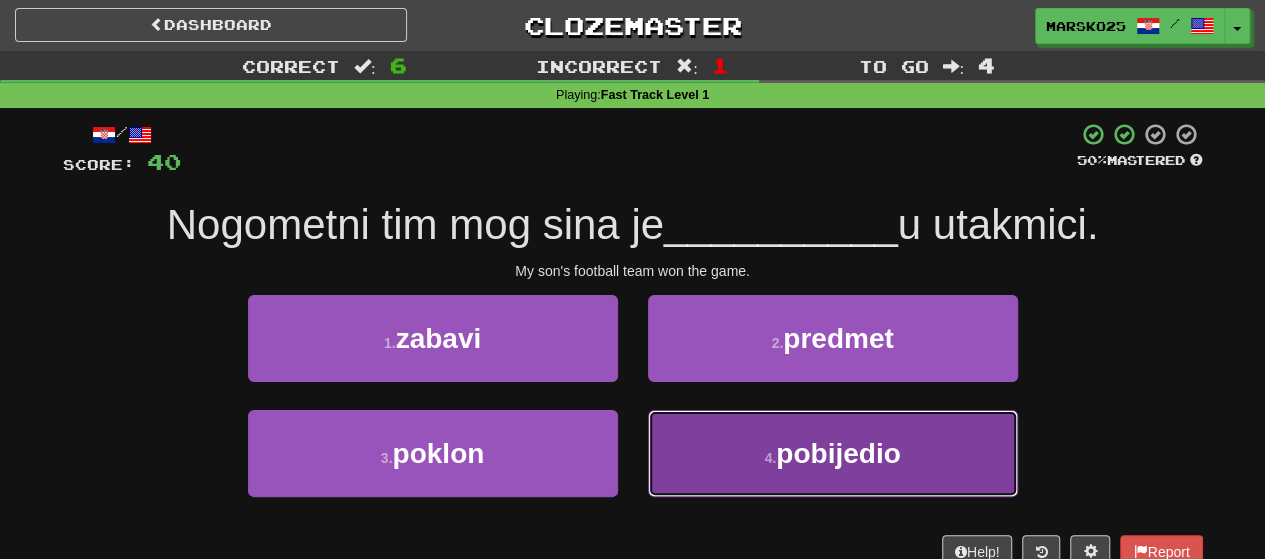 click on "4 .  pobijedio" at bounding box center (833, 453) 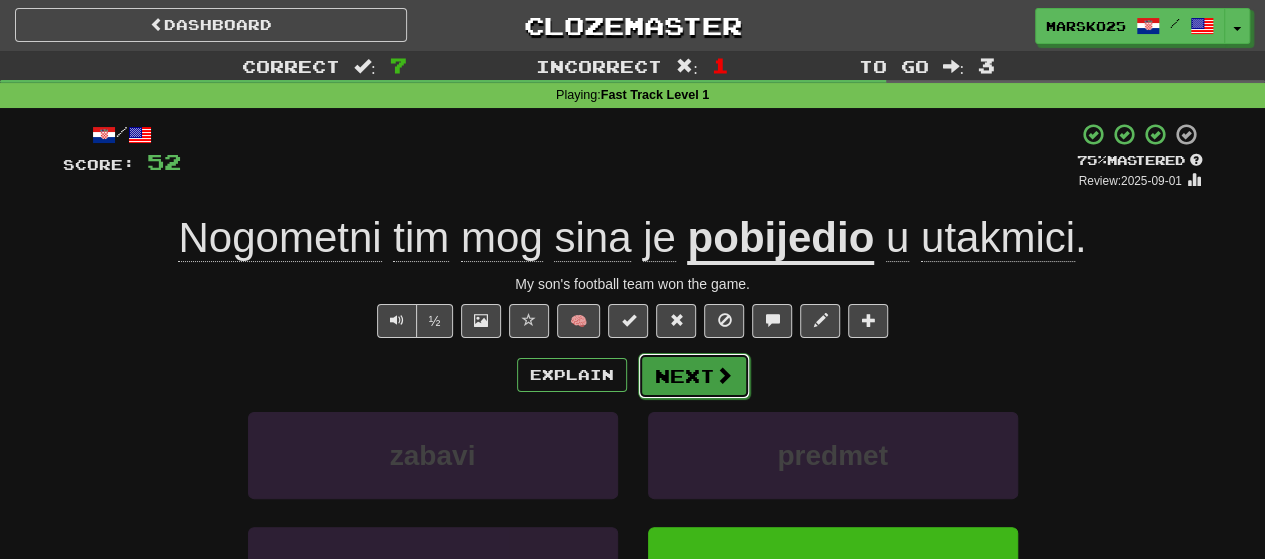 click on "Next" at bounding box center [694, 376] 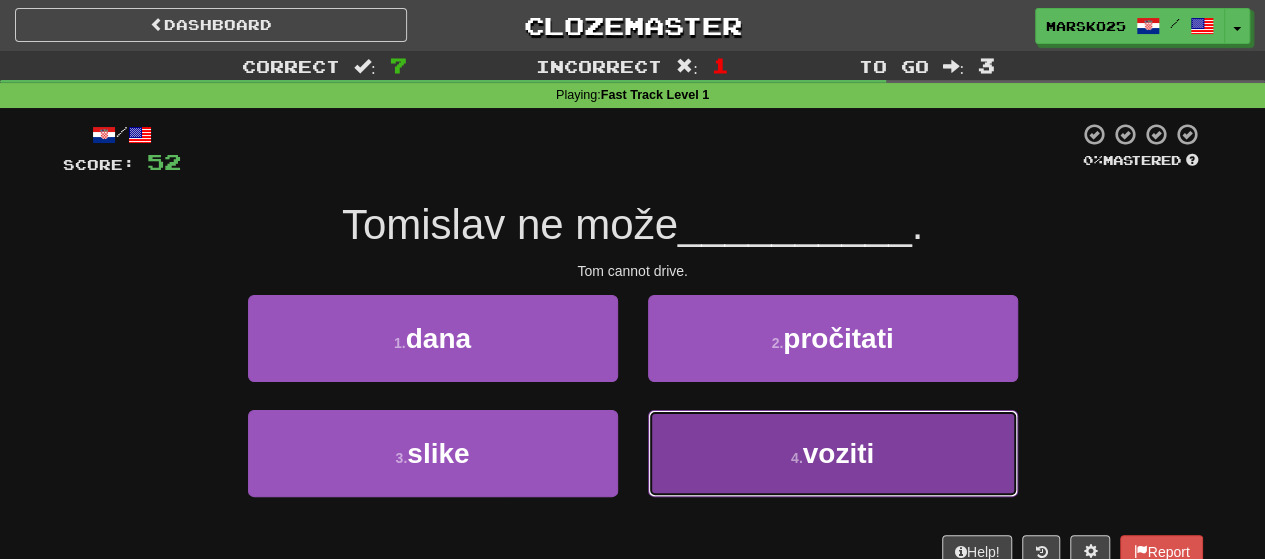 click on "4 .  voziti" at bounding box center [833, 453] 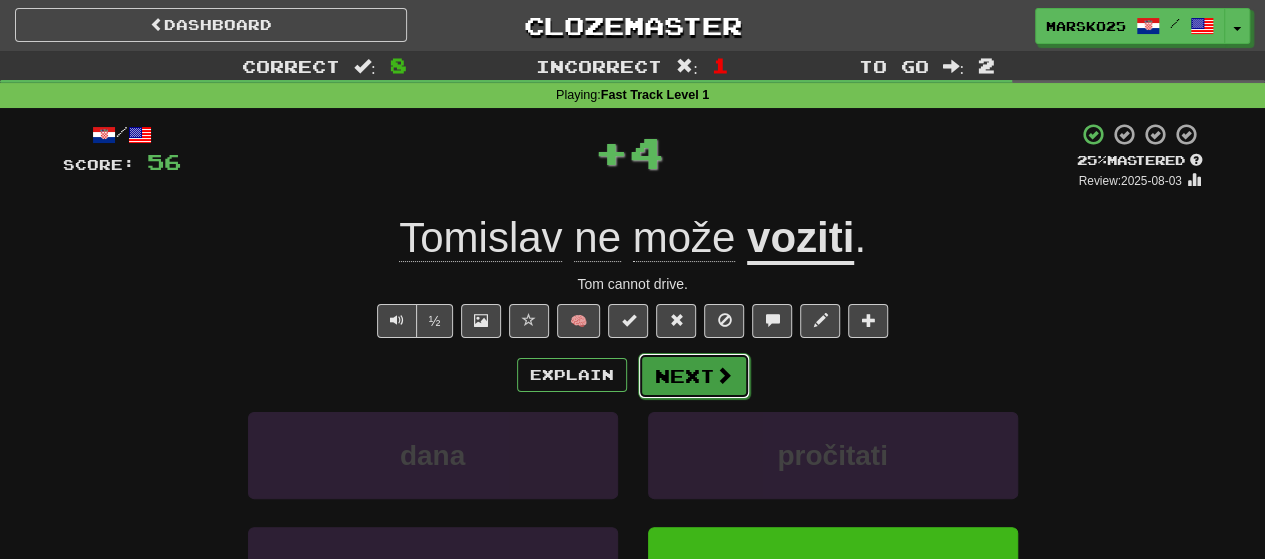 click on "Next" at bounding box center (694, 376) 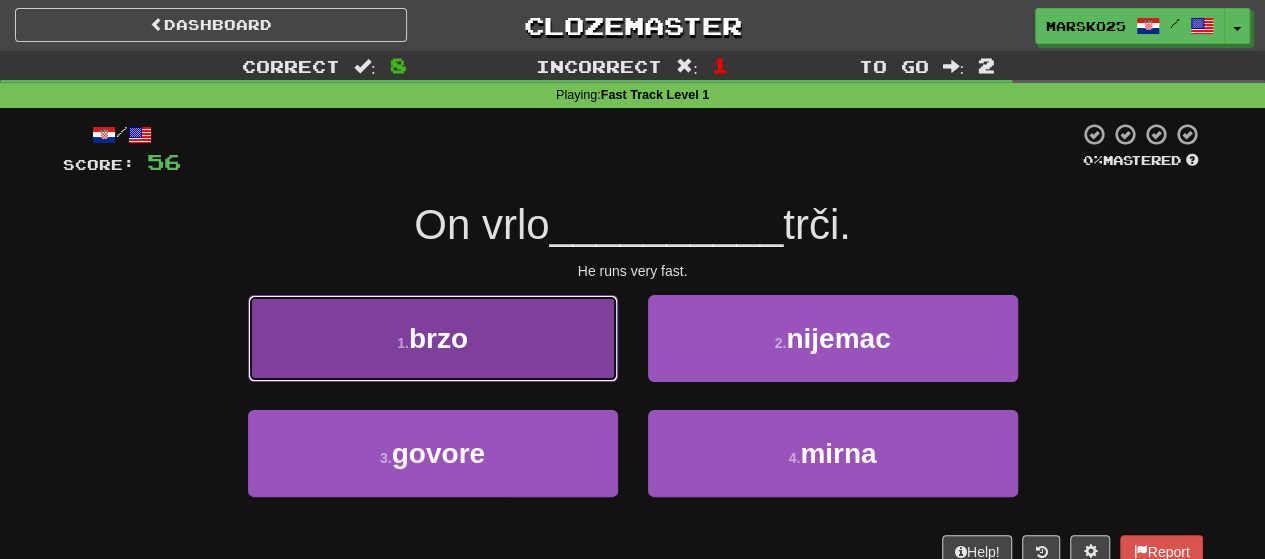 click on "1 .  brzo" at bounding box center (433, 338) 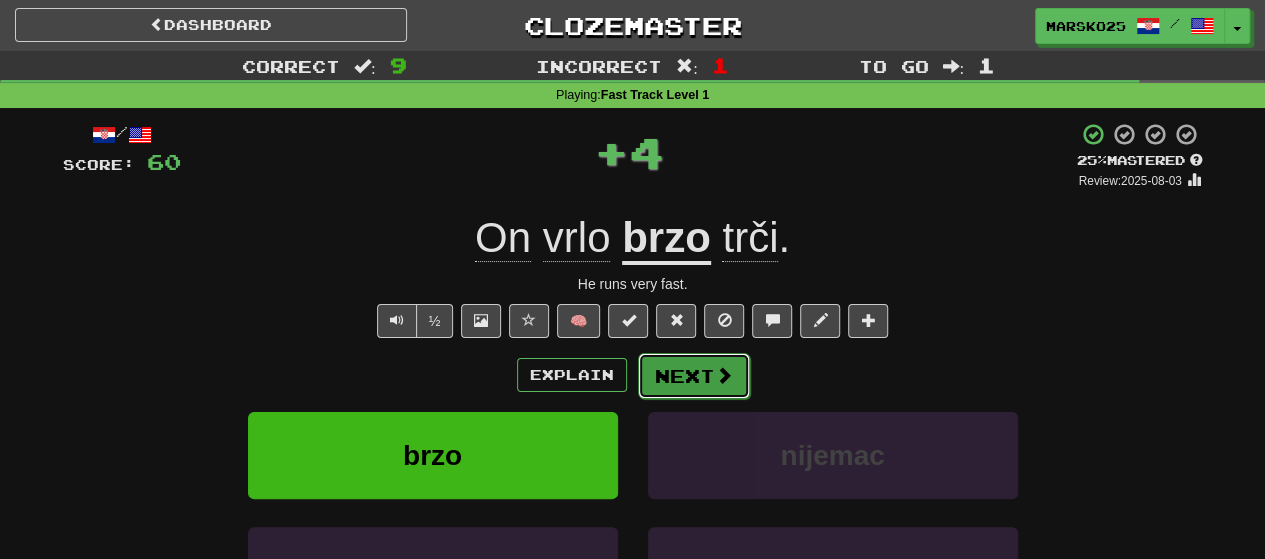 click on "Next" at bounding box center (694, 376) 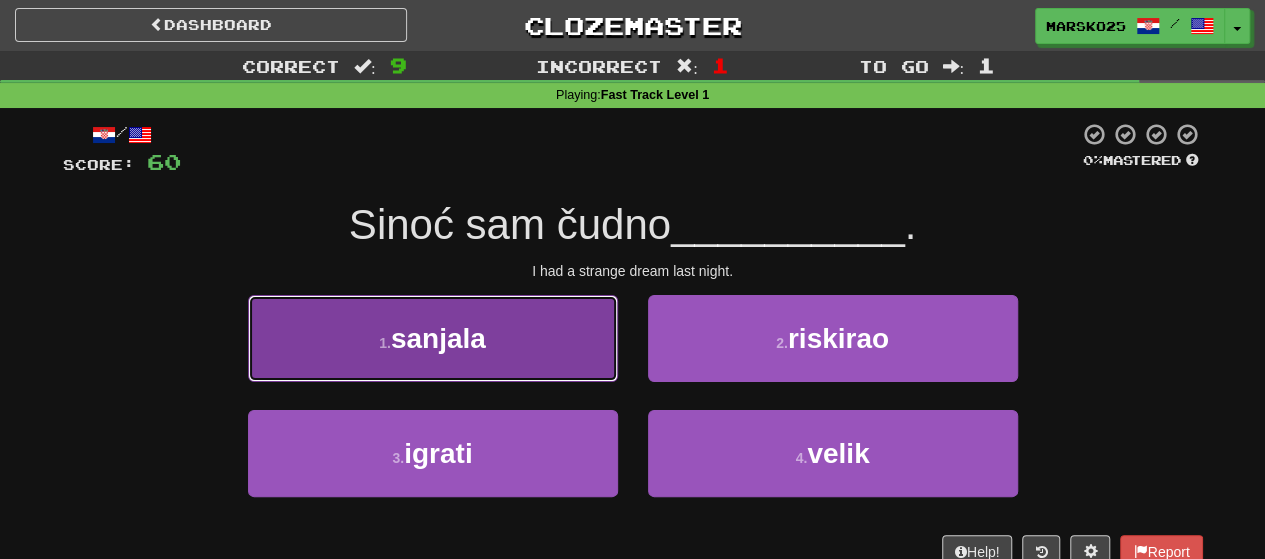 click on "1 .  sanjala" at bounding box center (433, 338) 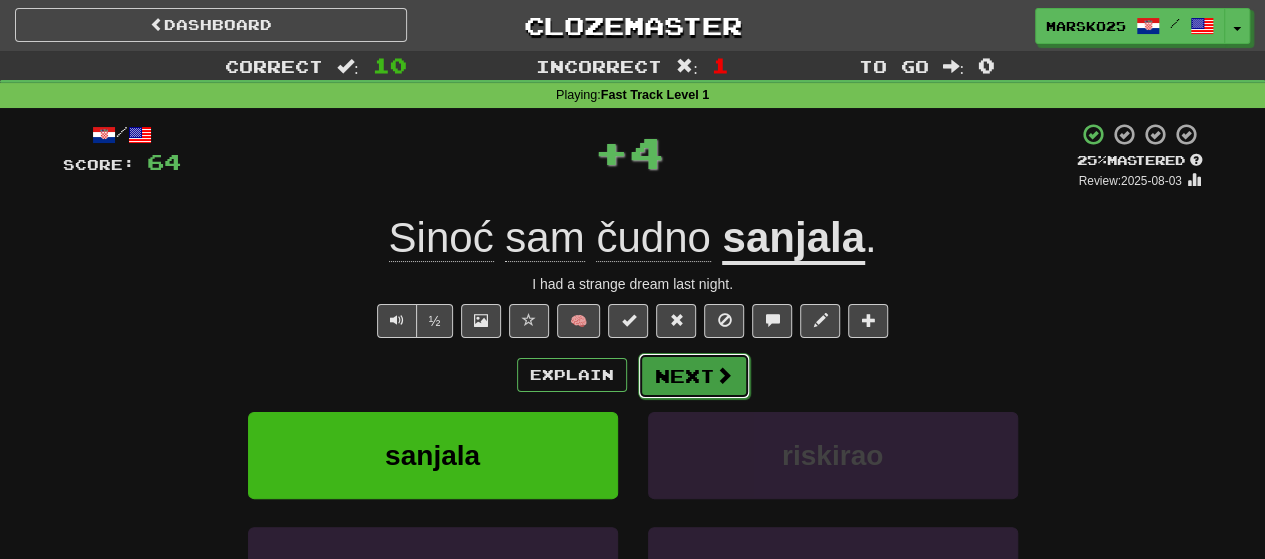 click at bounding box center (724, 375) 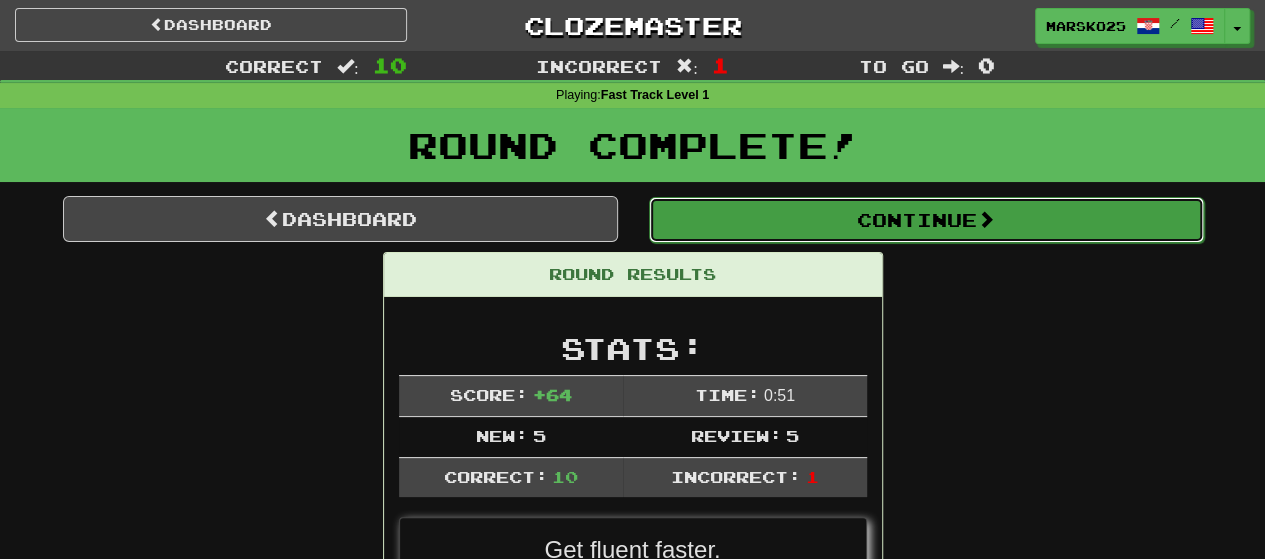 click on "Continue" at bounding box center [926, 220] 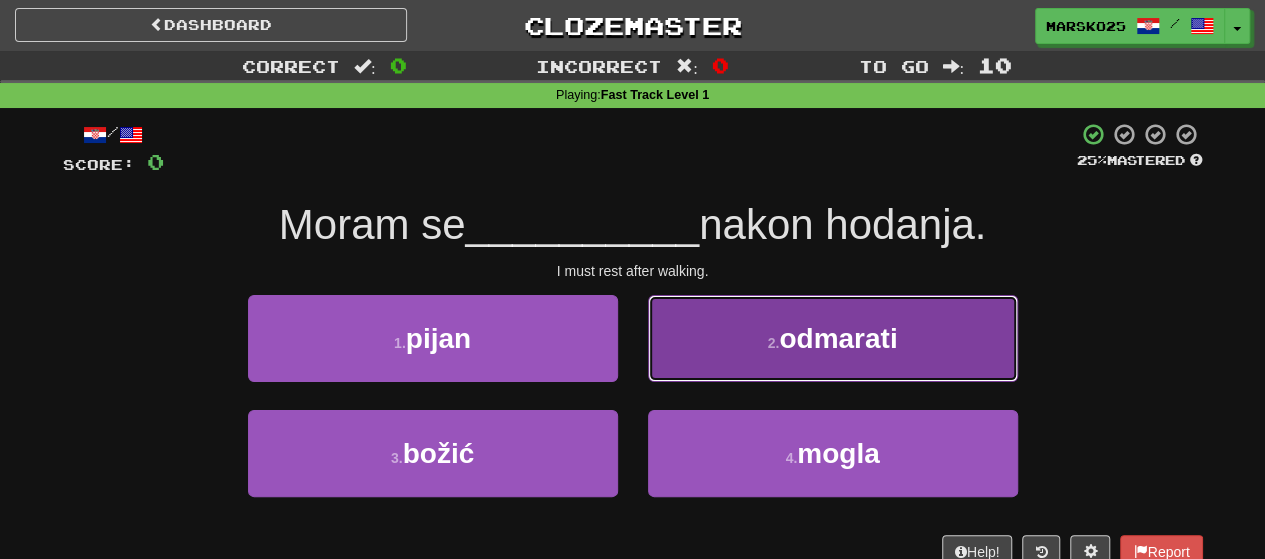 click on "2 .  odmarati" at bounding box center (833, 338) 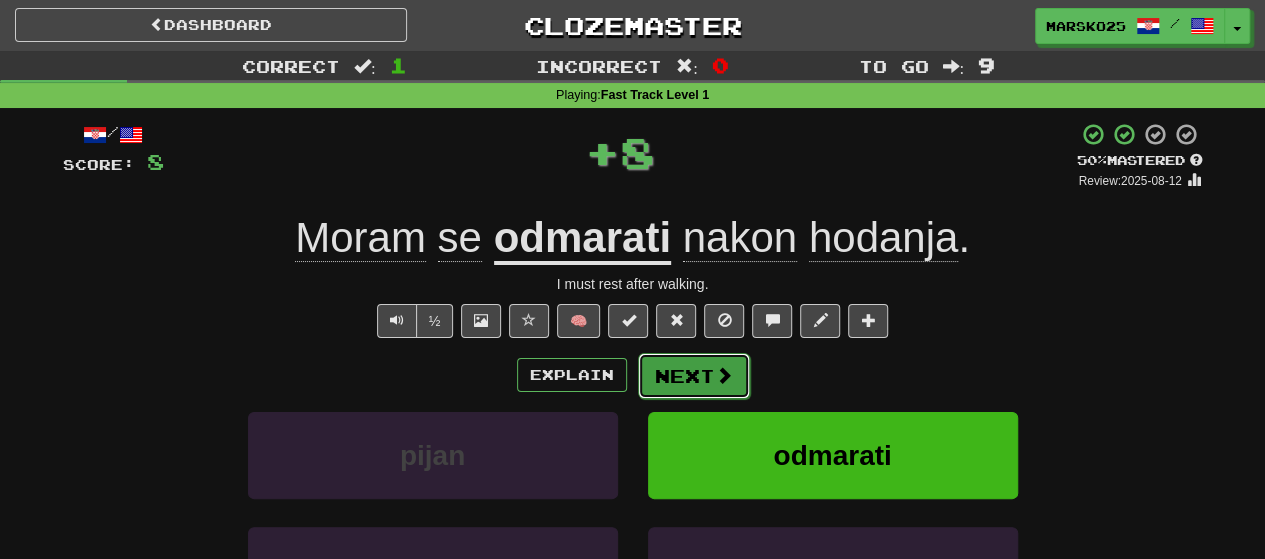 click on "Next" at bounding box center [694, 376] 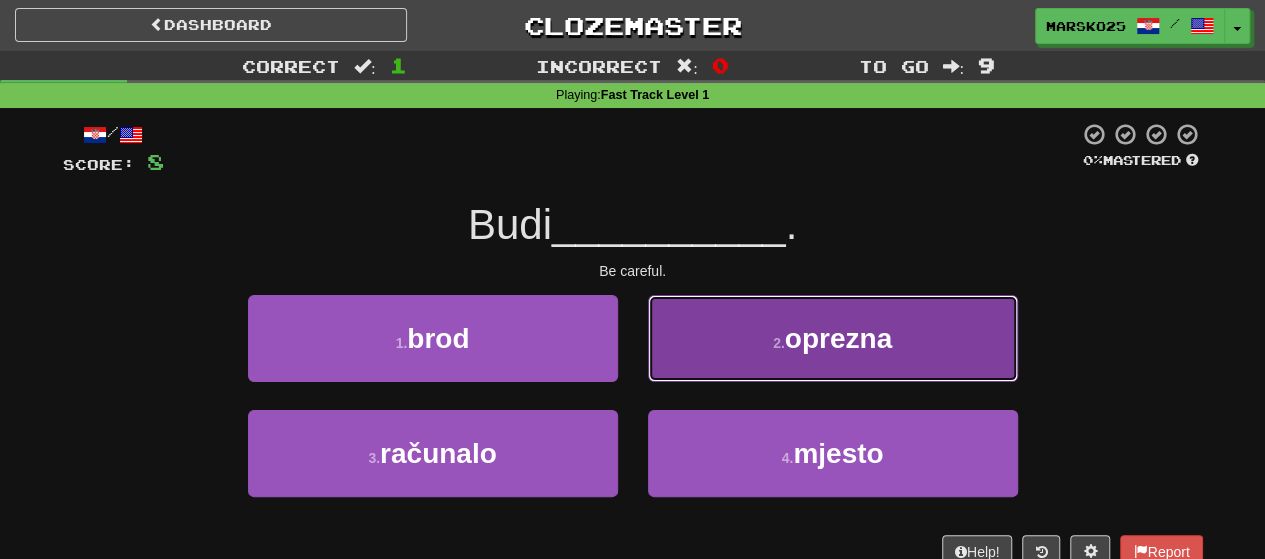 click on "2 .  oprezna" at bounding box center (833, 338) 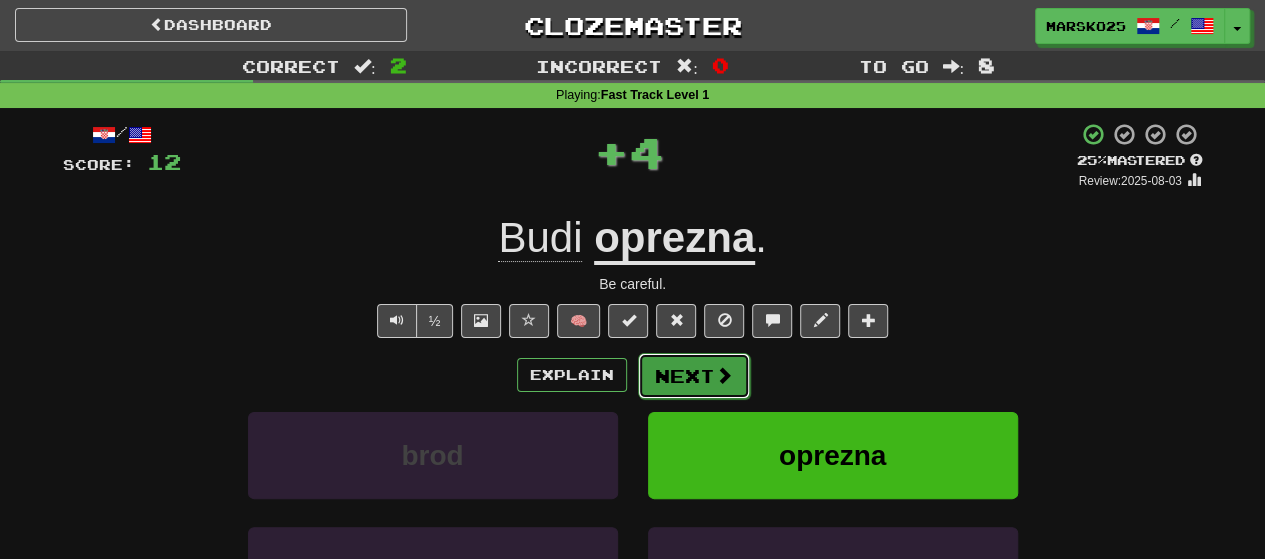 click on "Next" at bounding box center (694, 376) 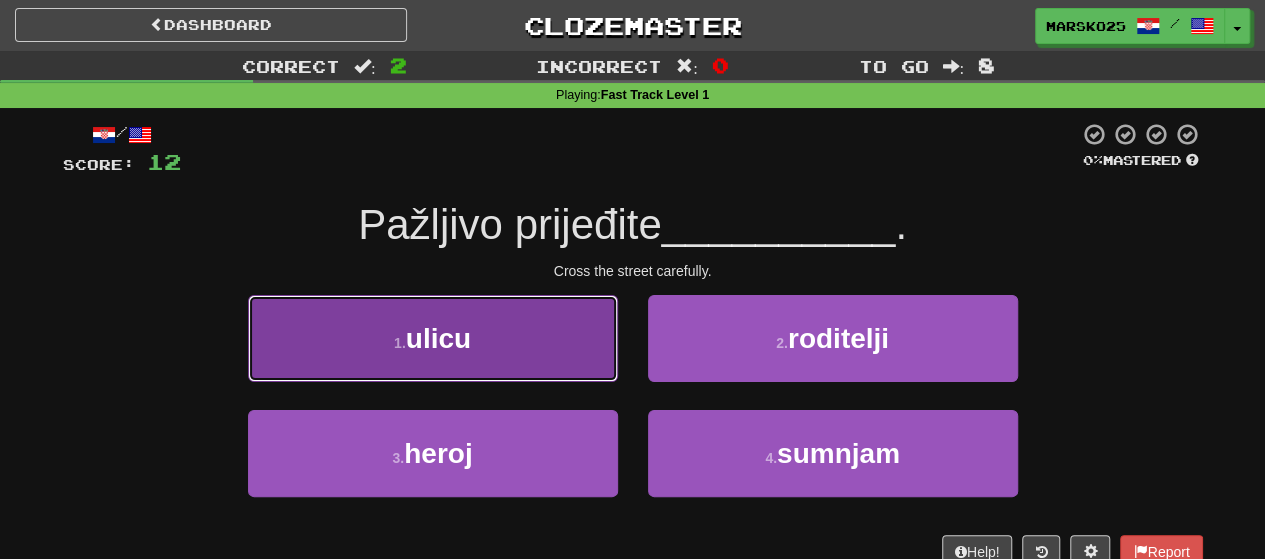 click on "1 .  ulicu" at bounding box center (433, 338) 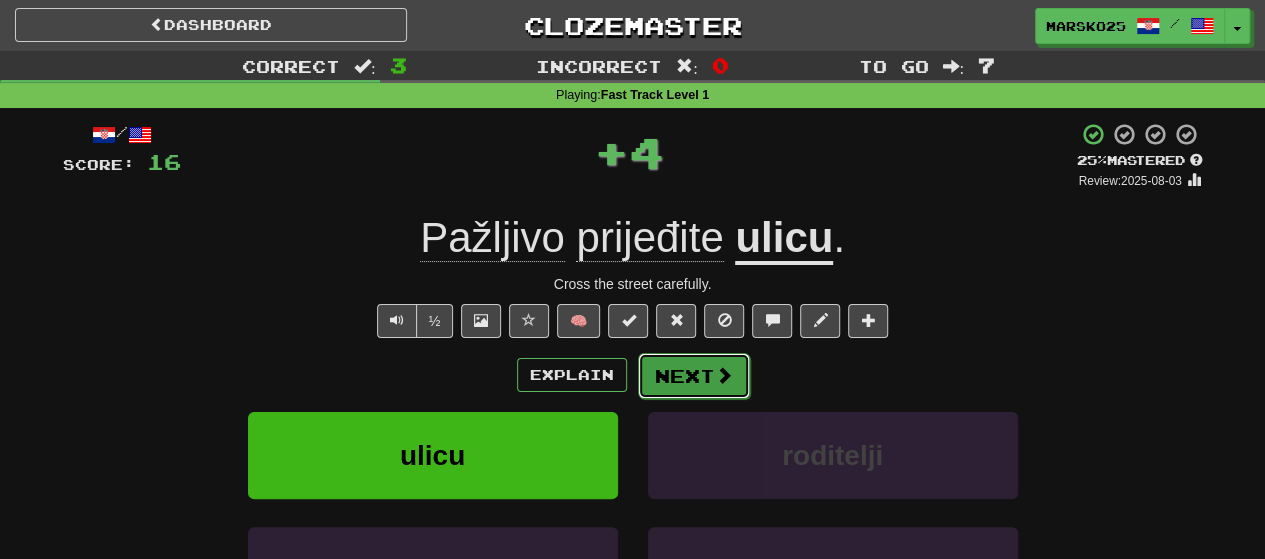 click on "Next" at bounding box center (694, 376) 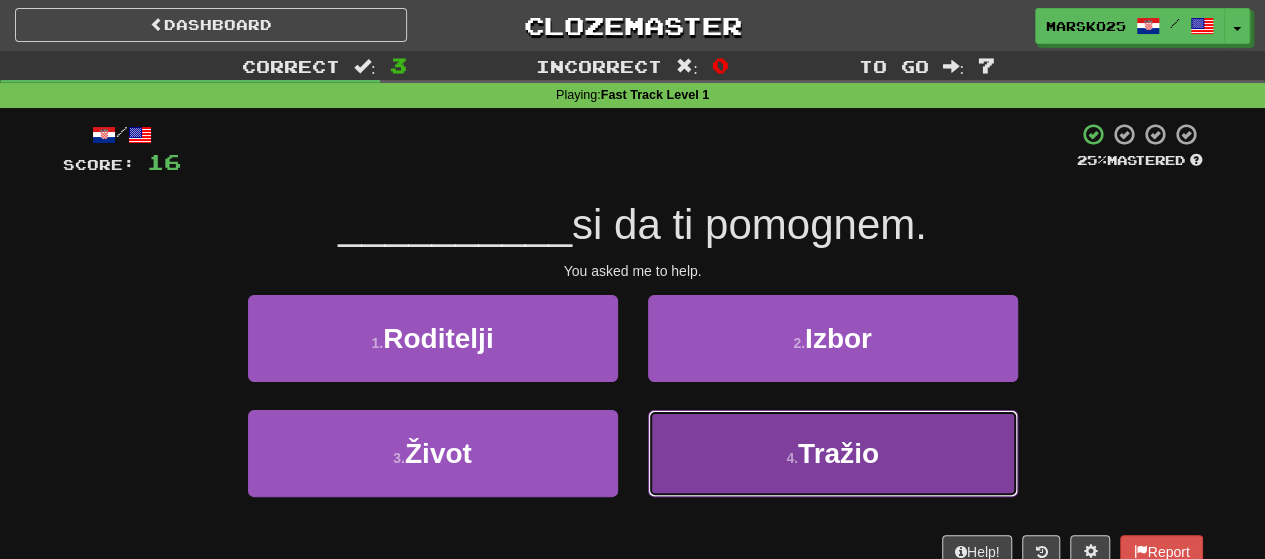 click on "4 .  Tražio" at bounding box center (833, 453) 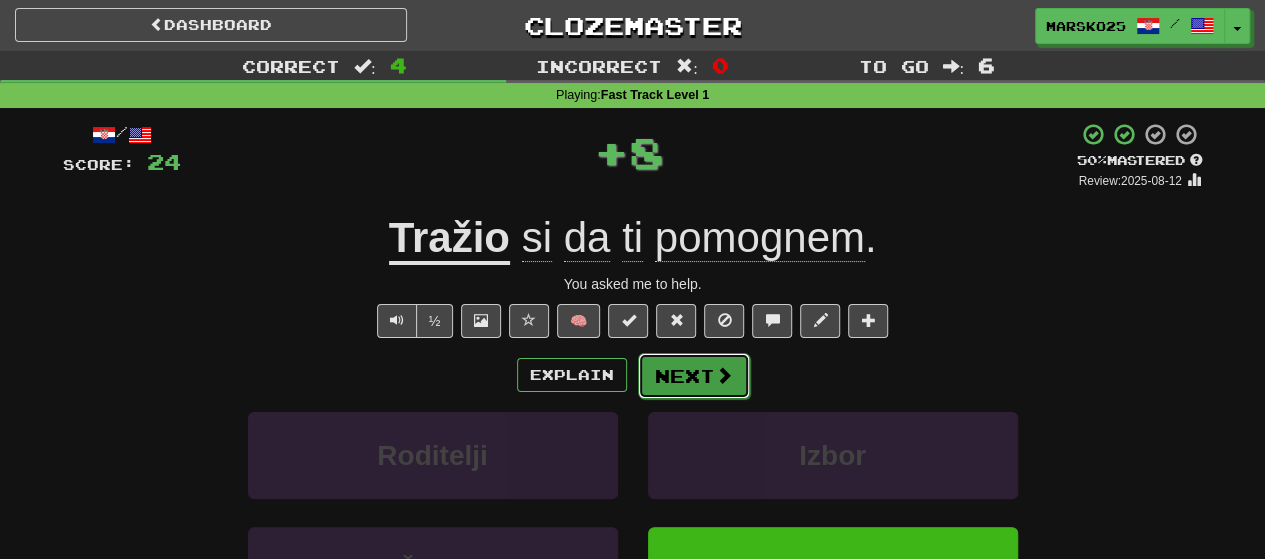 click on "Next" at bounding box center [694, 376] 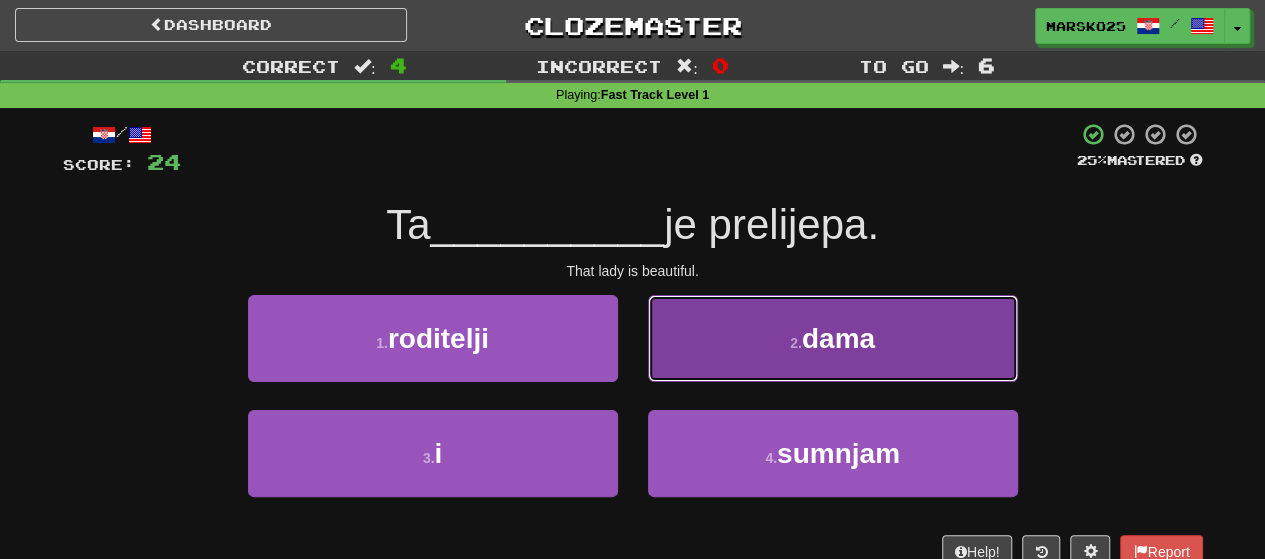 click on "2 .  dama" at bounding box center (833, 338) 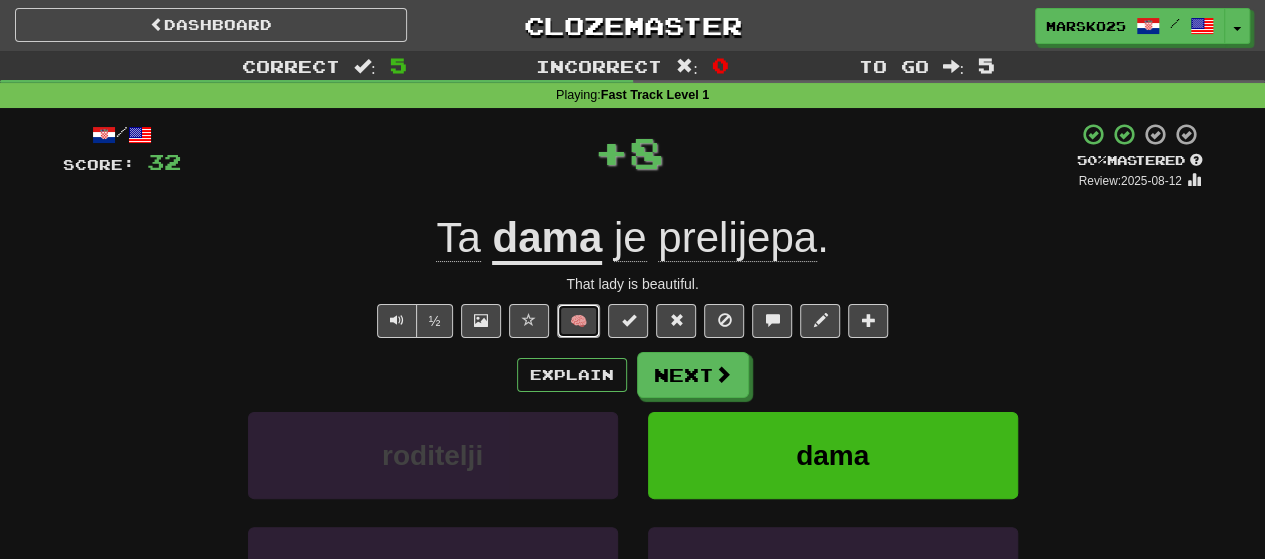 click on "🧠" at bounding box center (578, 321) 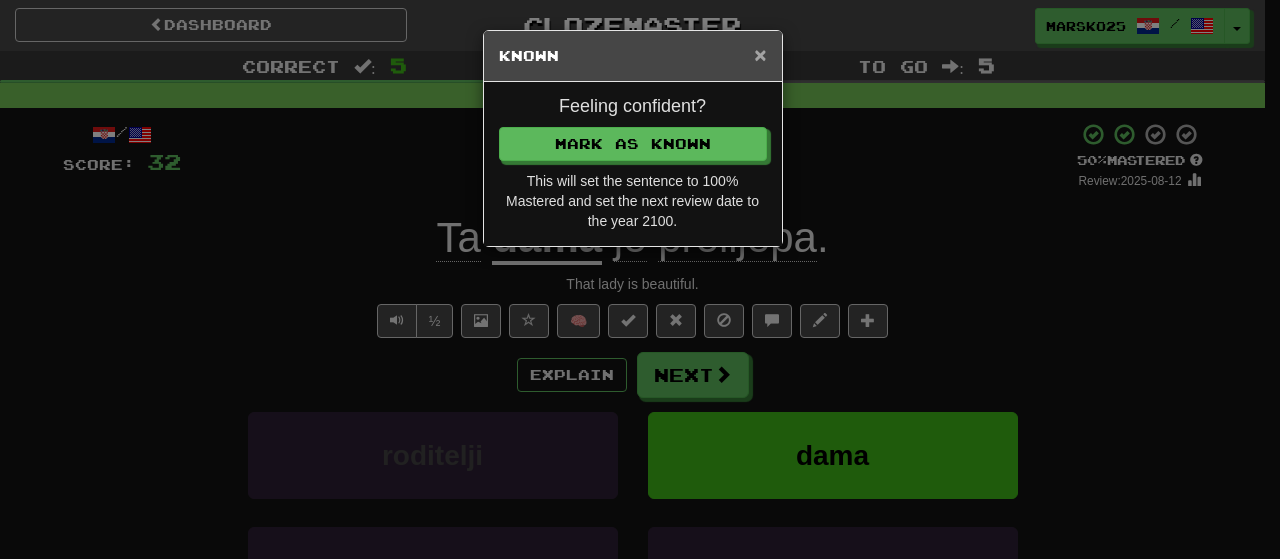 click on "×" at bounding box center [760, 54] 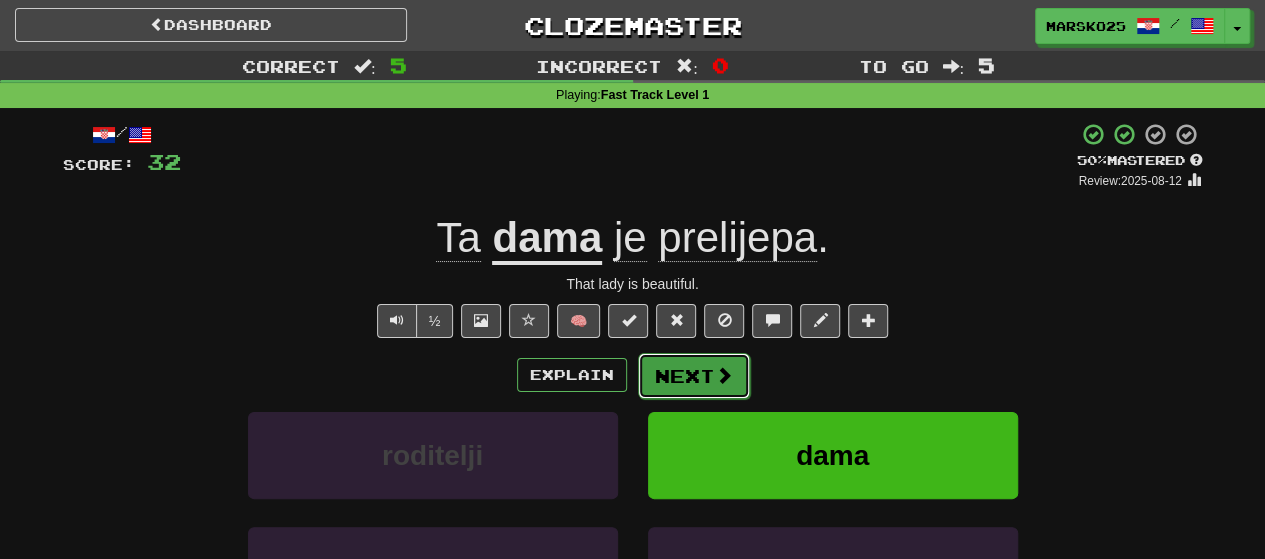 click on "Next" at bounding box center [694, 376] 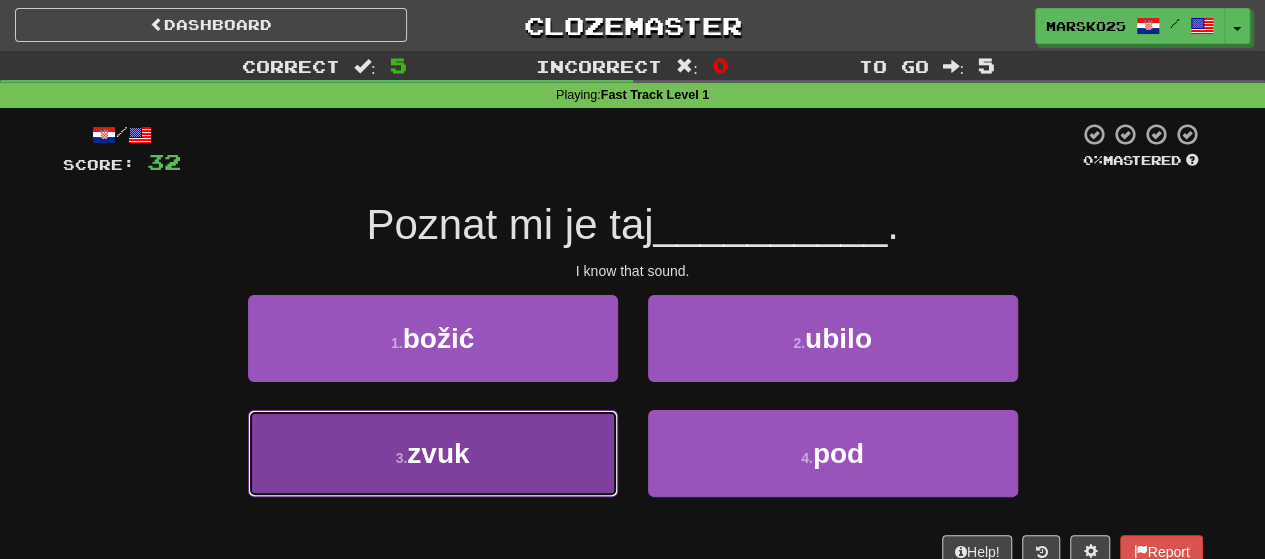 click on "3 .  zvuk" at bounding box center [433, 453] 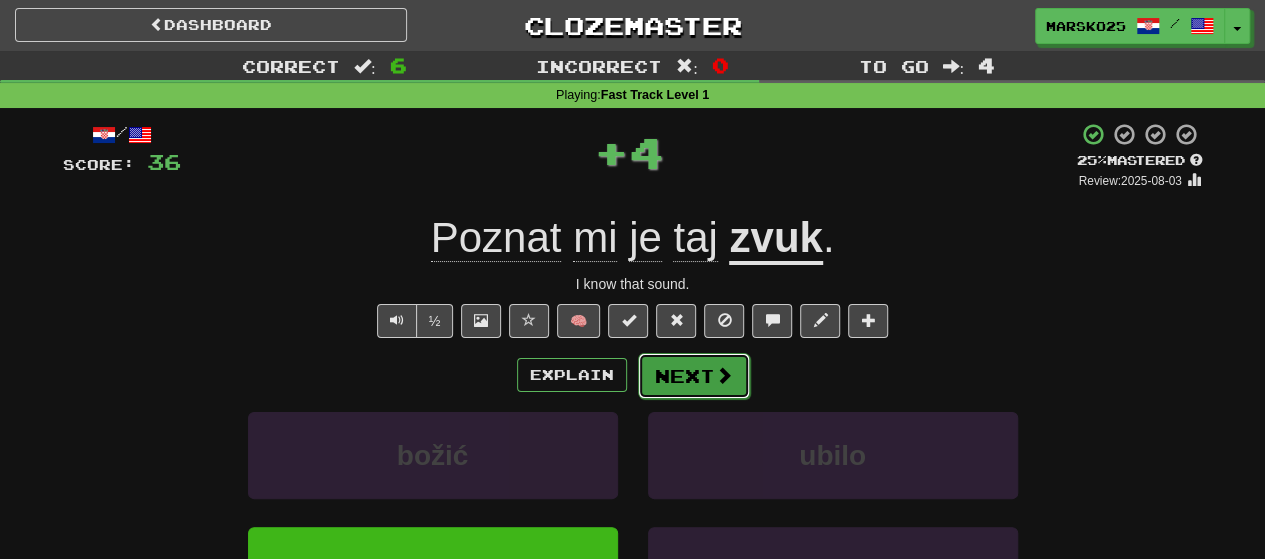 click on "Next" at bounding box center [694, 376] 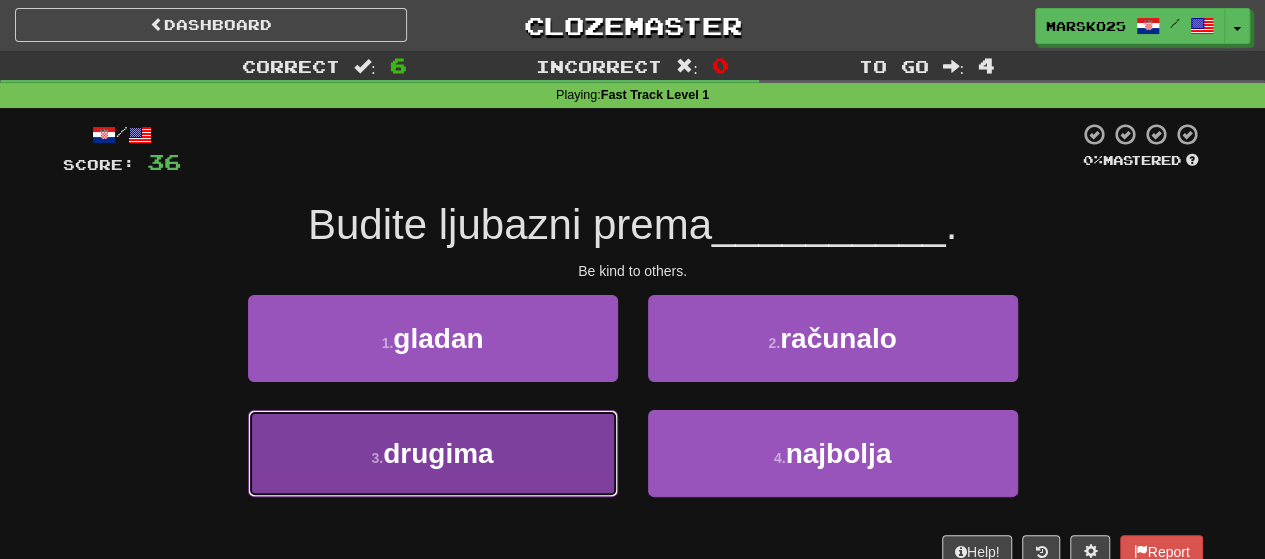 click on "3 .  drugima" at bounding box center [433, 453] 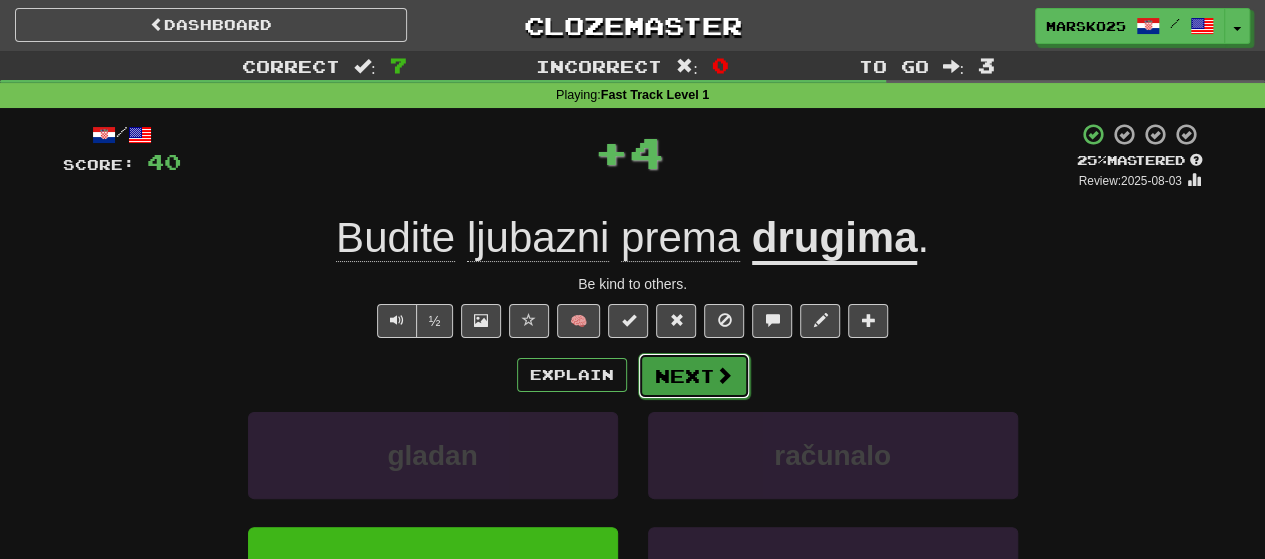 click on "Next" at bounding box center (694, 376) 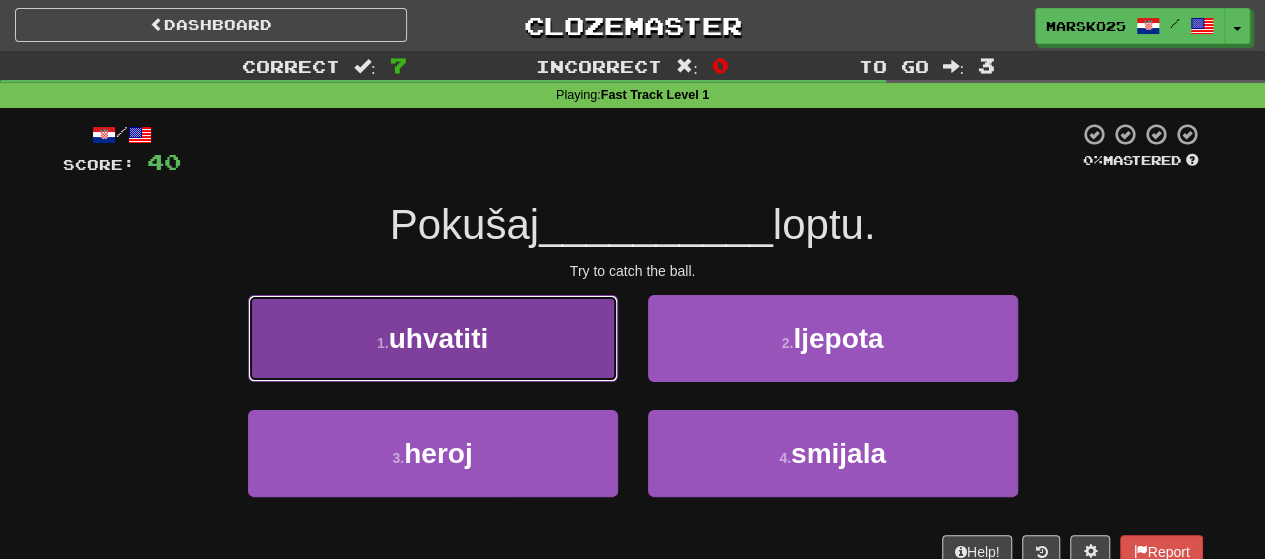 click on "1 .  uhvatiti" at bounding box center [433, 338] 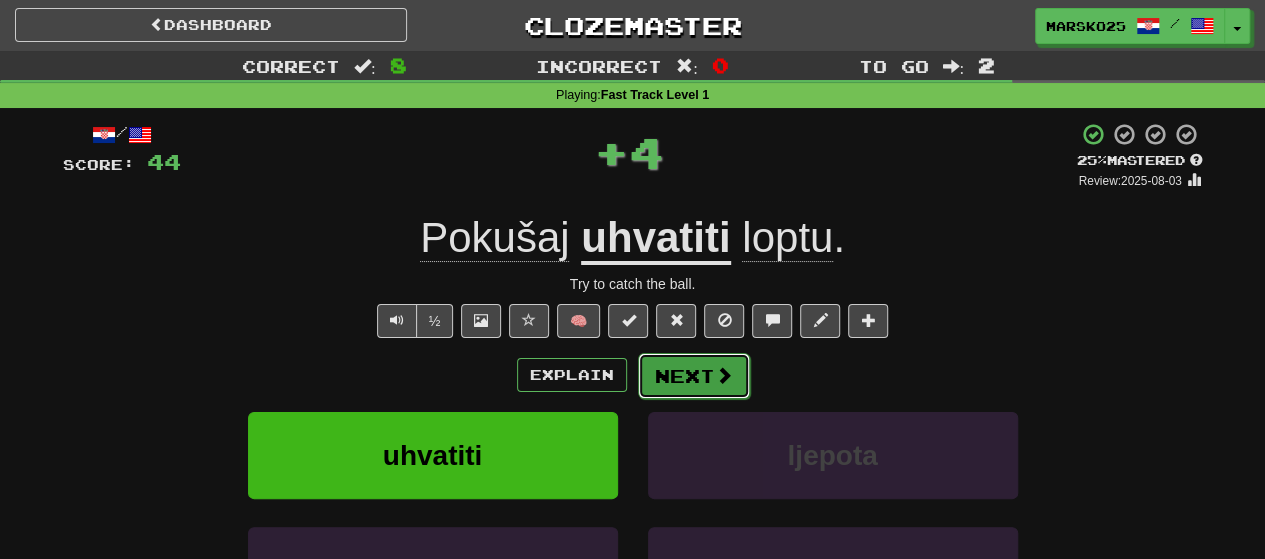 click on "Next" at bounding box center [694, 376] 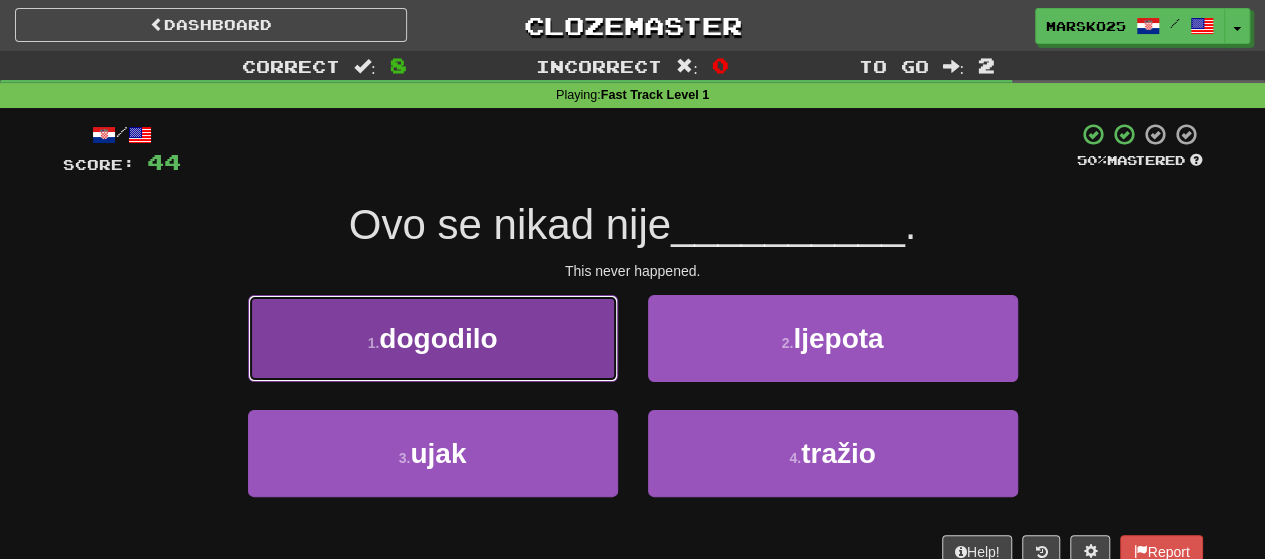 click on "1 .  dogodilo" at bounding box center (433, 338) 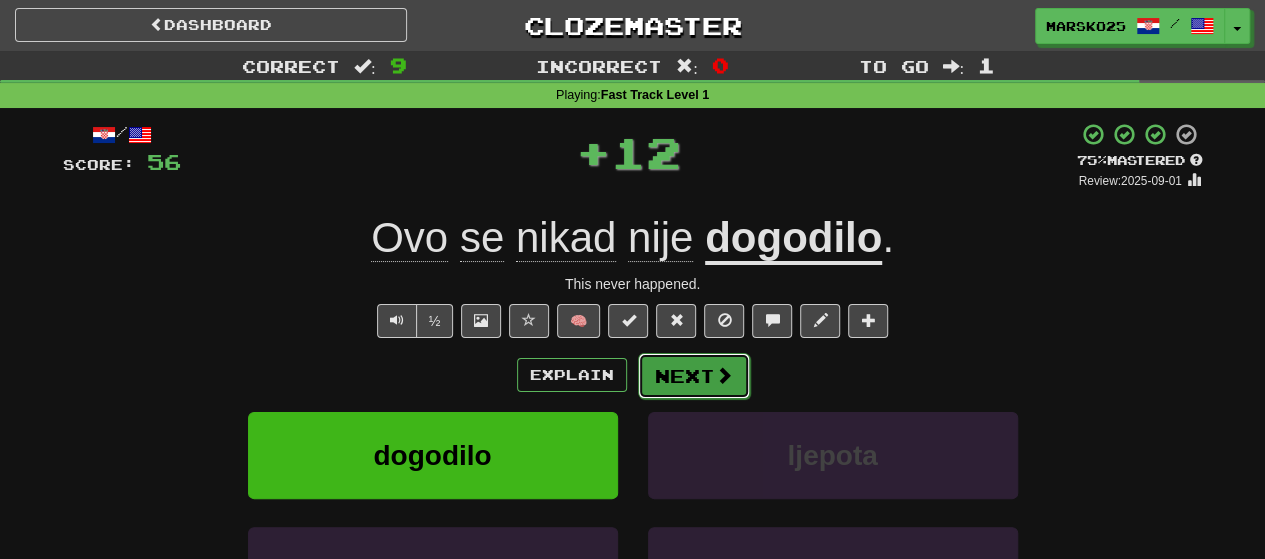 click on "Next" at bounding box center [694, 376] 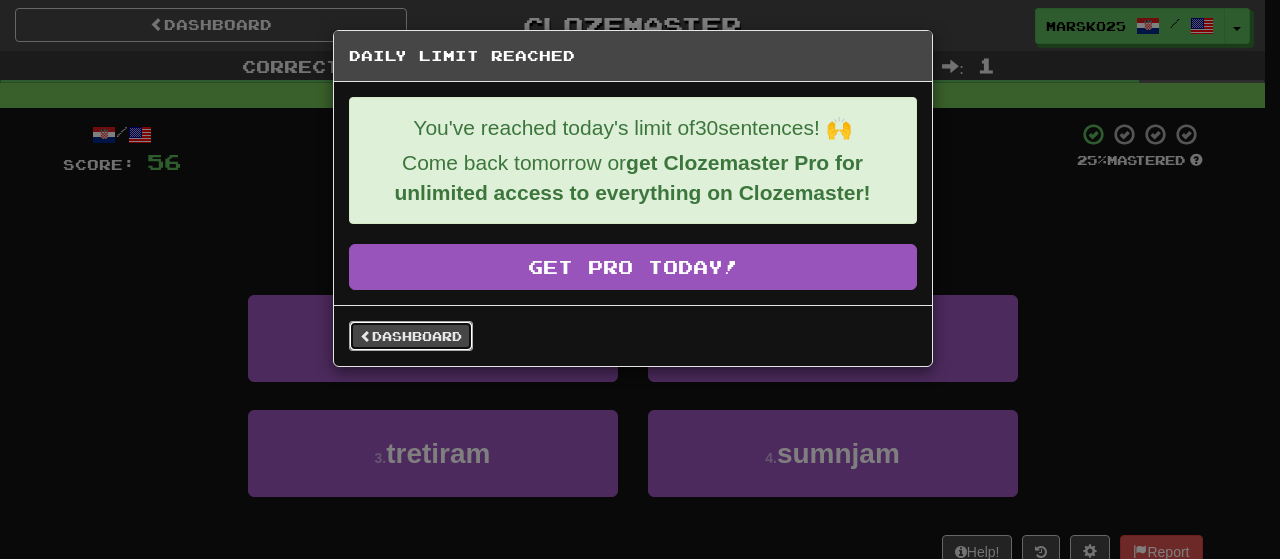 click on "Dashboard" at bounding box center (411, 336) 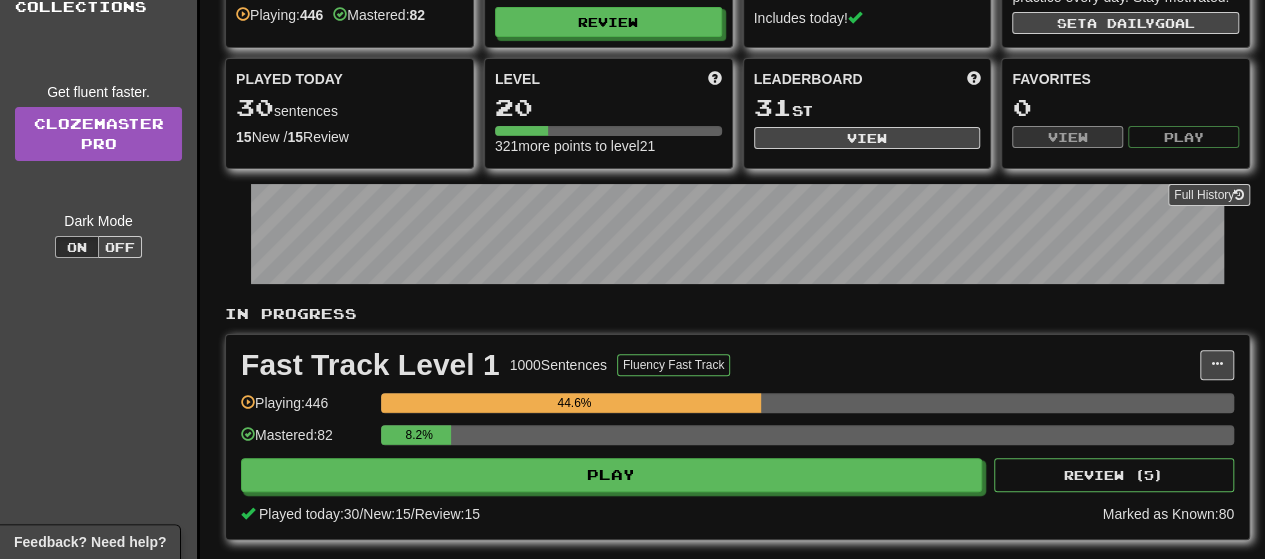 scroll, scrollTop: 99, scrollLeft: 0, axis: vertical 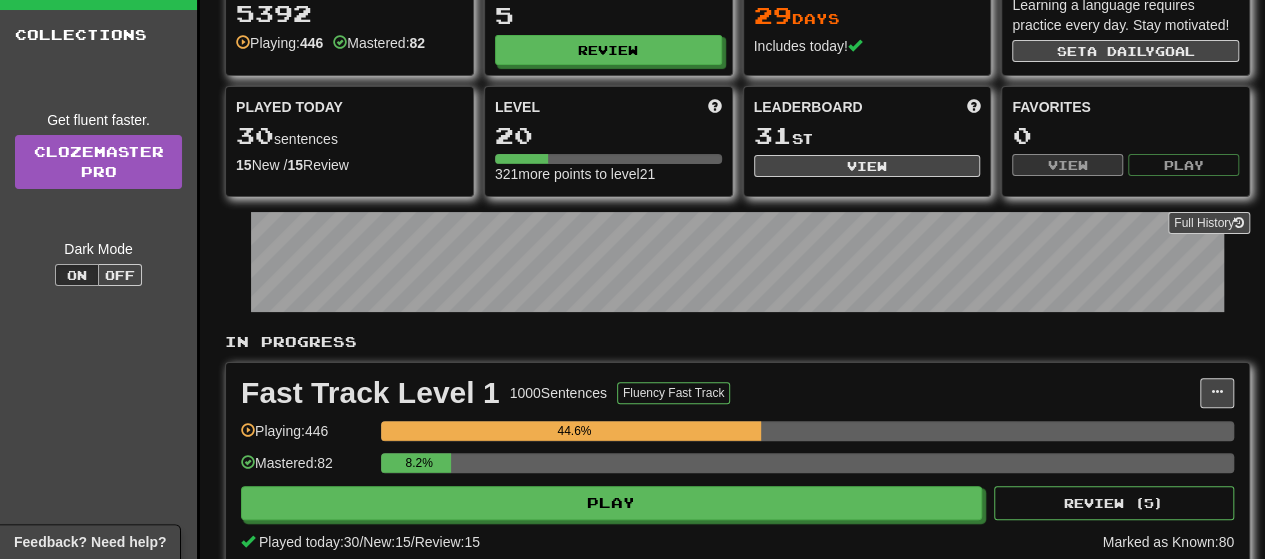 click on "In Progress Fast Track Level 1 1000  Sentences Fluency Fast Track Manage Sentences Unpin from Dashboard  Playing:  446 44.6%  Mastered:  82 8.2% Play Review ( 5 )   Played today:  30  /  New:  15  /  Review:  15 Marked as Known:  80  Add Collection Reset  Progress Delete  Language Pairing Dark Mode On Off" at bounding box center (737, 483) 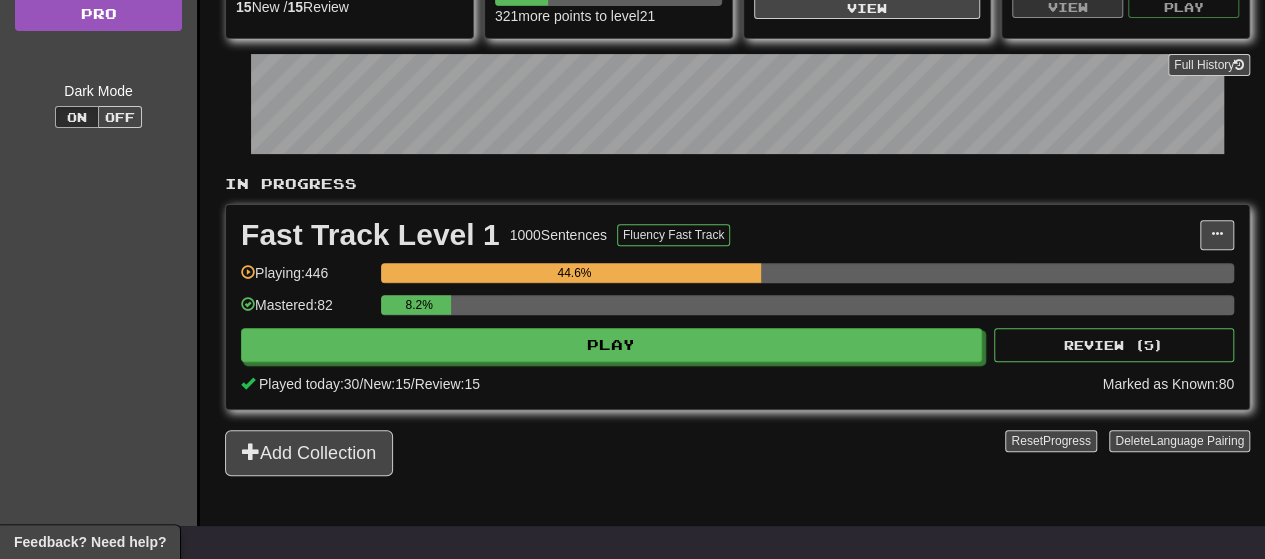 scroll, scrollTop: 0, scrollLeft: 0, axis: both 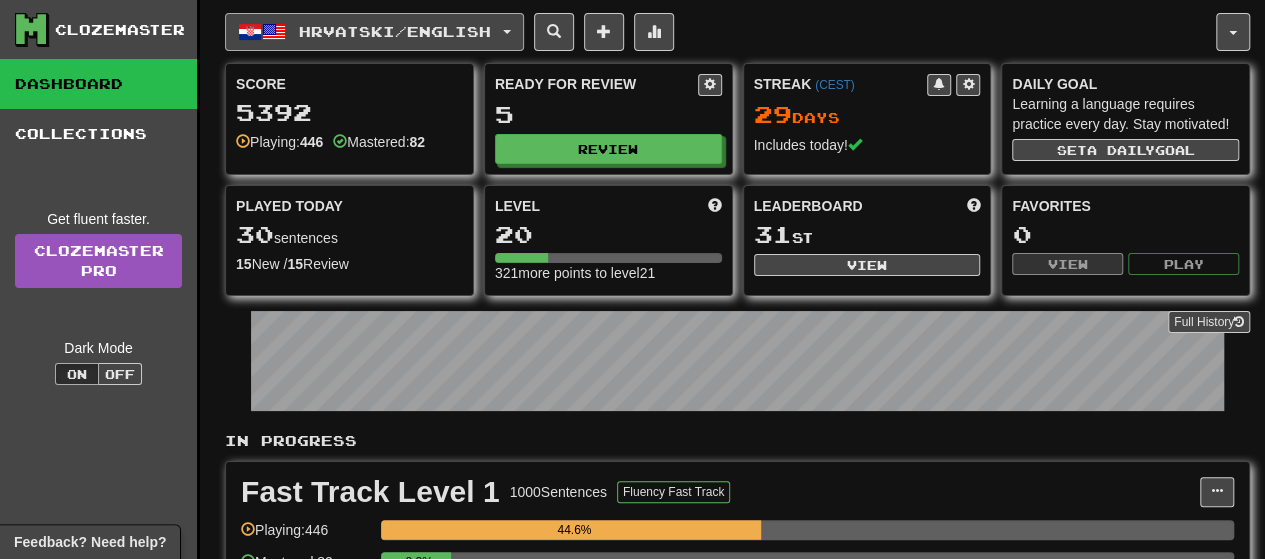 click on "Hrvatski  /  English" at bounding box center [395, 31] 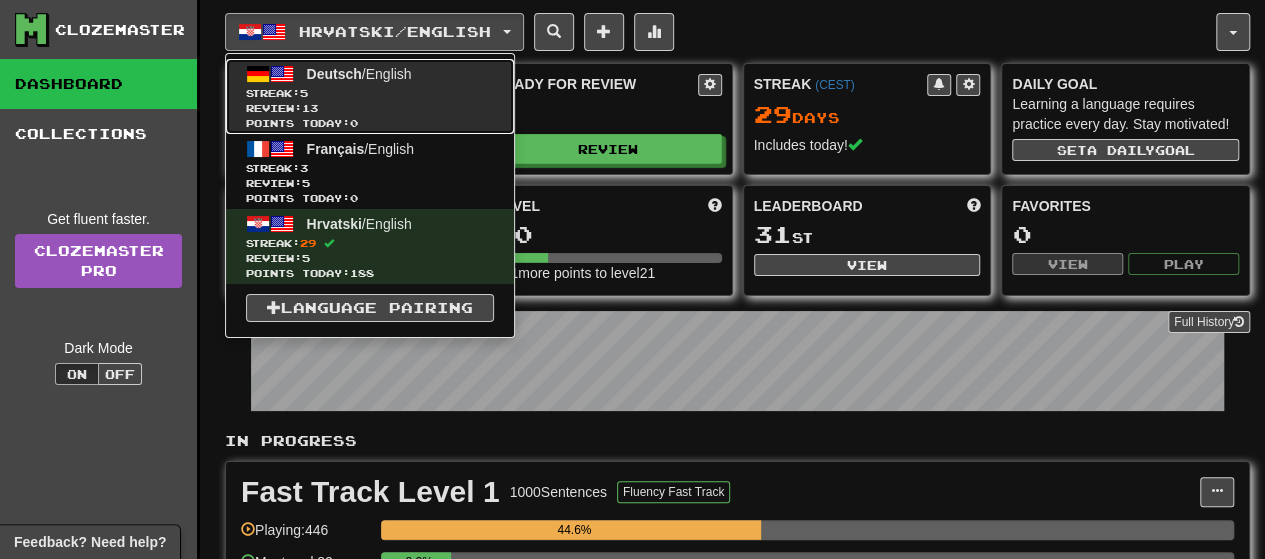 click on "Streak:  5" at bounding box center (370, 93) 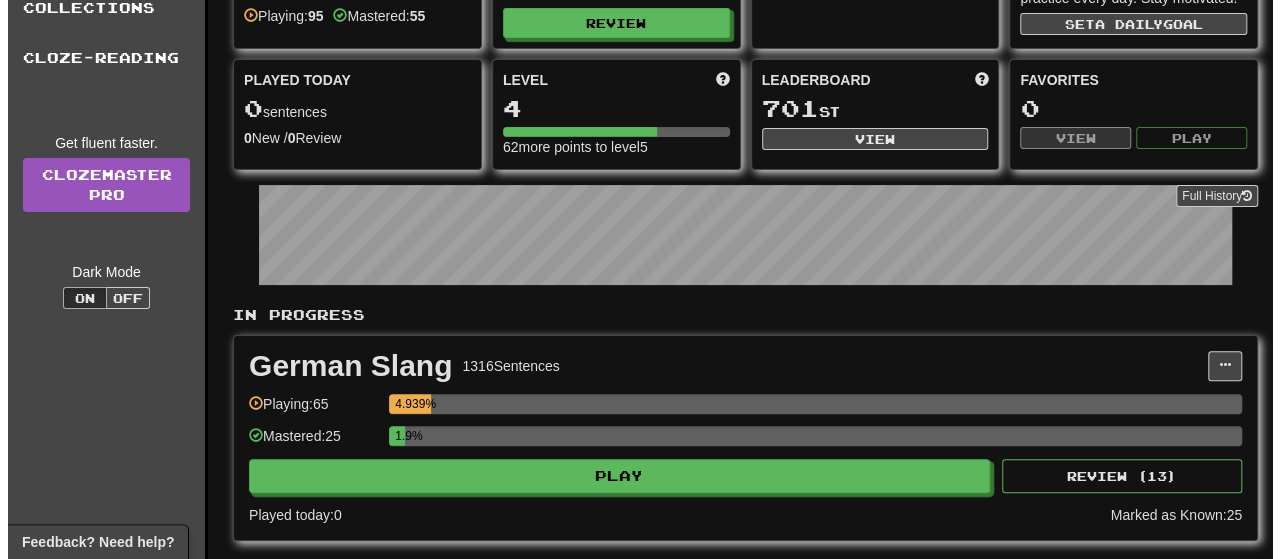 scroll, scrollTop: 147, scrollLeft: 0, axis: vertical 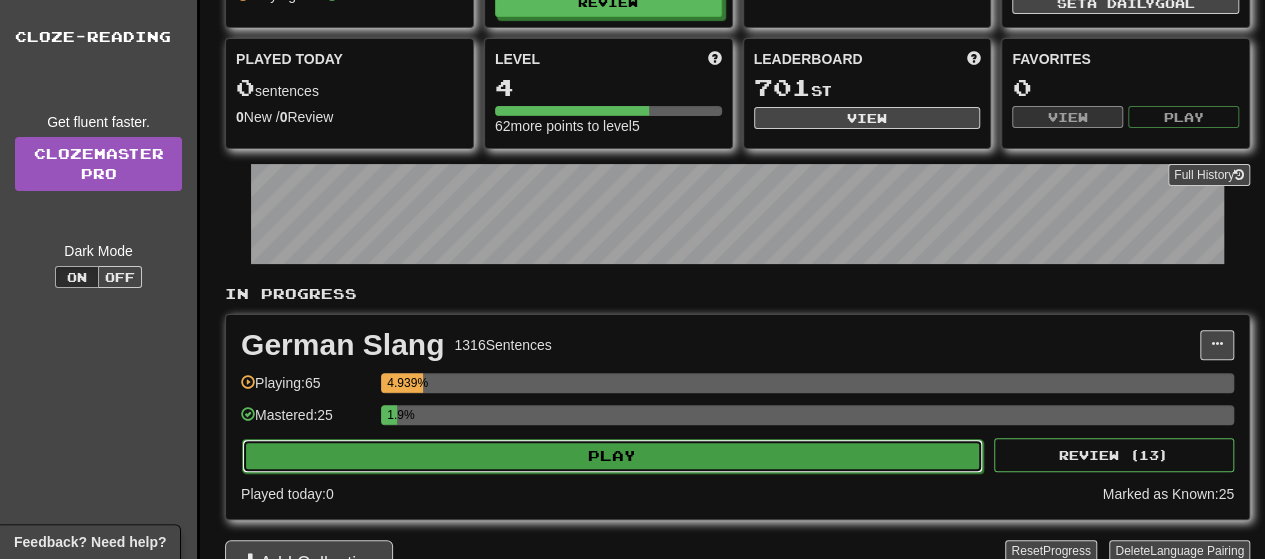 click on "Play" at bounding box center (612, 456) 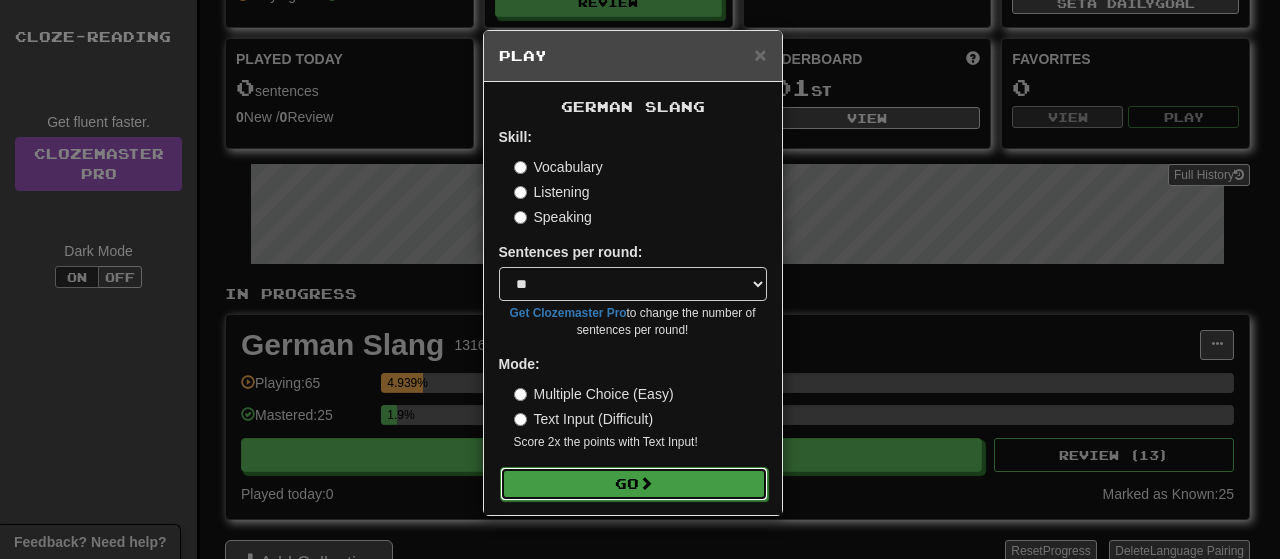 click on "Go" at bounding box center [634, 484] 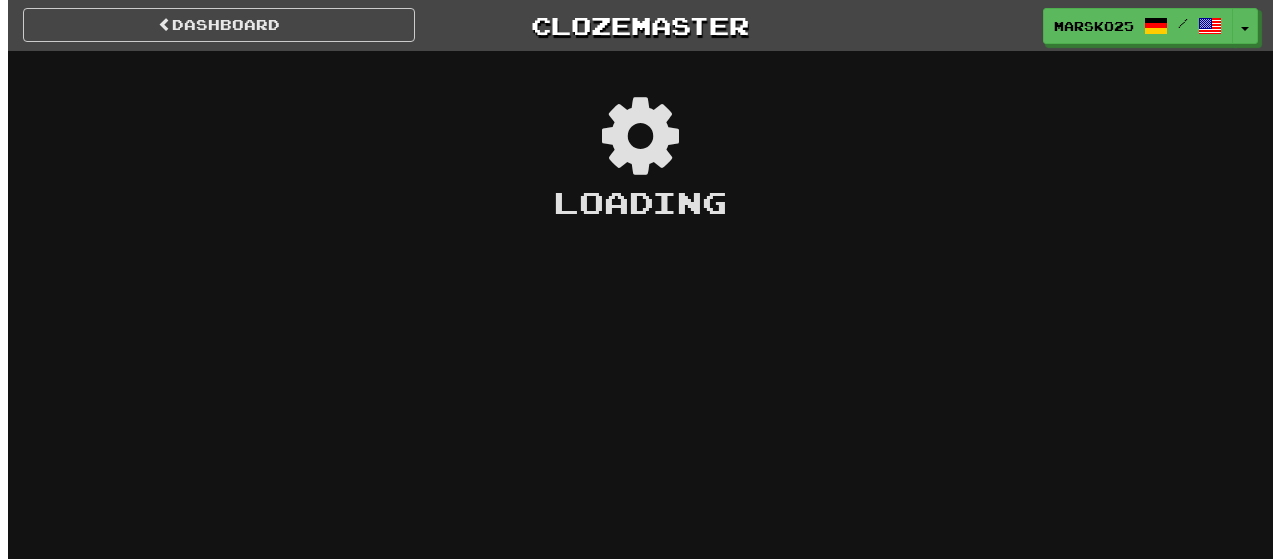 scroll, scrollTop: 0, scrollLeft: 0, axis: both 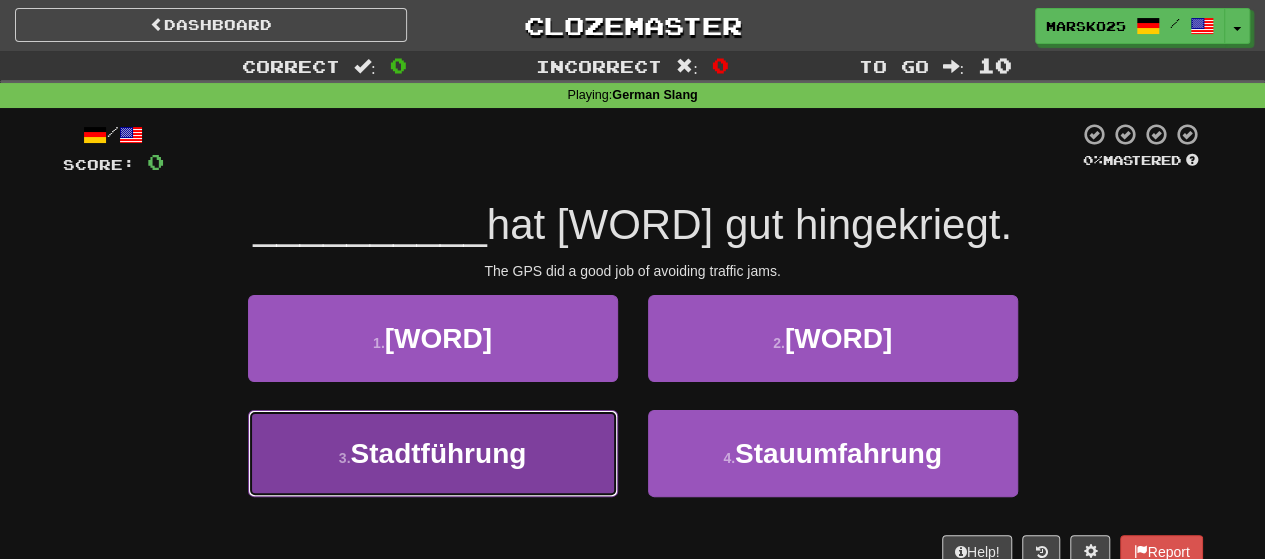 click on "[NUMBER] .  [WORD]" at bounding box center (433, 453) 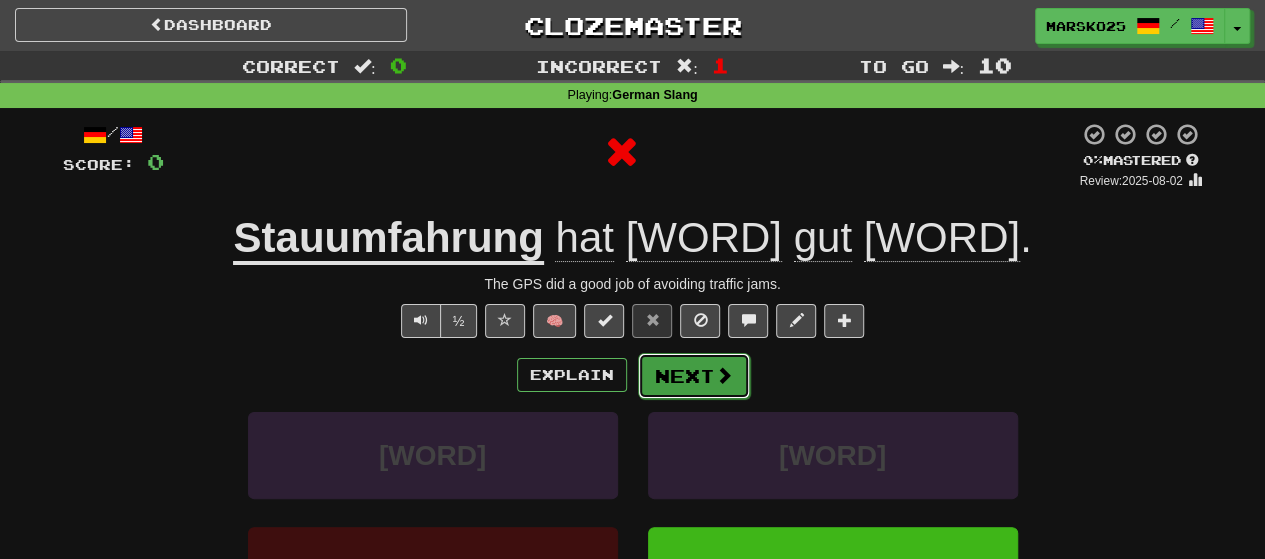 click on "Next" at bounding box center [694, 376] 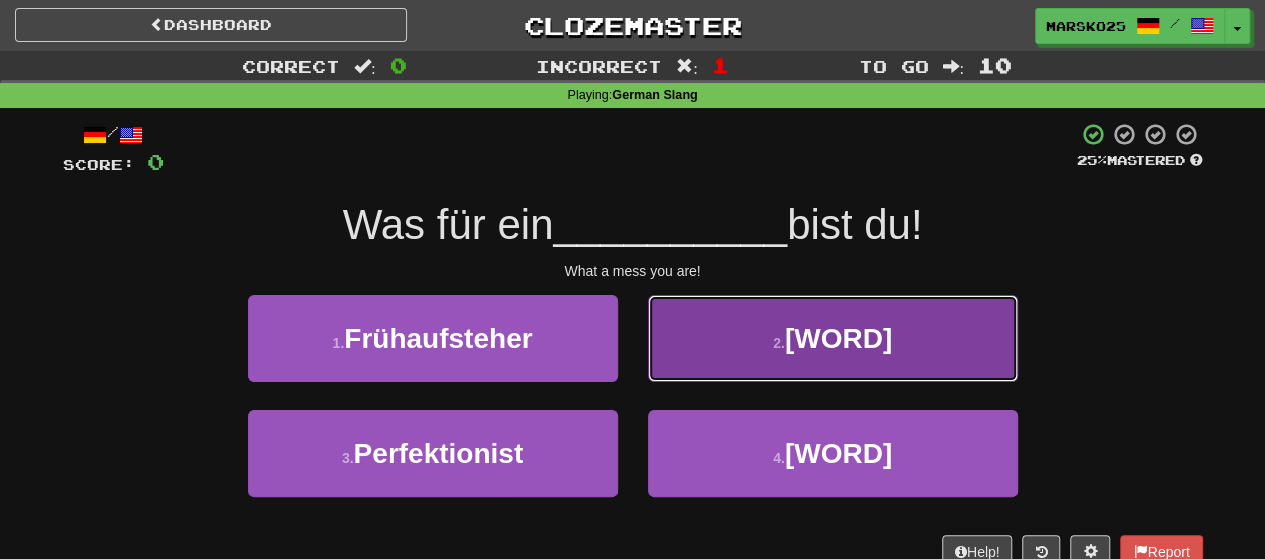 click on "[NUMBER] .  [WORD]" at bounding box center (833, 338) 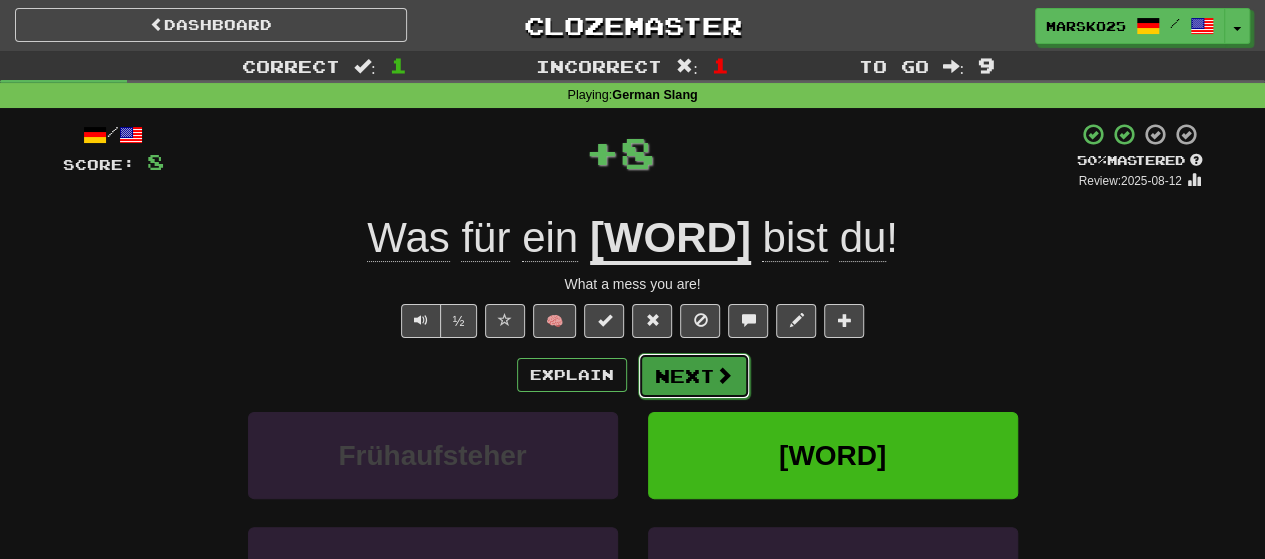 click on "Next" at bounding box center [694, 376] 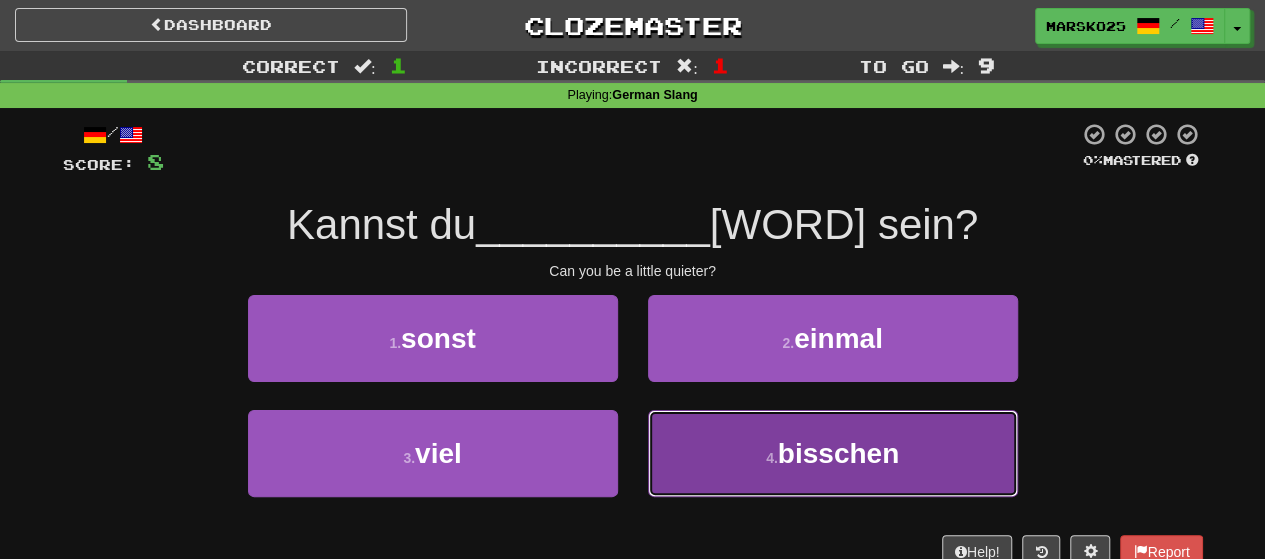 click on "[NUMBER] .  [WORD]" at bounding box center [833, 453] 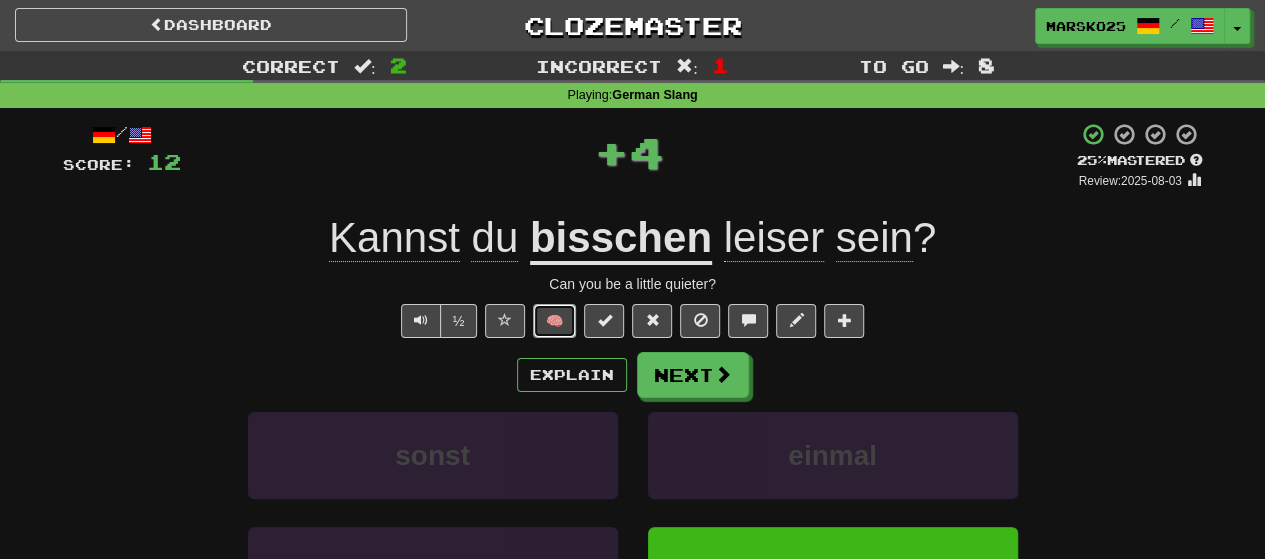 click on "🧠" at bounding box center (554, 321) 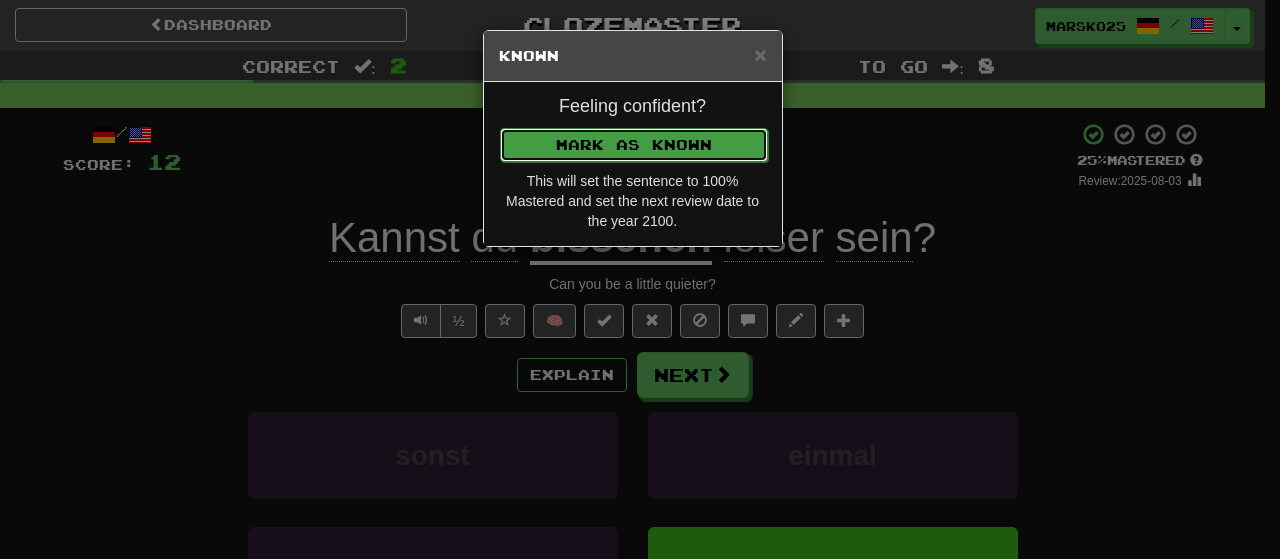 click on "Mark as Known" at bounding box center [634, 145] 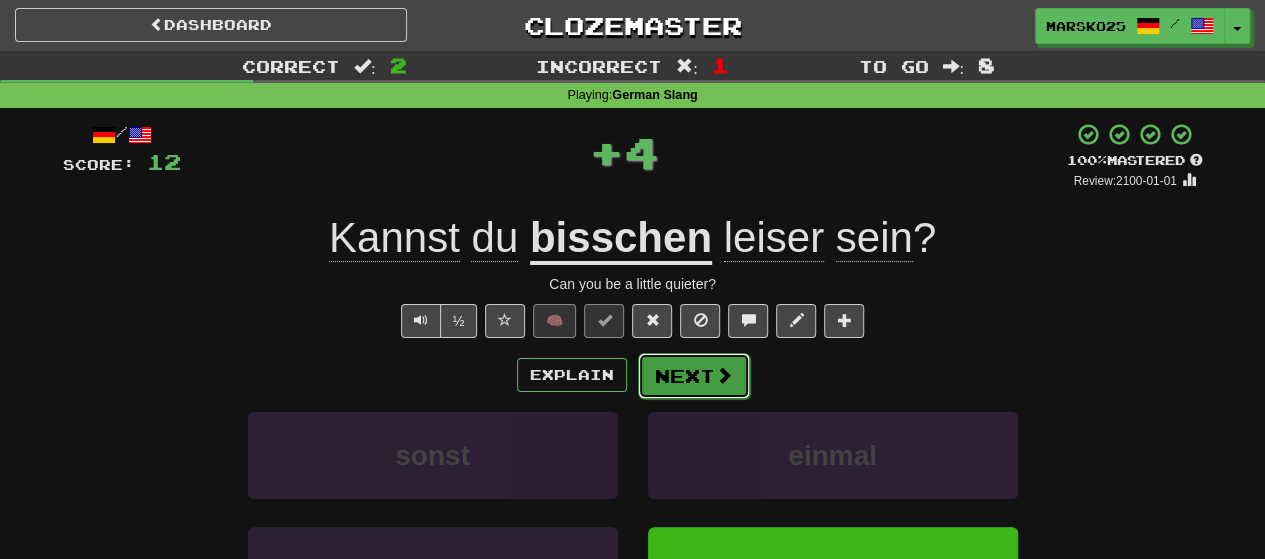 click on "Next" at bounding box center (694, 376) 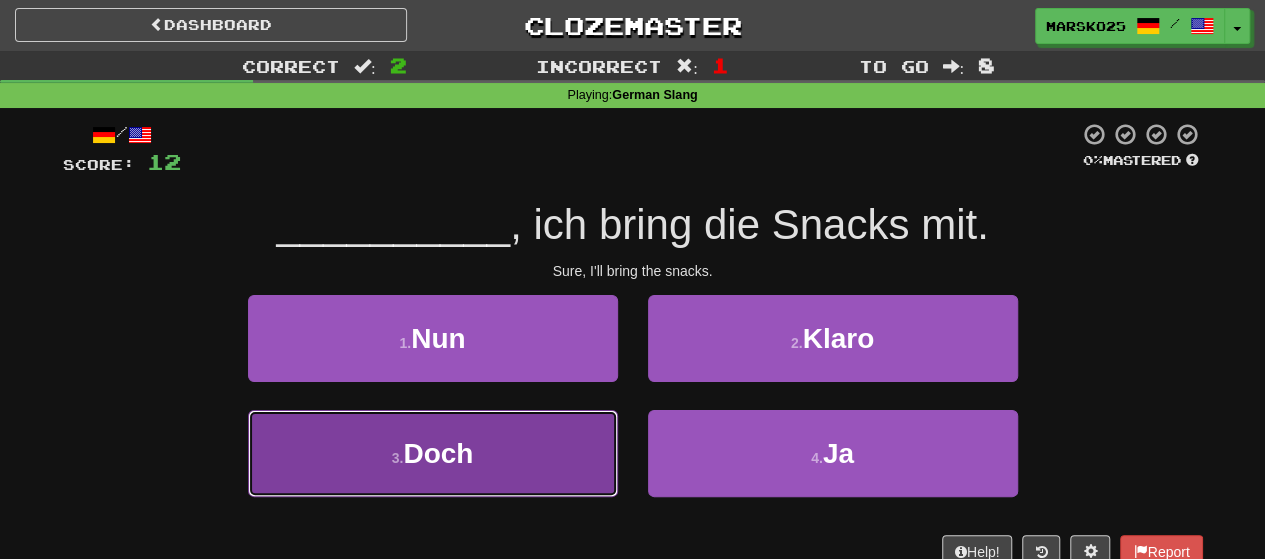 click on "[NUMBER] .  [WORD]" at bounding box center (433, 453) 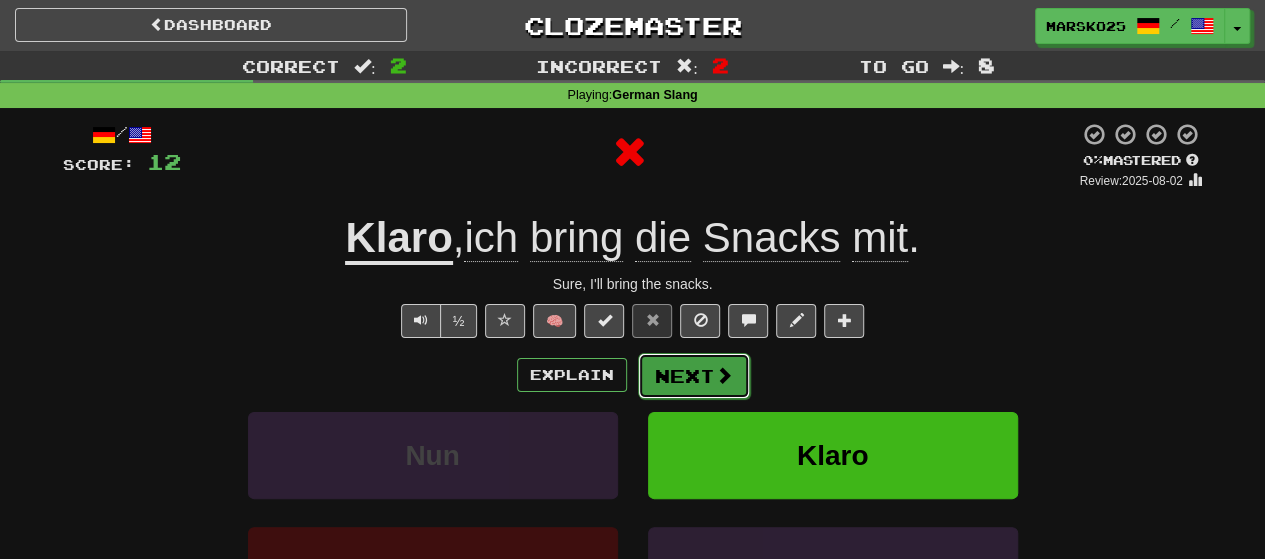 click on "Next" at bounding box center (694, 376) 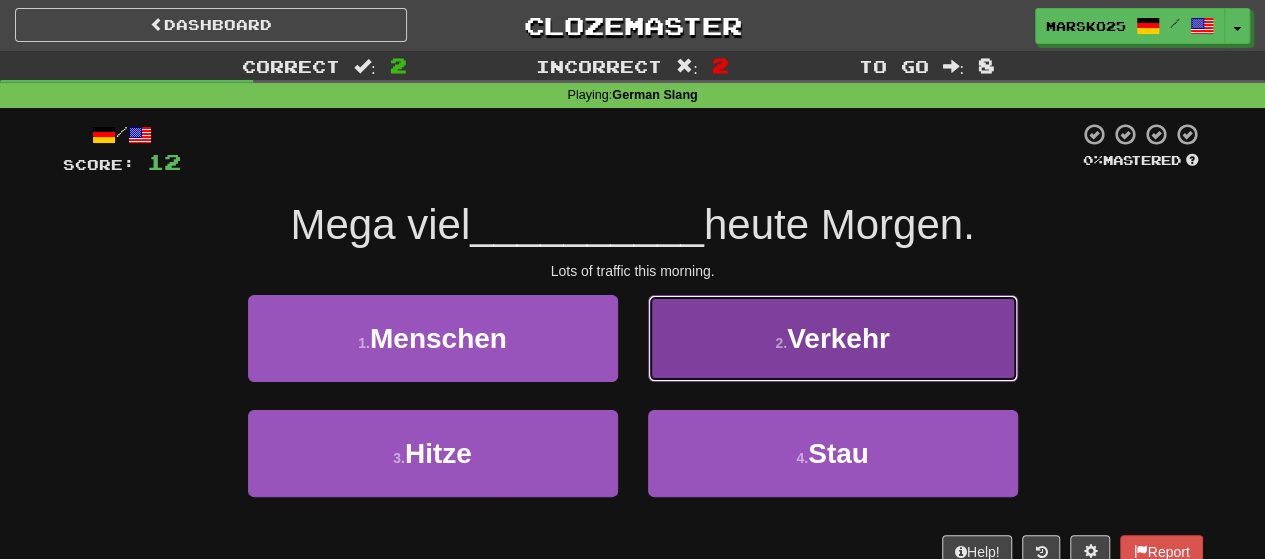 click on "[NUMBER] .  [WORD]" at bounding box center (833, 338) 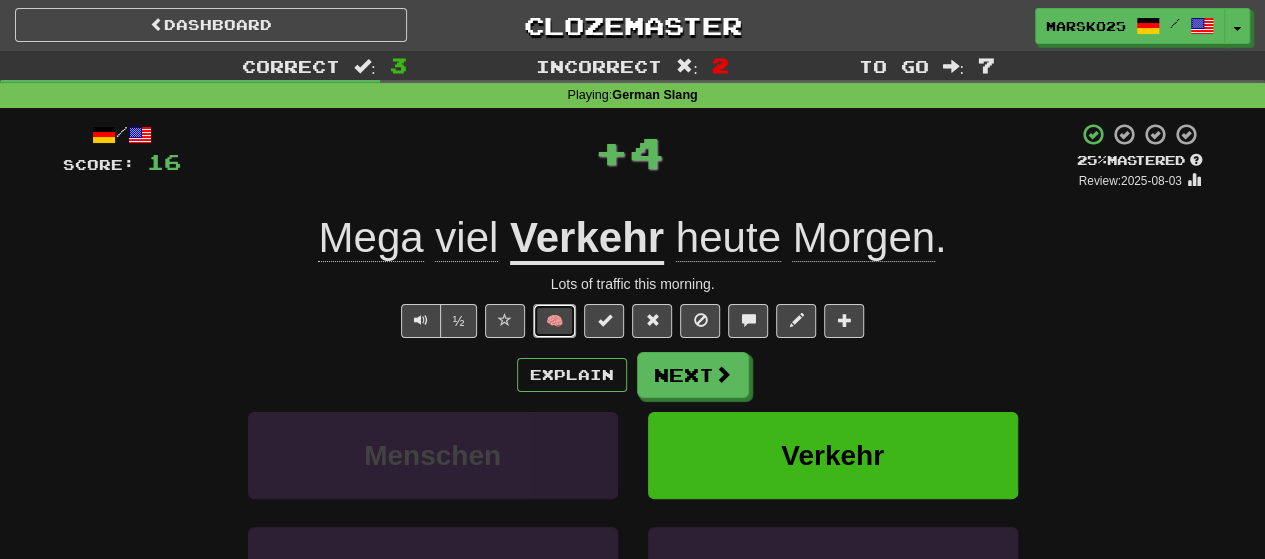 click on "🧠" at bounding box center (554, 321) 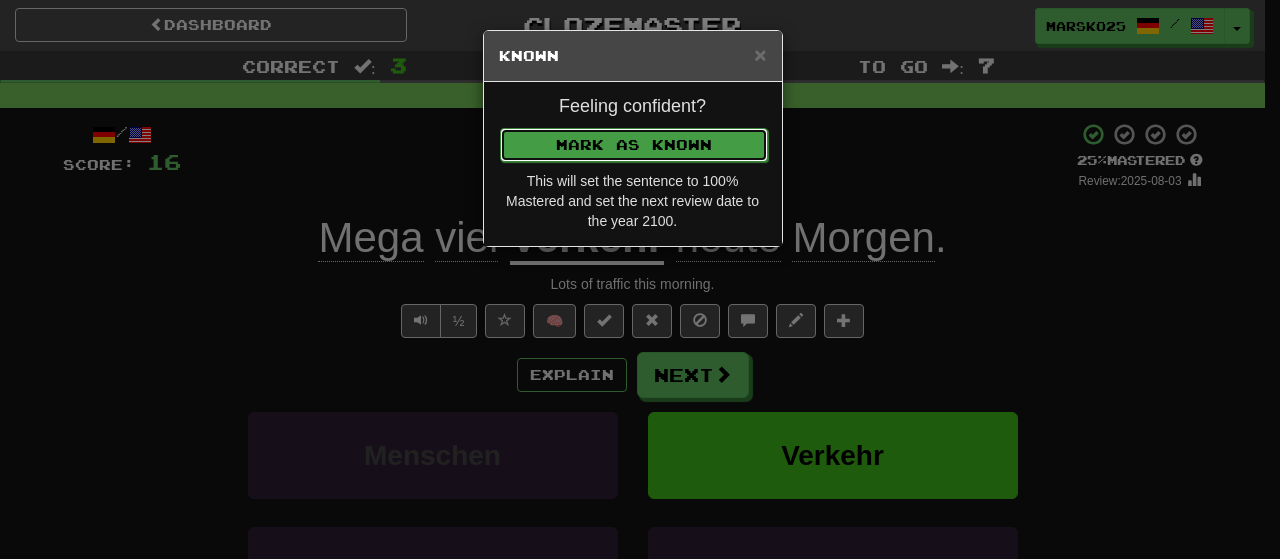 click on "Mark as Known" at bounding box center (634, 145) 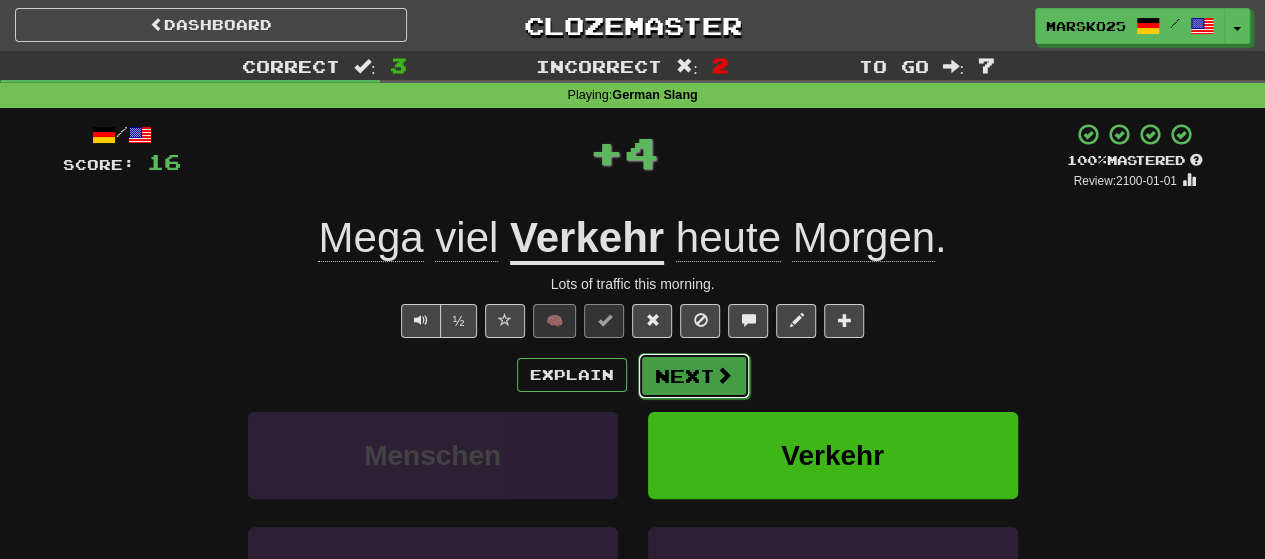 click on "Next" at bounding box center (694, 376) 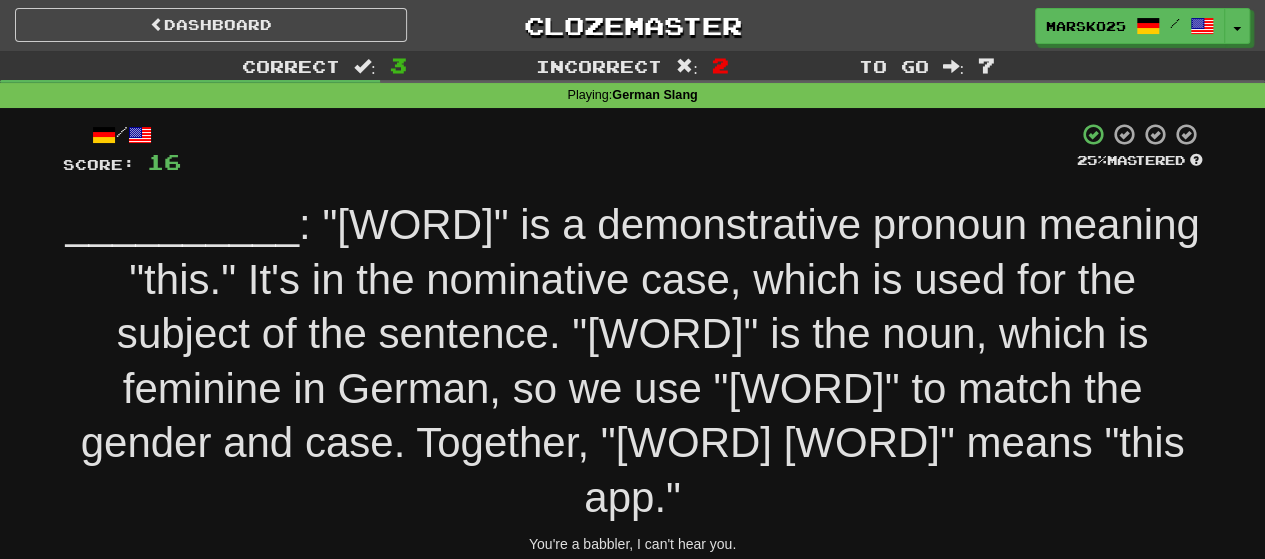 click on "2 .  Laberkopf" at bounding box center [833, 611] 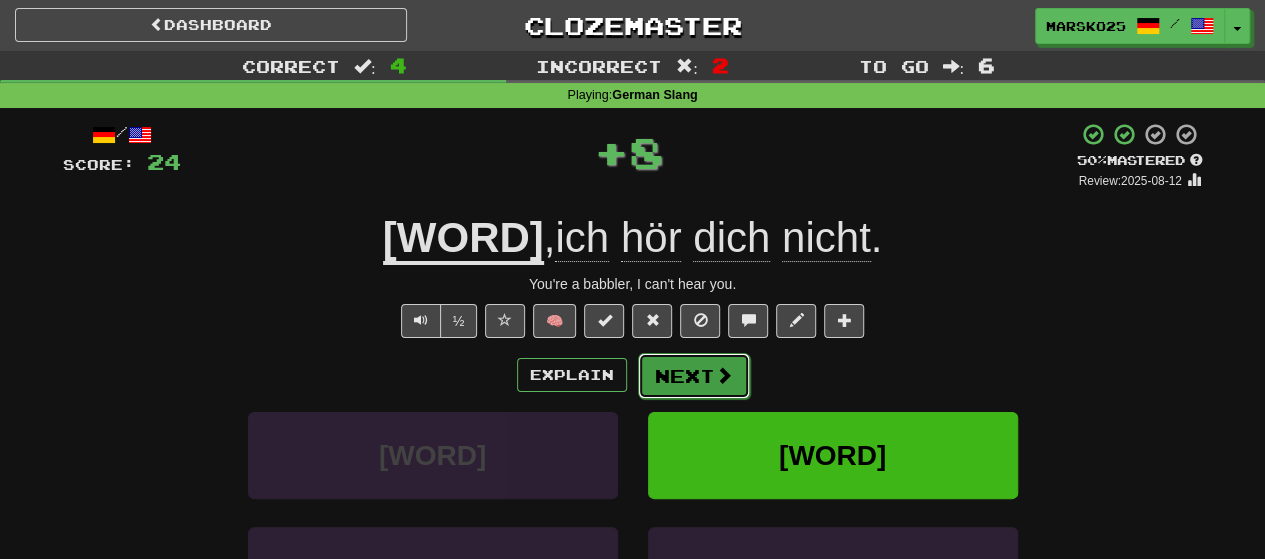 click on "Next" at bounding box center (694, 376) 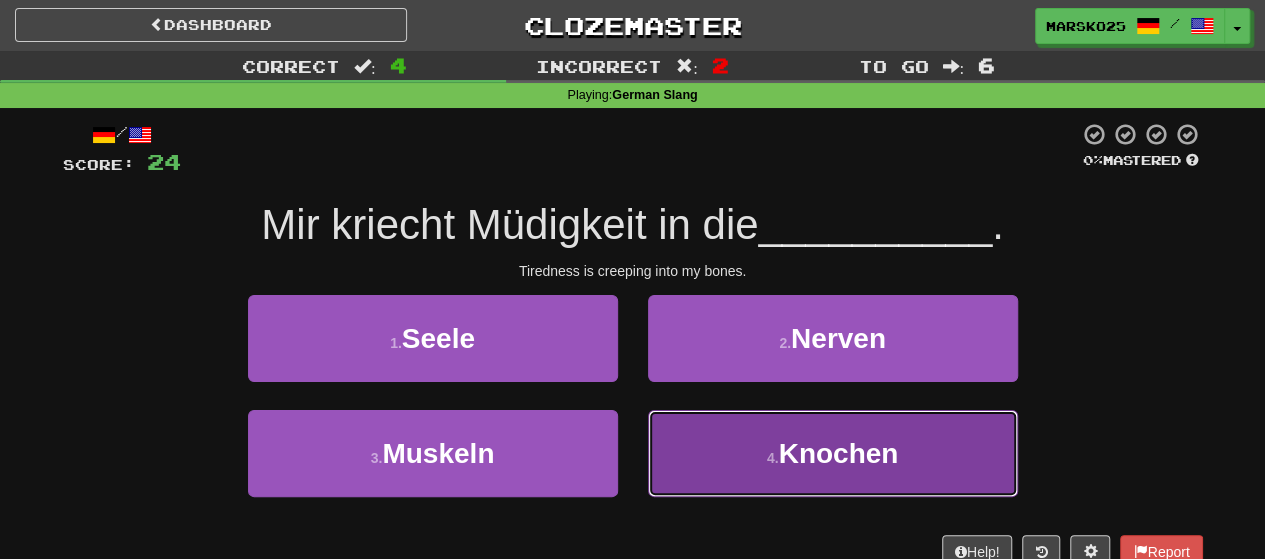 click on "4 .  Knochen" at bounding box center [833, 453] 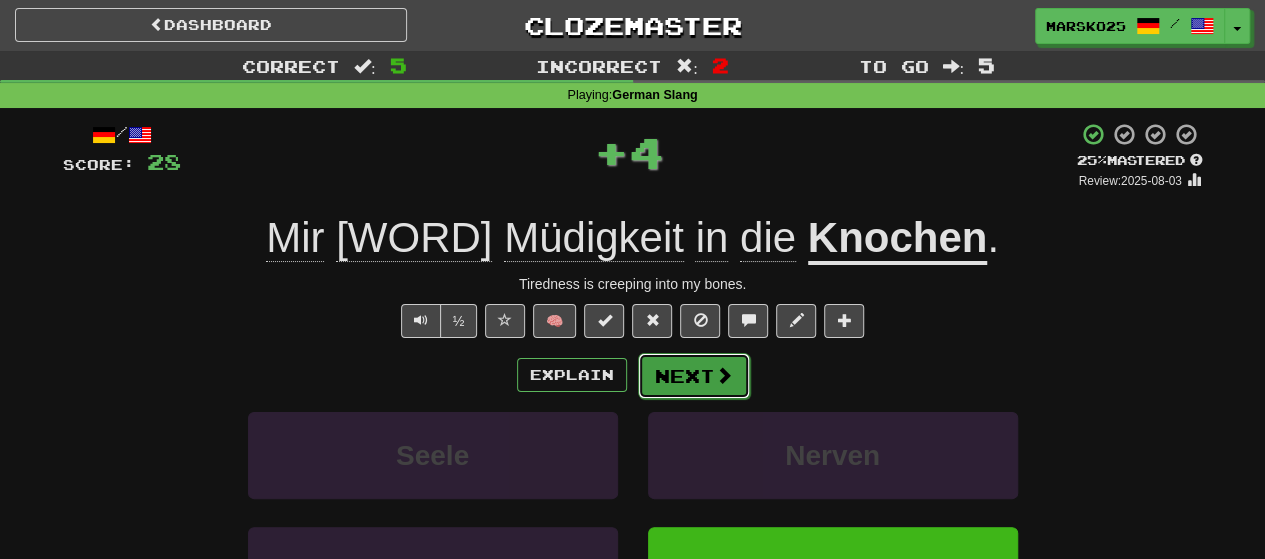 click on "Next" at bounding box center (694, 376) 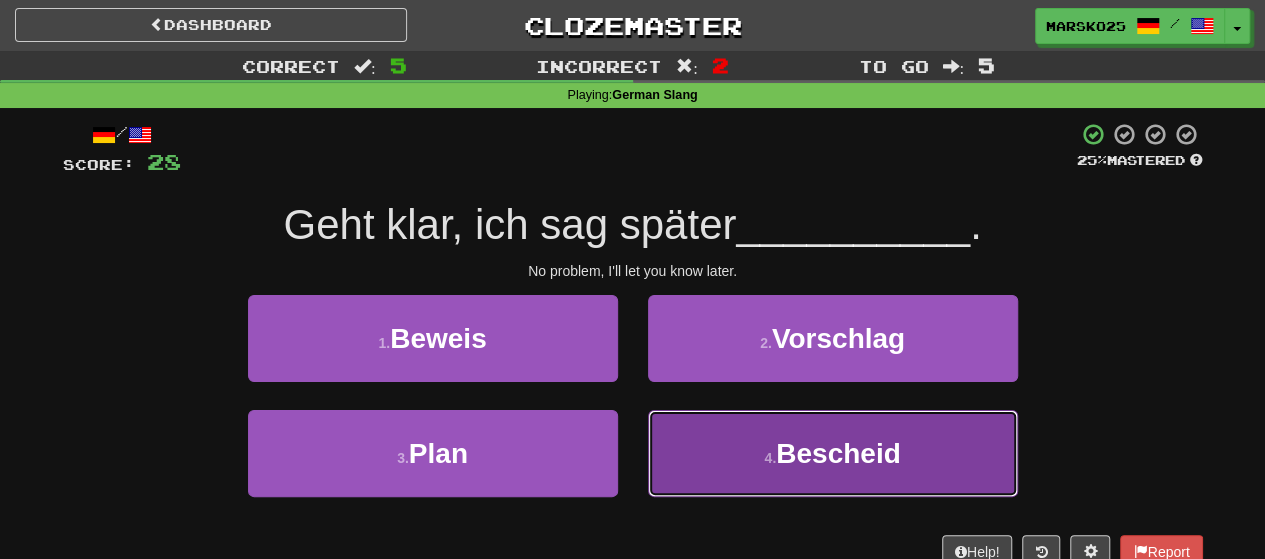 click on "4 .  Bescheid" at bounding box center [833, 453] 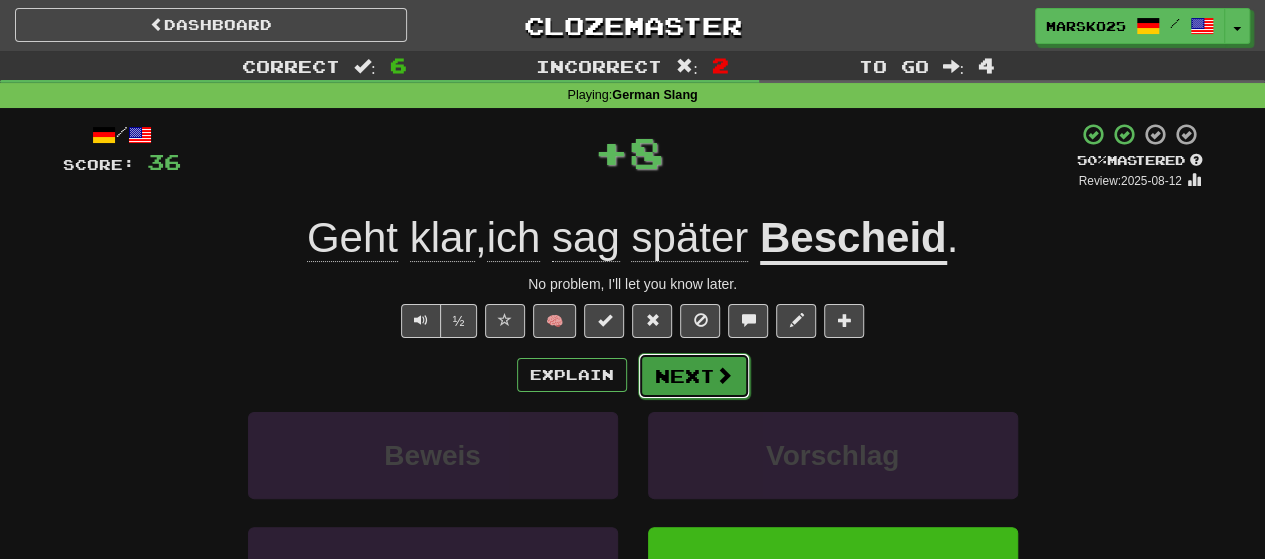 click on "Next" at bounding box center [694, 376] 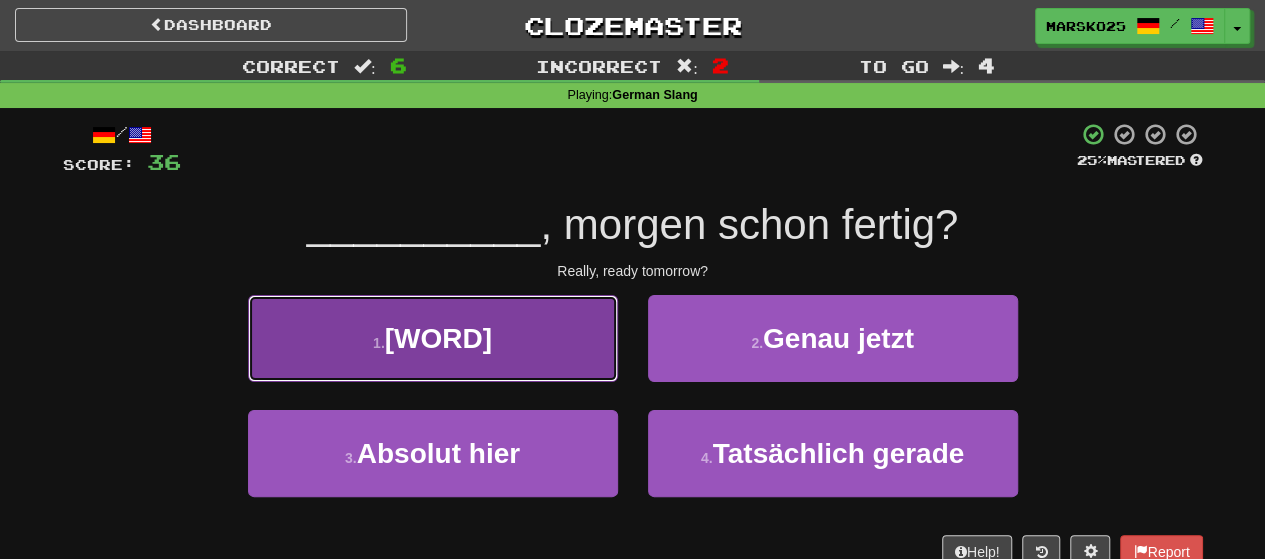 click on "1 .  Echt jetzt" at bounding box center (433, 338) 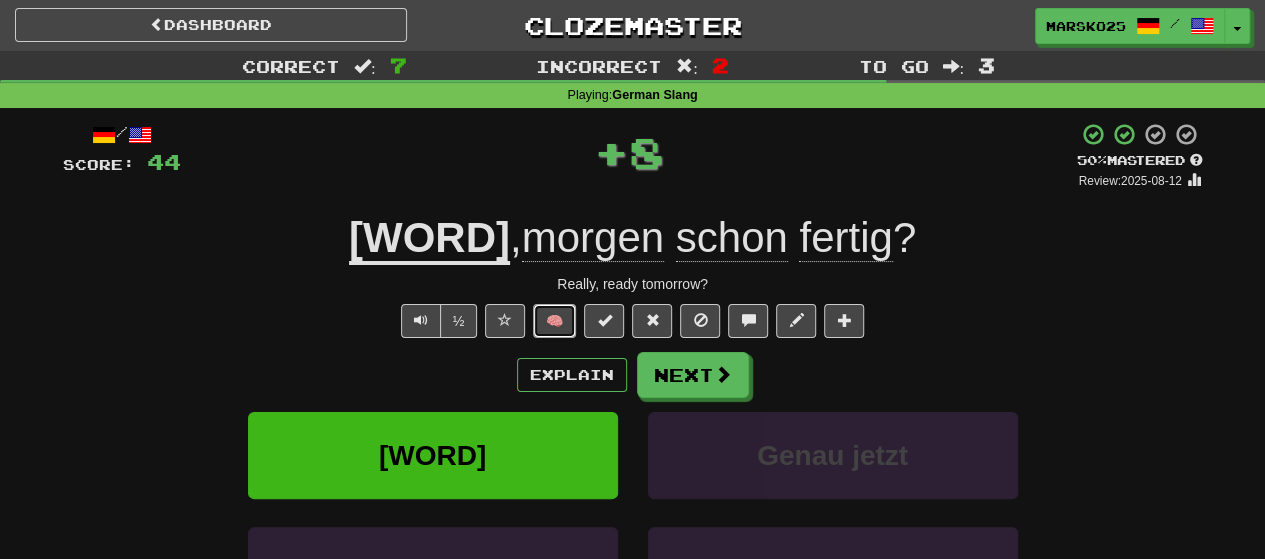 click on "🧠" at bounding box center (554, 321) 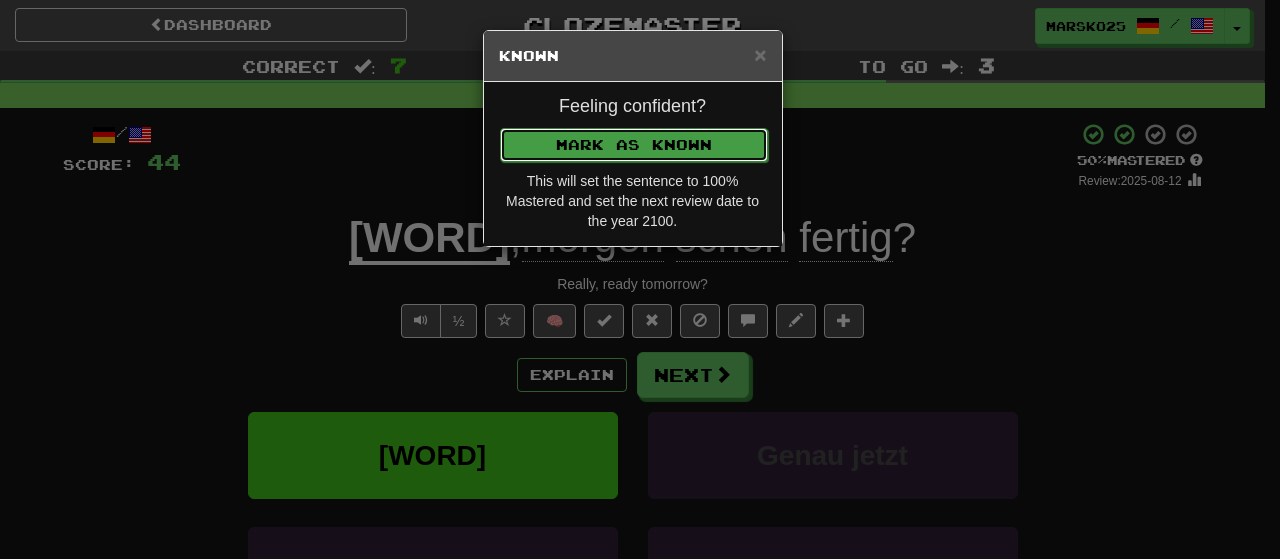 click on "Mark as Known" at bounding box center [634, 145] 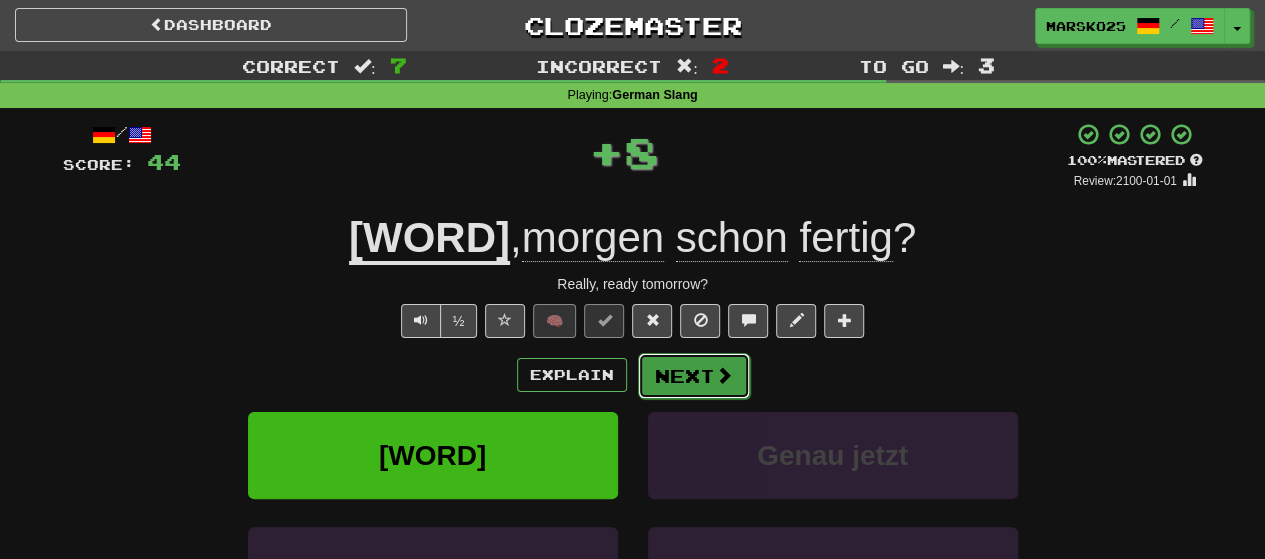 click on "Next" at bounding box center (694, 376) 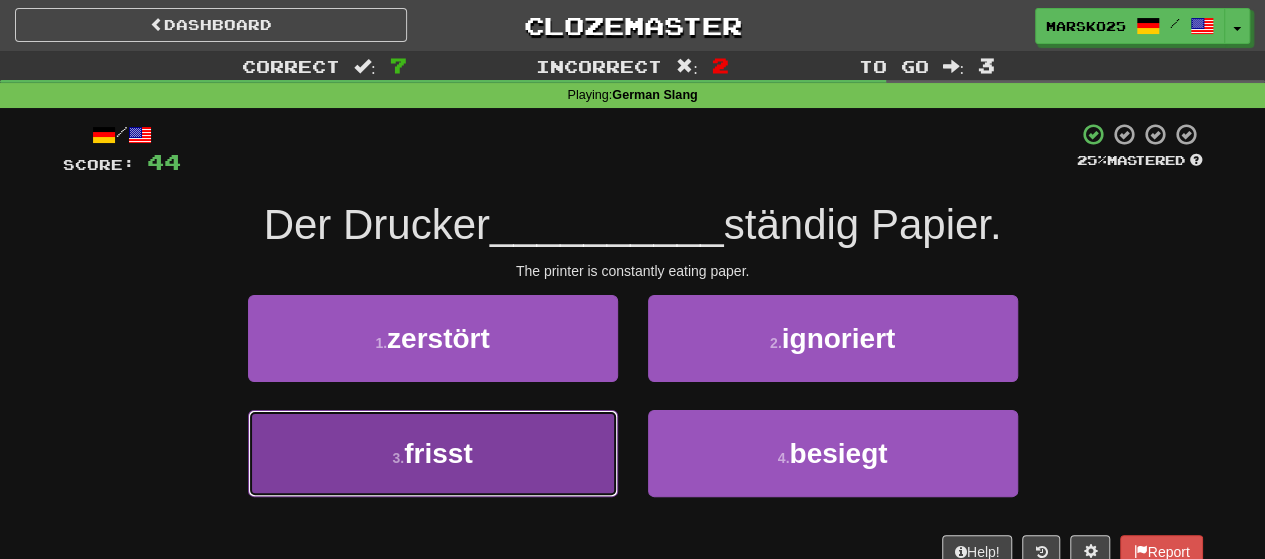 click on "3 .  frisst" at bounding box center (433, 453) 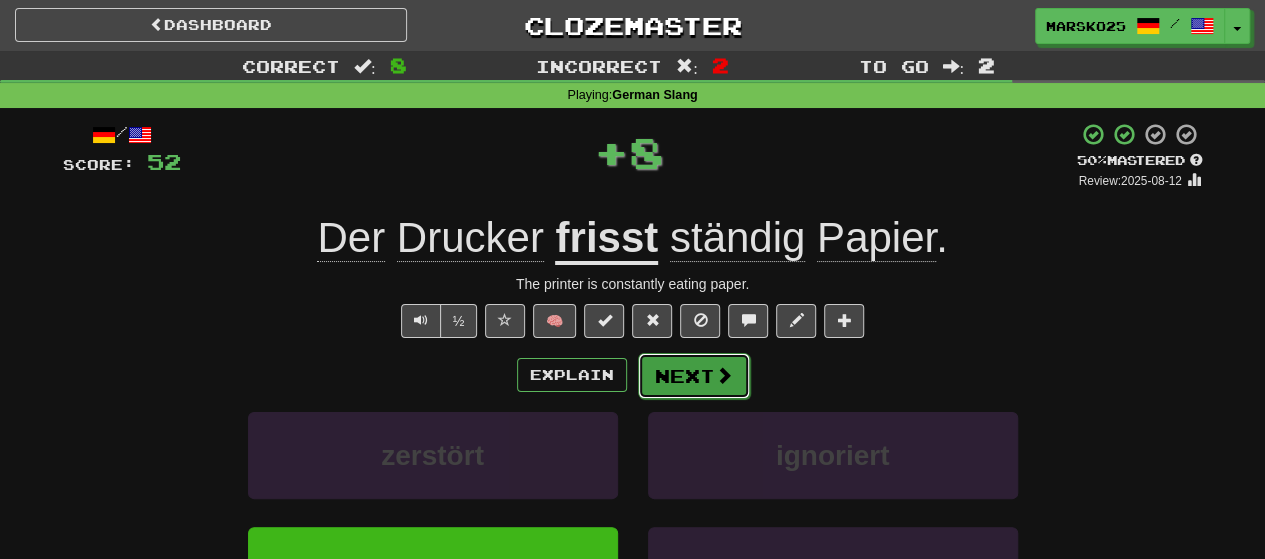 click on "Next" at bounding box center [694, 376] 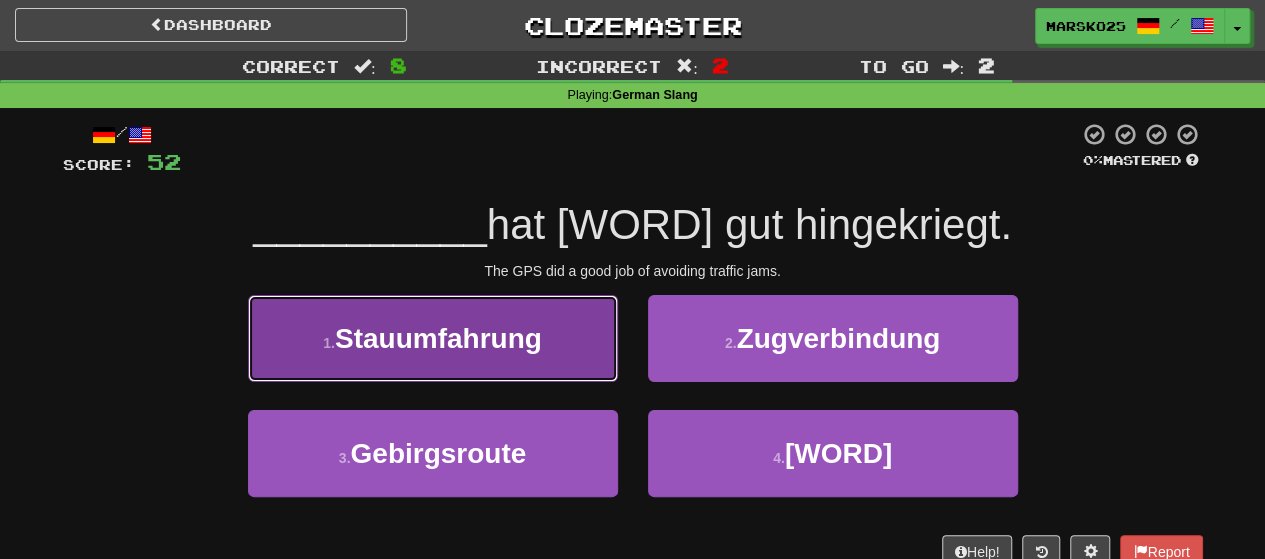 click on "1 .  Stauumfahrung" at bounding box center [433, 338] 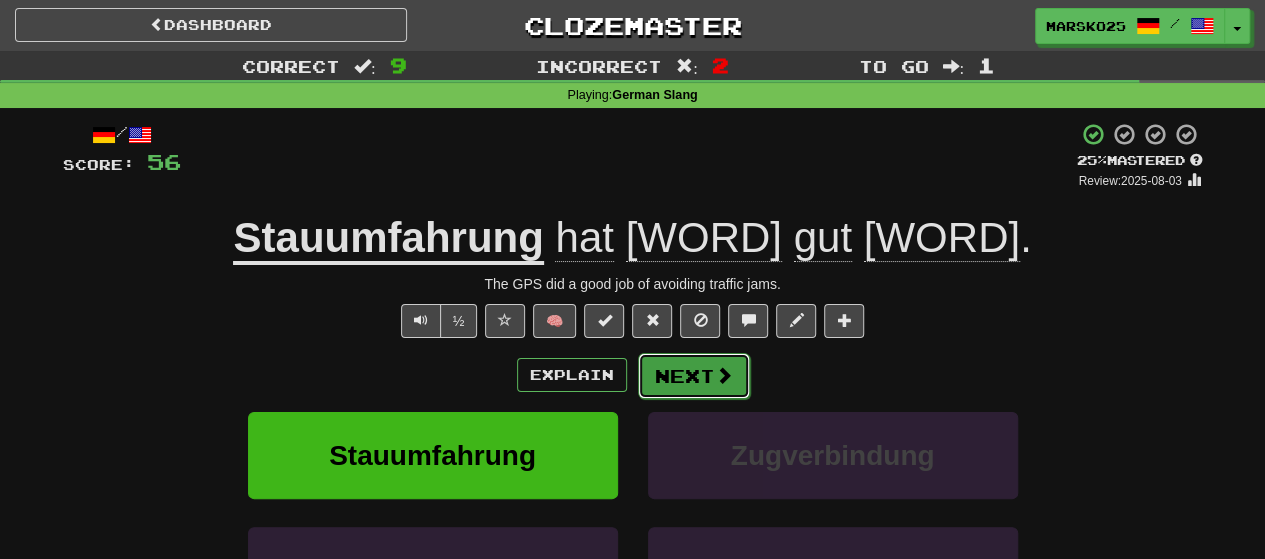 click on "Next" at bounding box center (694, 376) 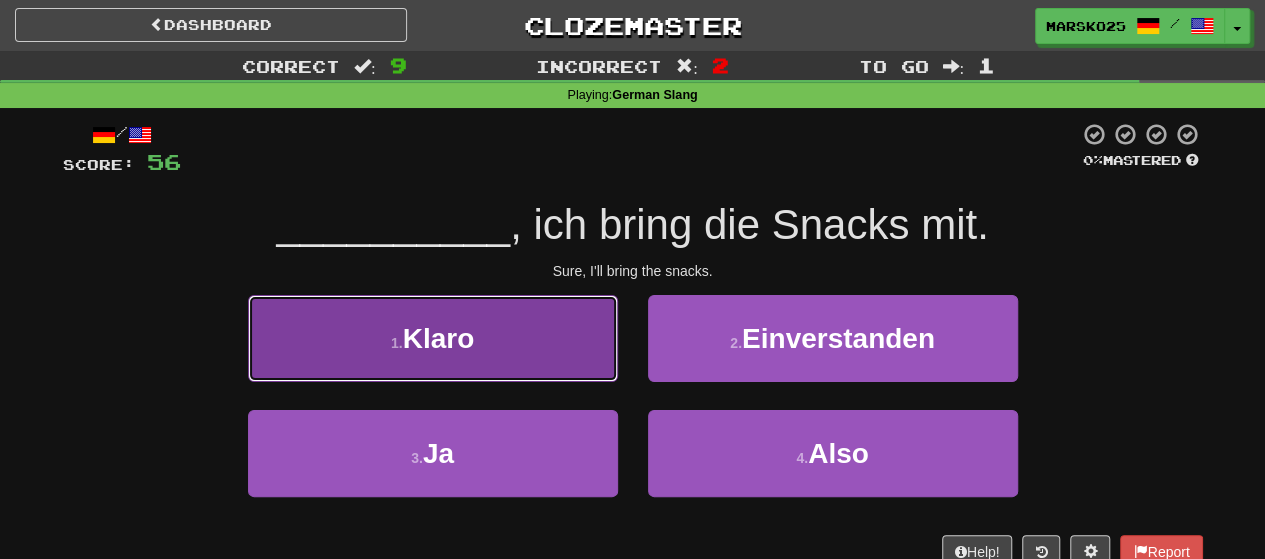 click on "1 .  Klaro" at bounding box center (433, 338) 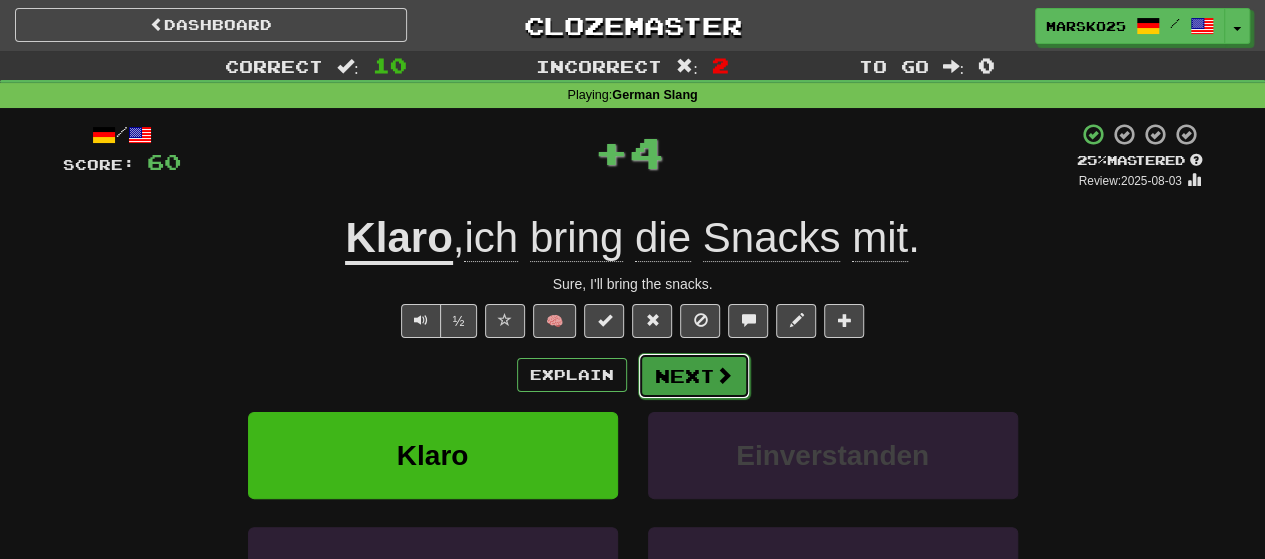 click on "Next" at bounding box center (694, 376) 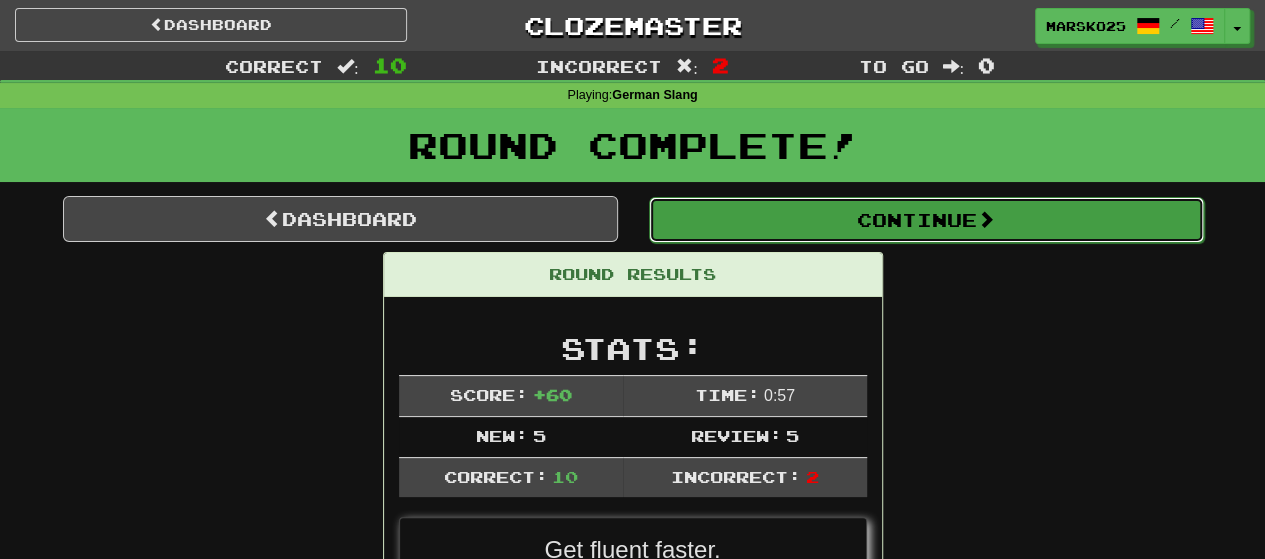 click on "Continue" at bounding box center (926, 220) 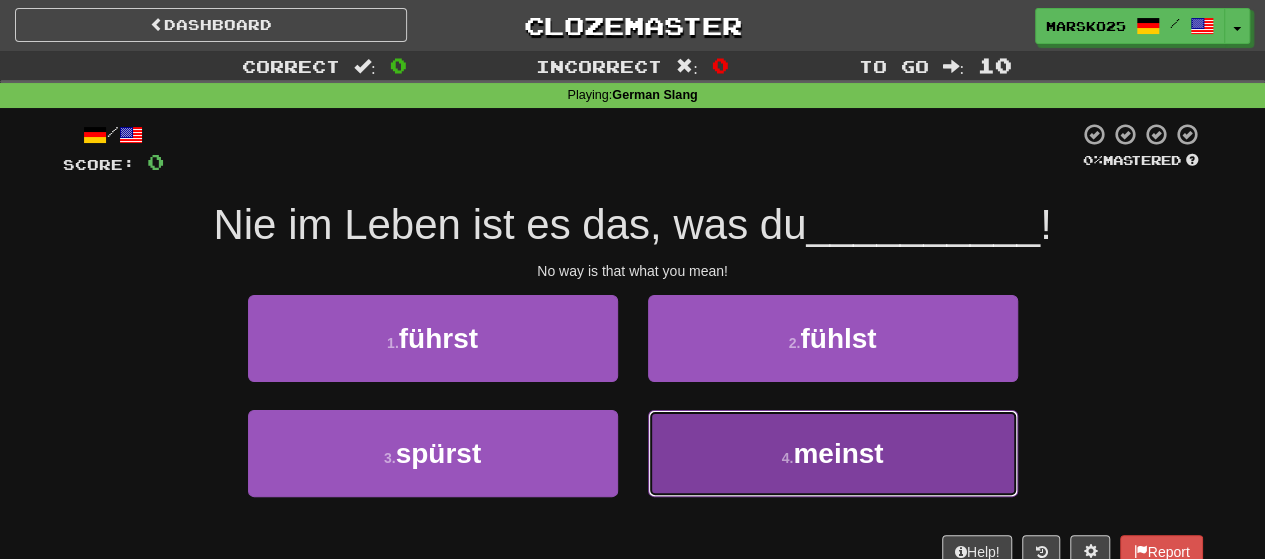 click on "4 .  meinst" at bounding box center [833, 453] 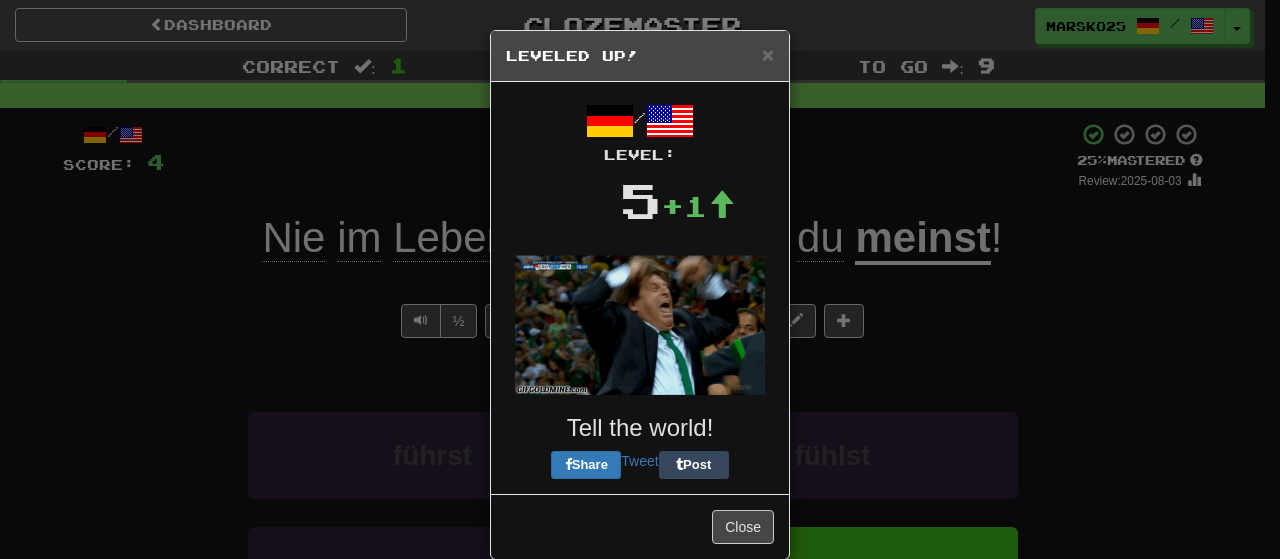 click at bounding box center [640, 325] 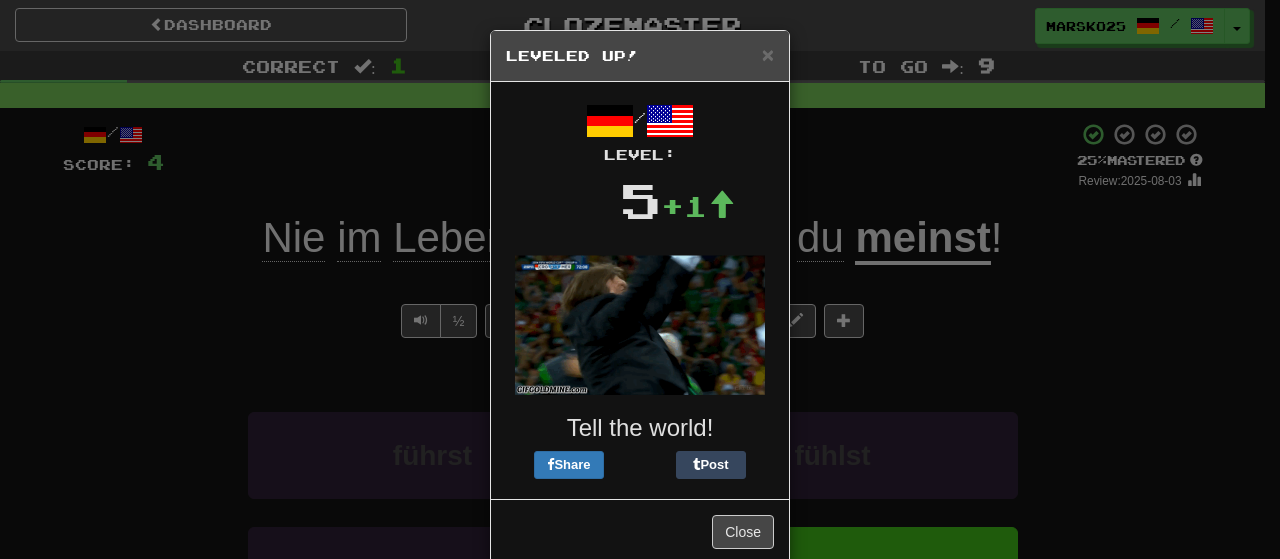 click on "Leveled Up!" at bounding box center [640, 56] 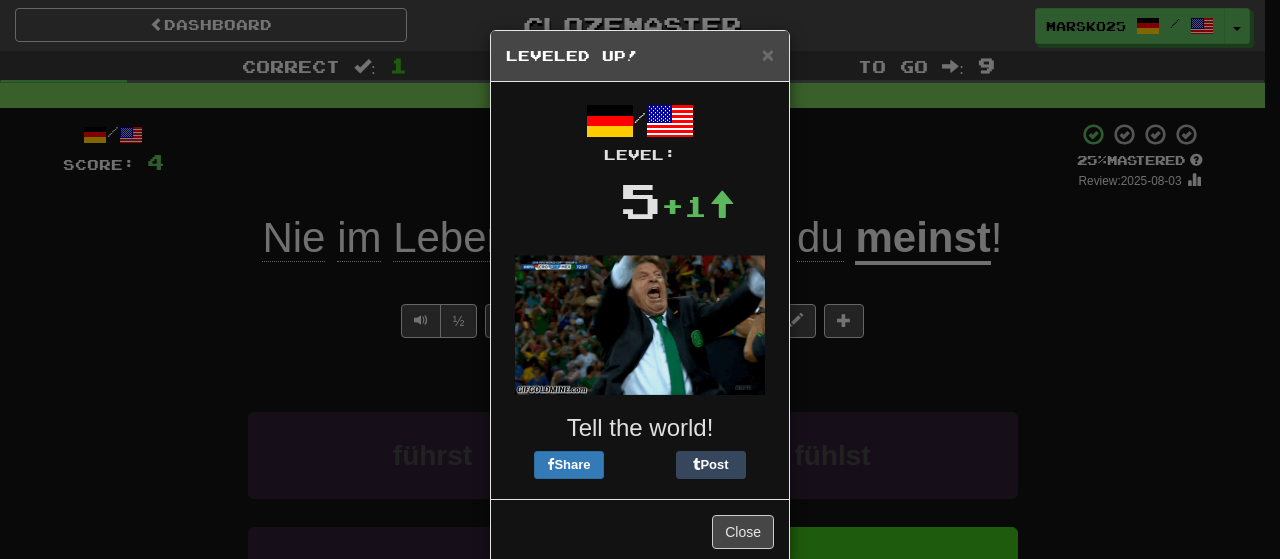 drag, startPoint x: 760, startPoint y: 57, endPoint x: 746, endPoint y: 60, distance: 14.3178215 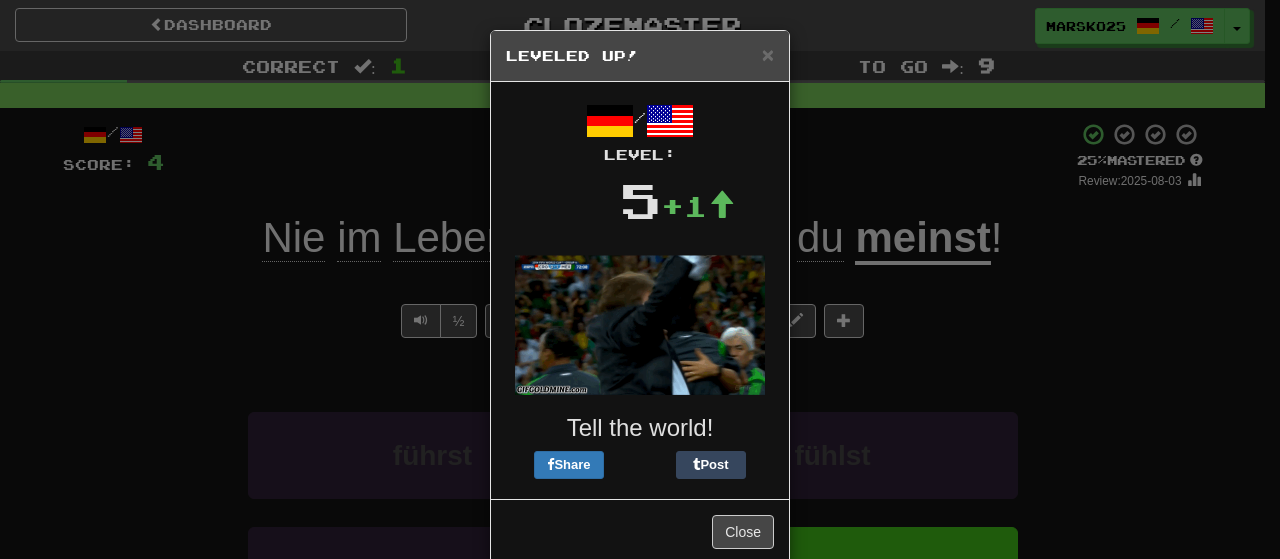 click on "Leveled Up!" at bounding box center (640, 56) 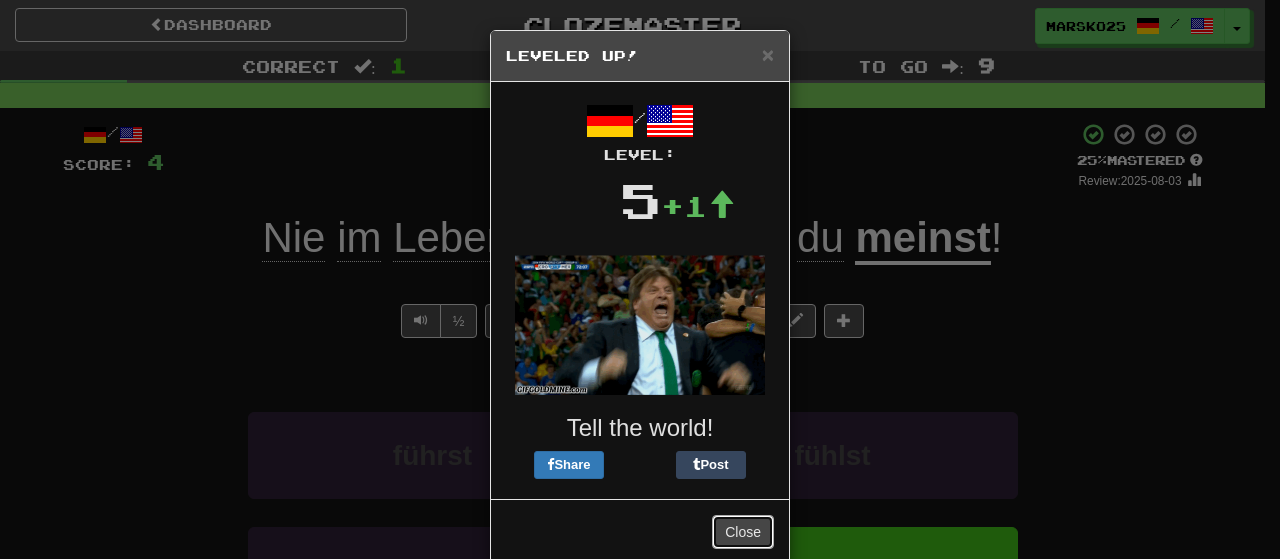 click on "Close" at bounding box center (743, 532) 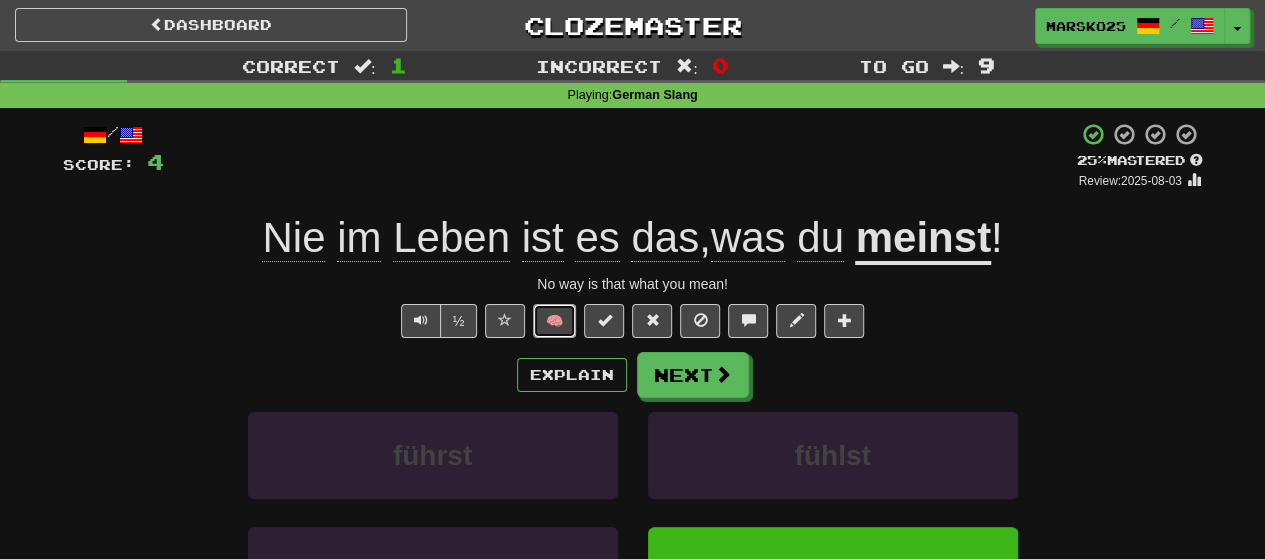 click on "🧠" at bounding box center [554, 321] 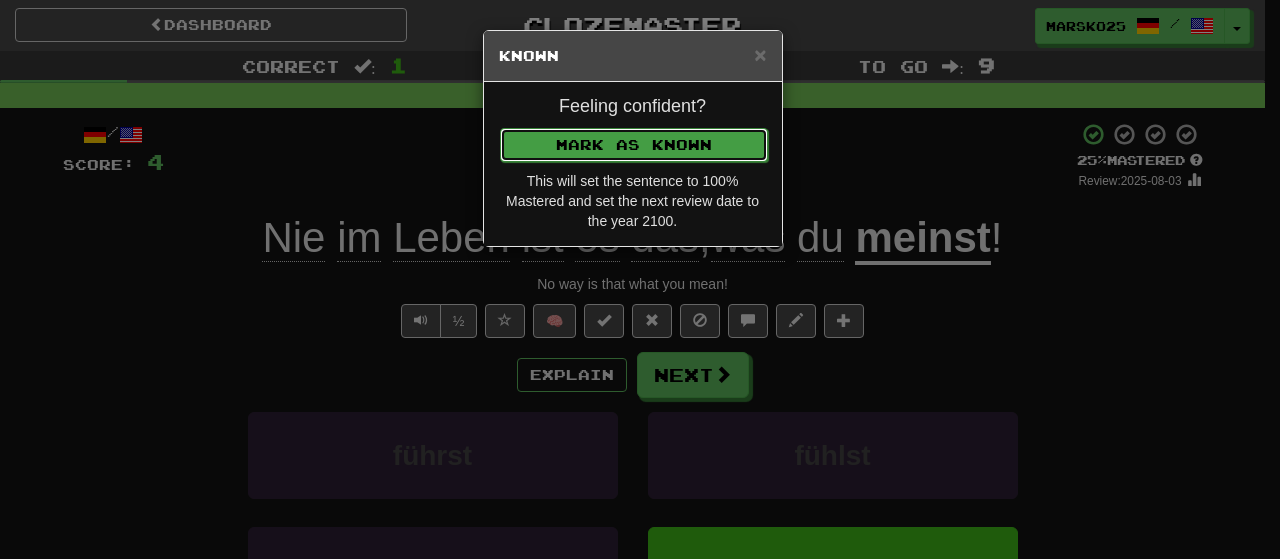 click on "Mark as Known" at bounding box center [634, 145] 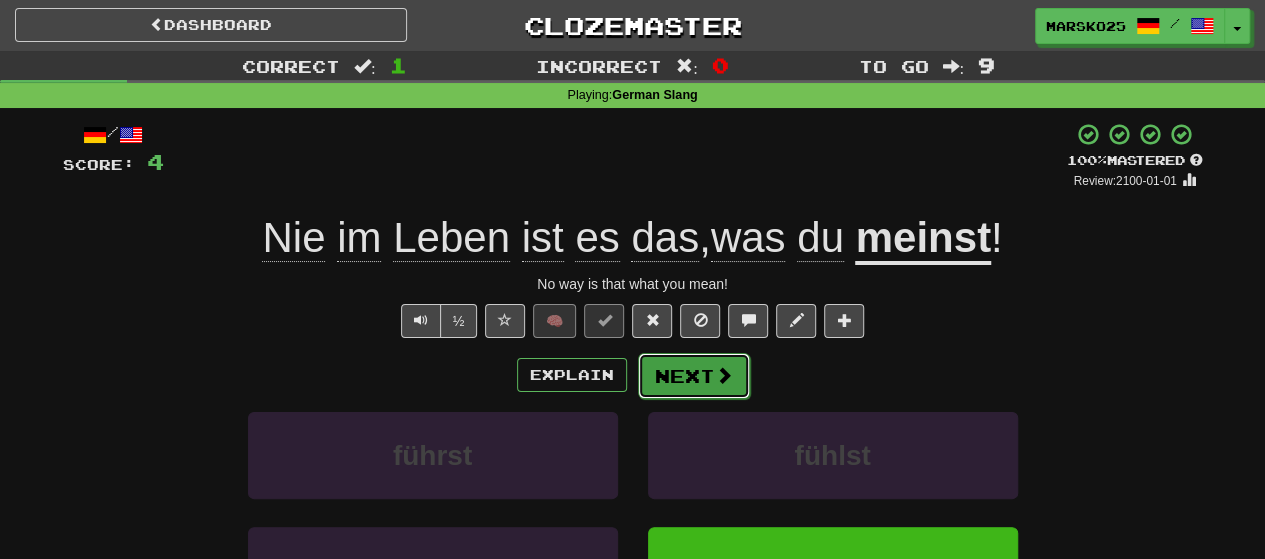 click on "Next" at bounding box center (694, 376) 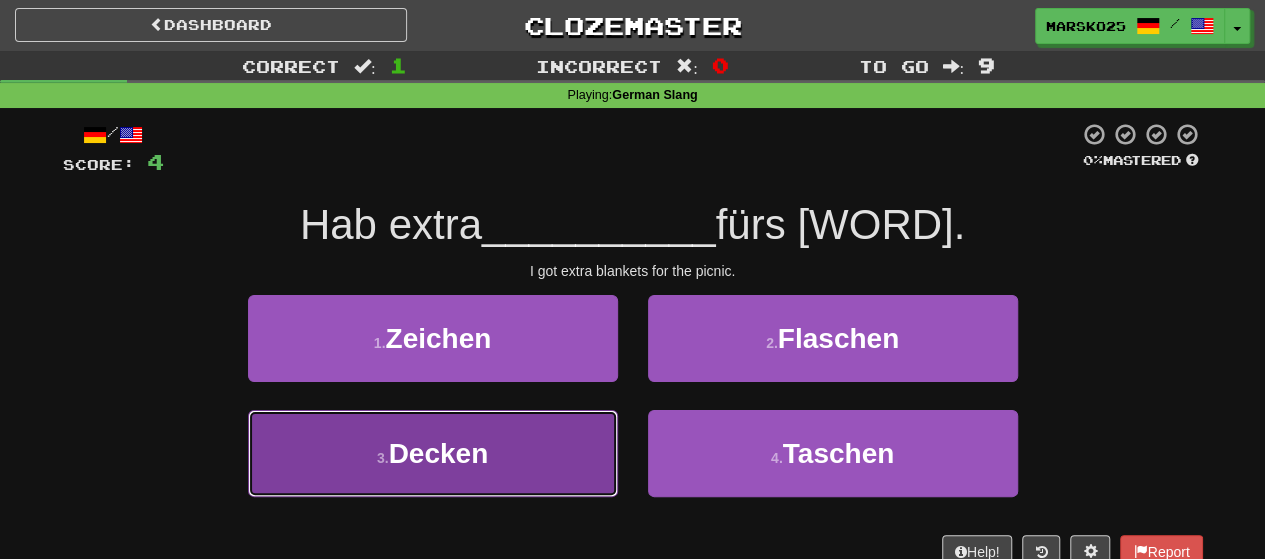 click on "3 .  Decken" at bounding box center (433, 453) 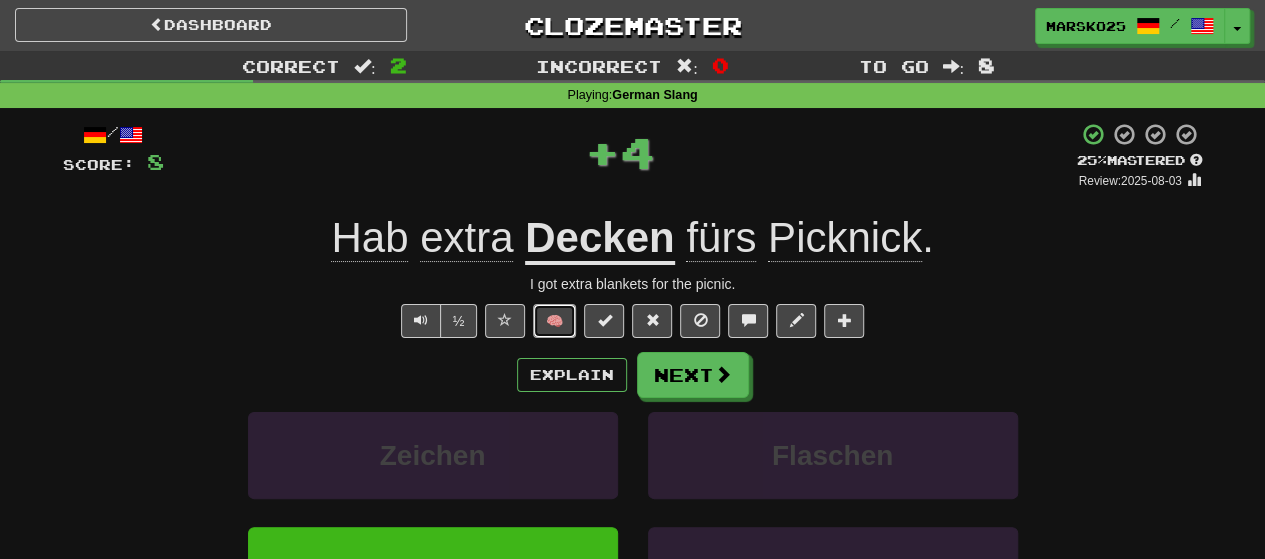 click on "🧠" at bounding box center (554, 321) 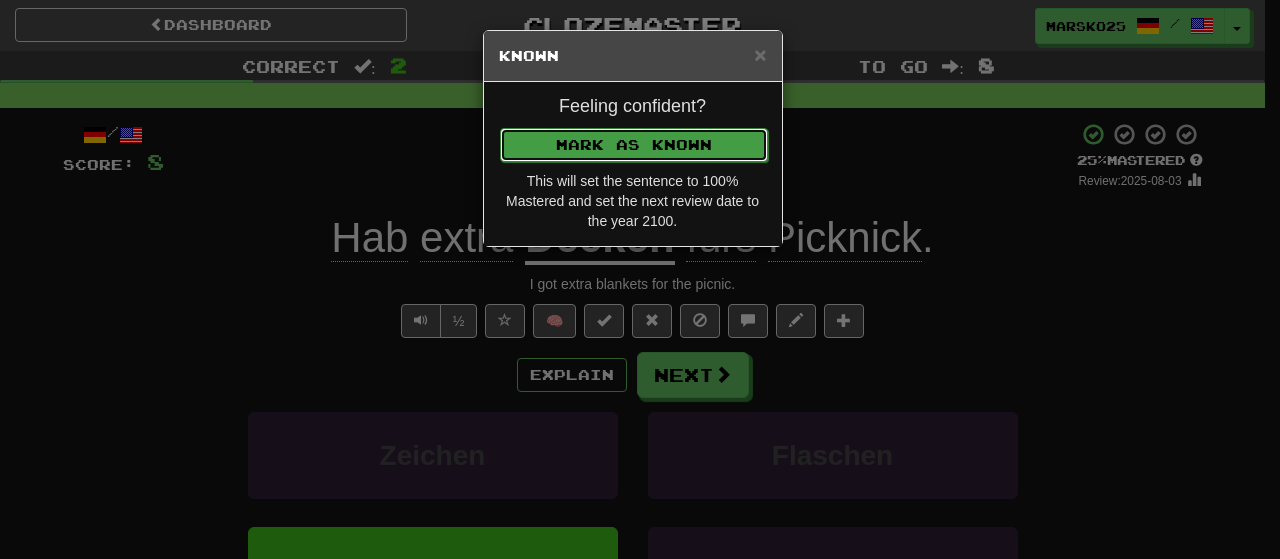 click on "Mark as Known" at bounding box center [634, 145] 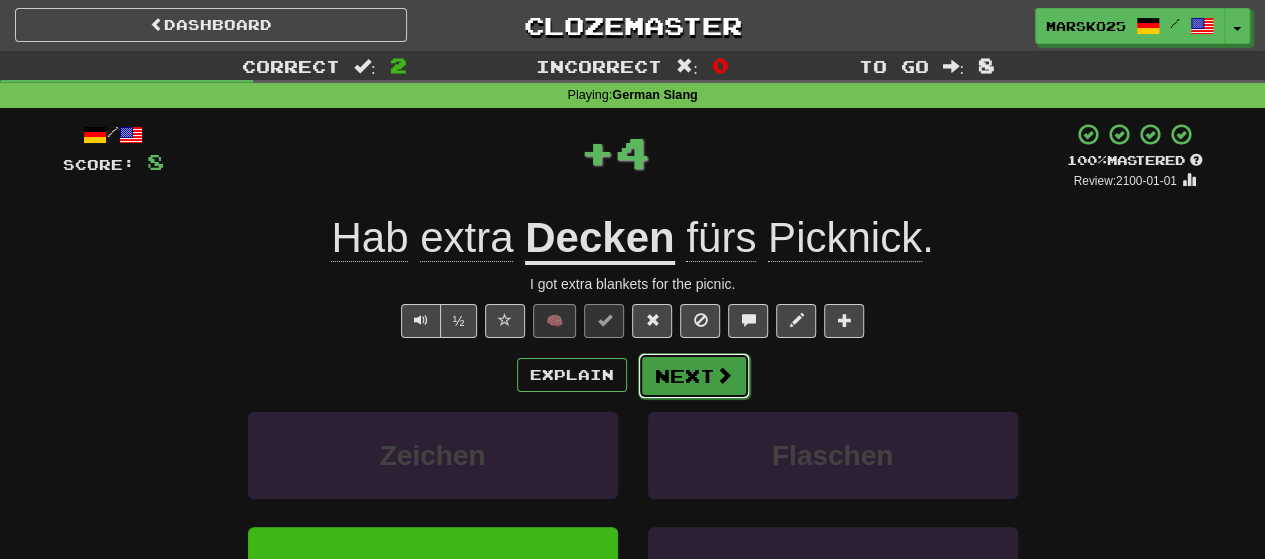 click at bounding box center (724, 375) 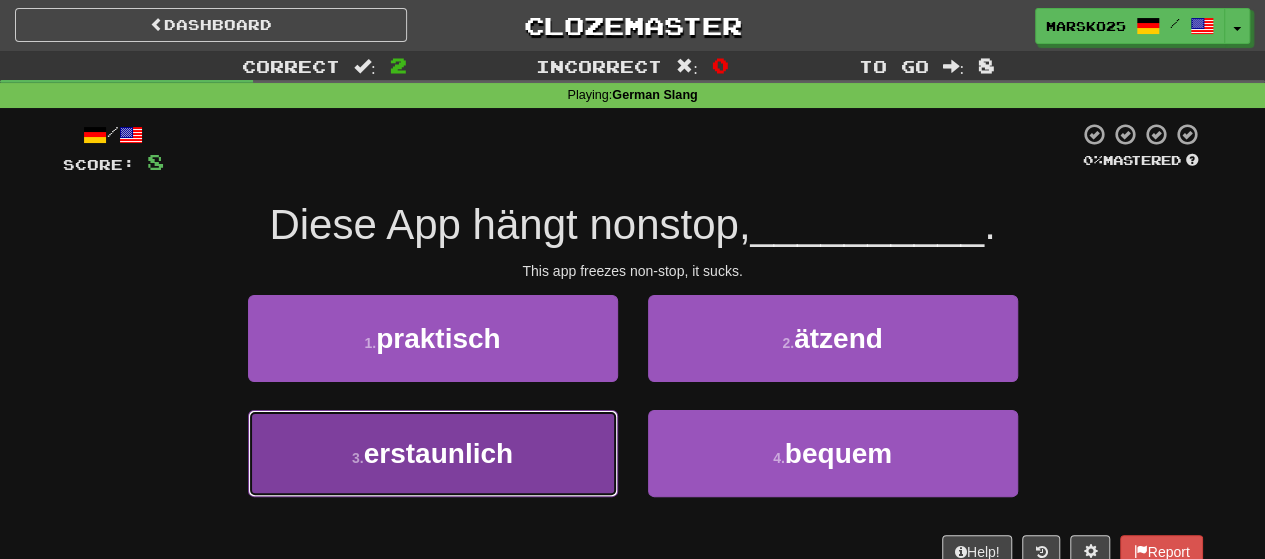 click on "3 .  erstaunlich" at bounding box center (433, 453) 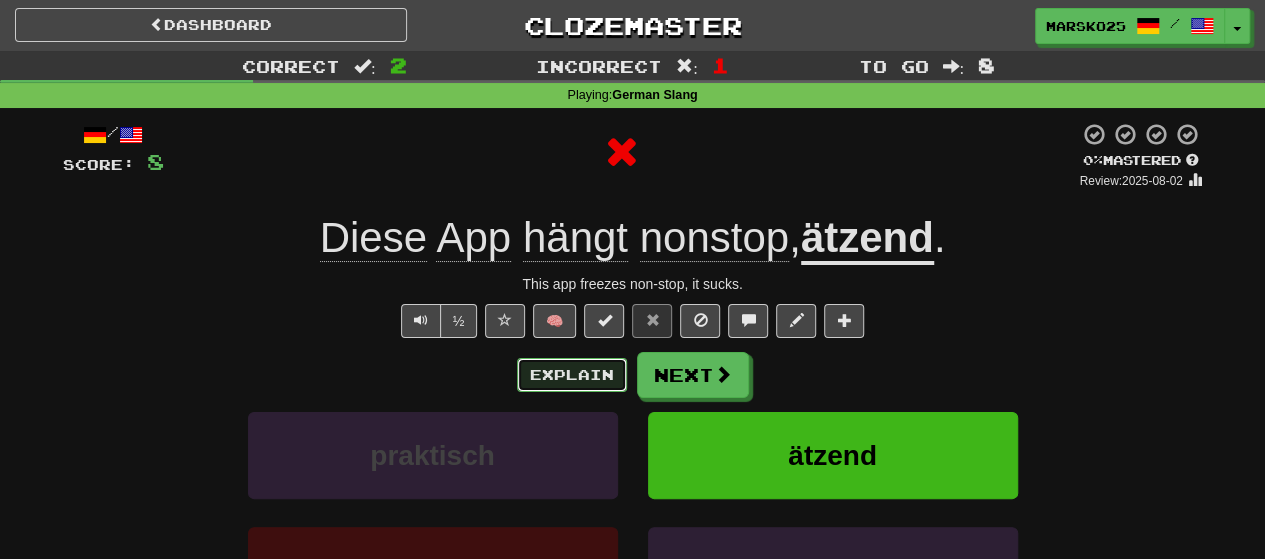 click on "Explain" at bounding box center [572, 375] 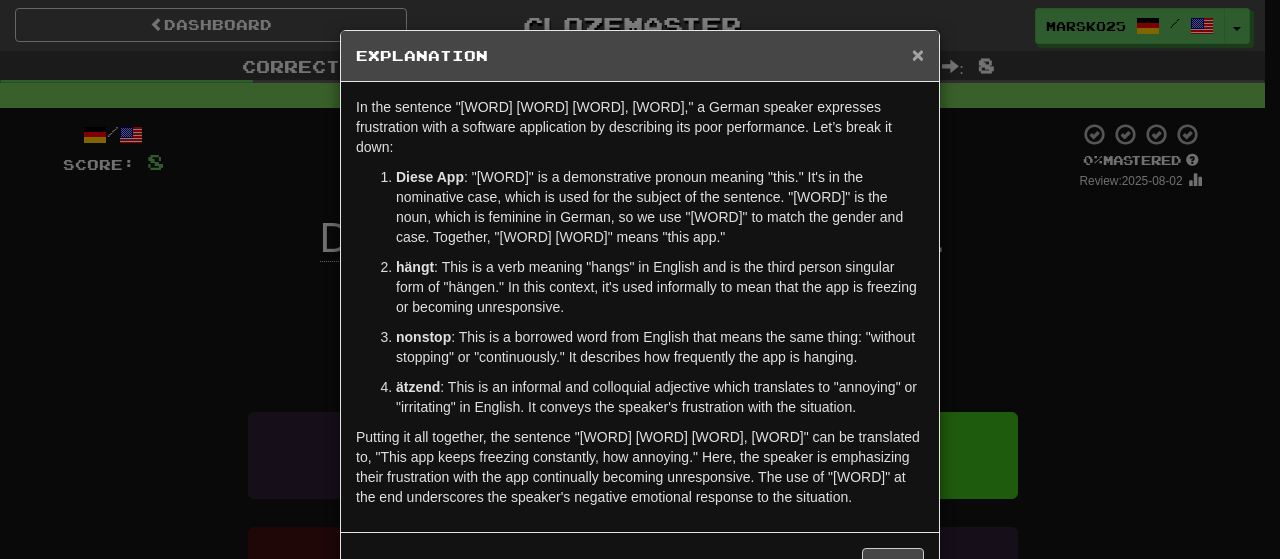 click on "×" at bounding box center [918, 54] 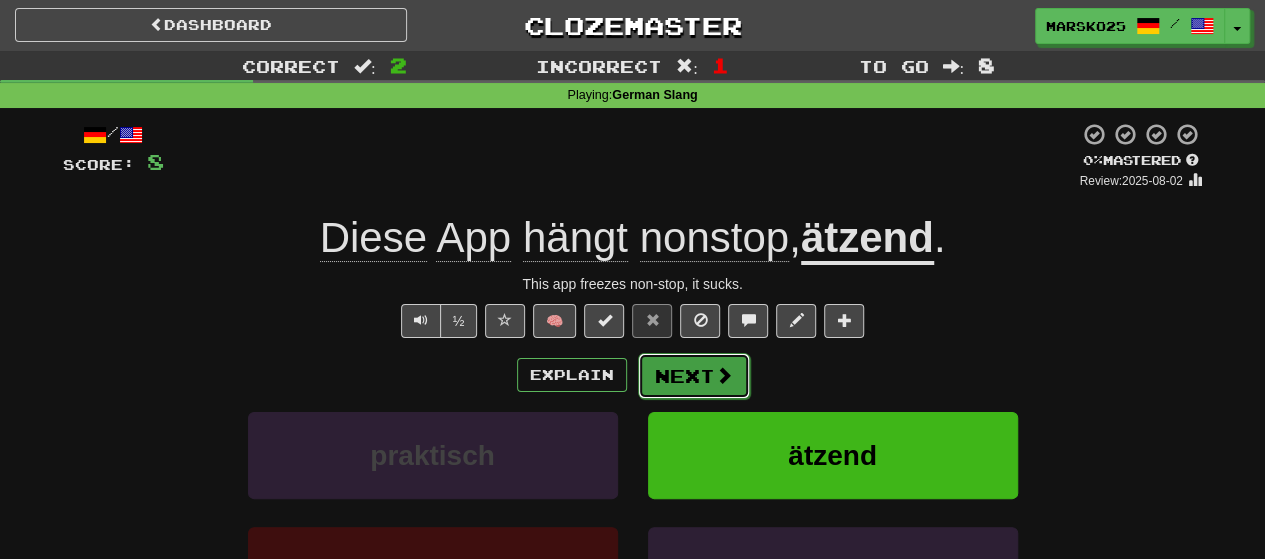 click on "Next" at bounding box center (694, 376) 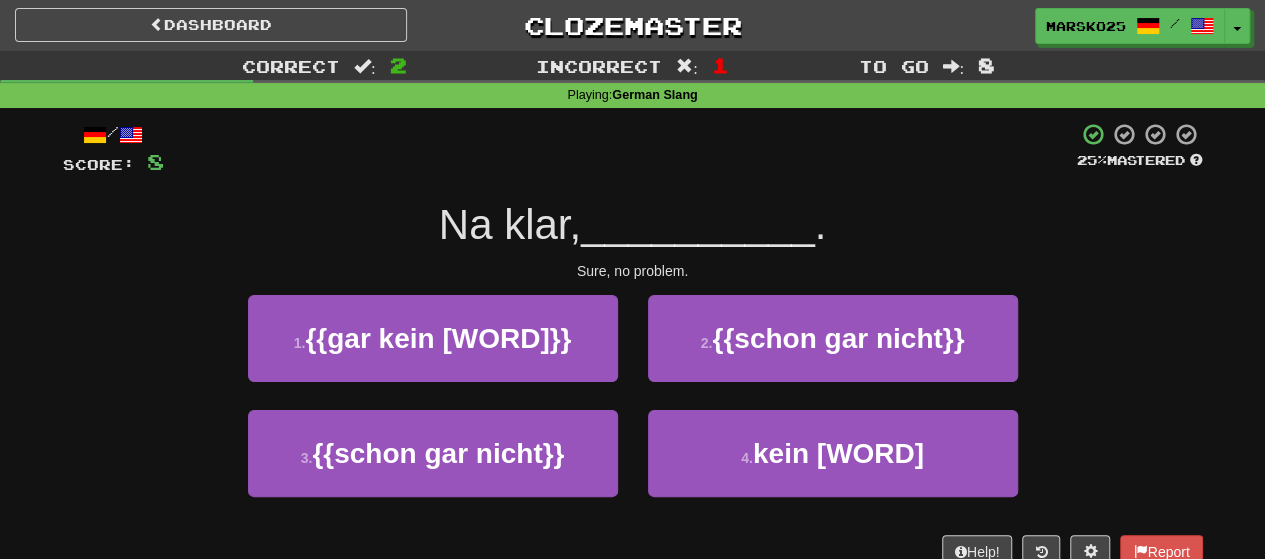 click on "4 .  kein Ding" at bounding box center (833, 467) 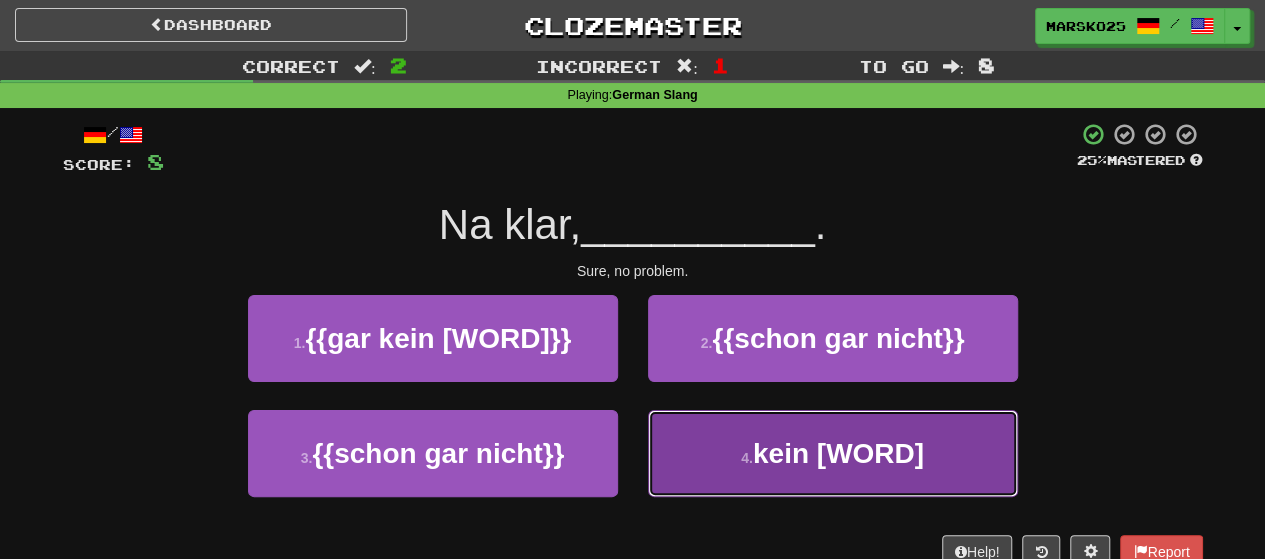 click on "4 .  kein Ding" at bounding box center (833, 453) 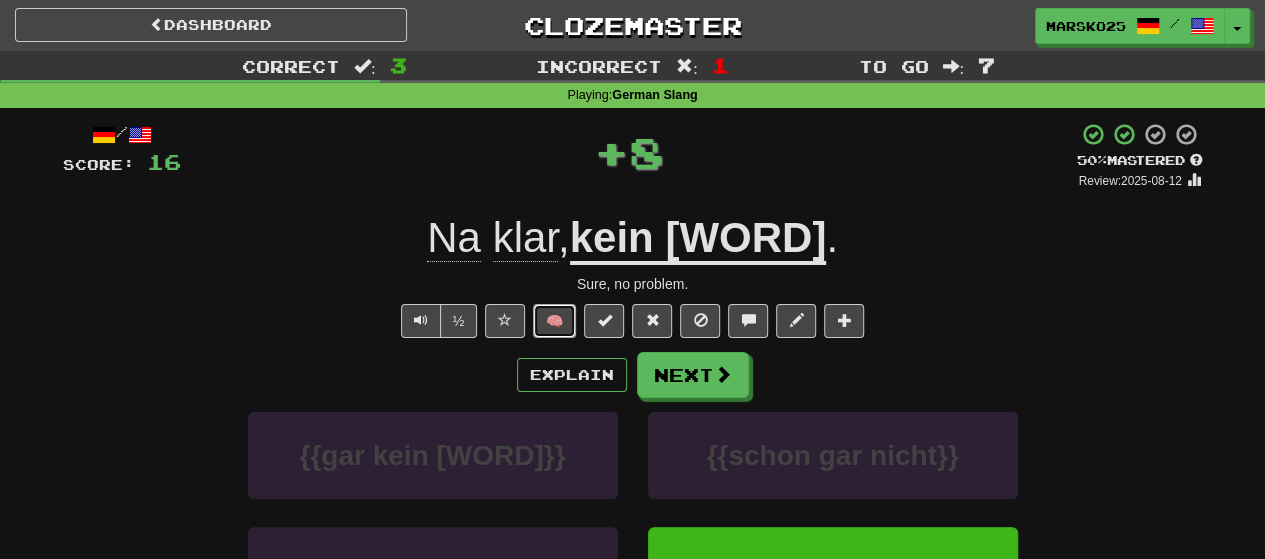 click on "🧠" at bounding box center [554, 321] 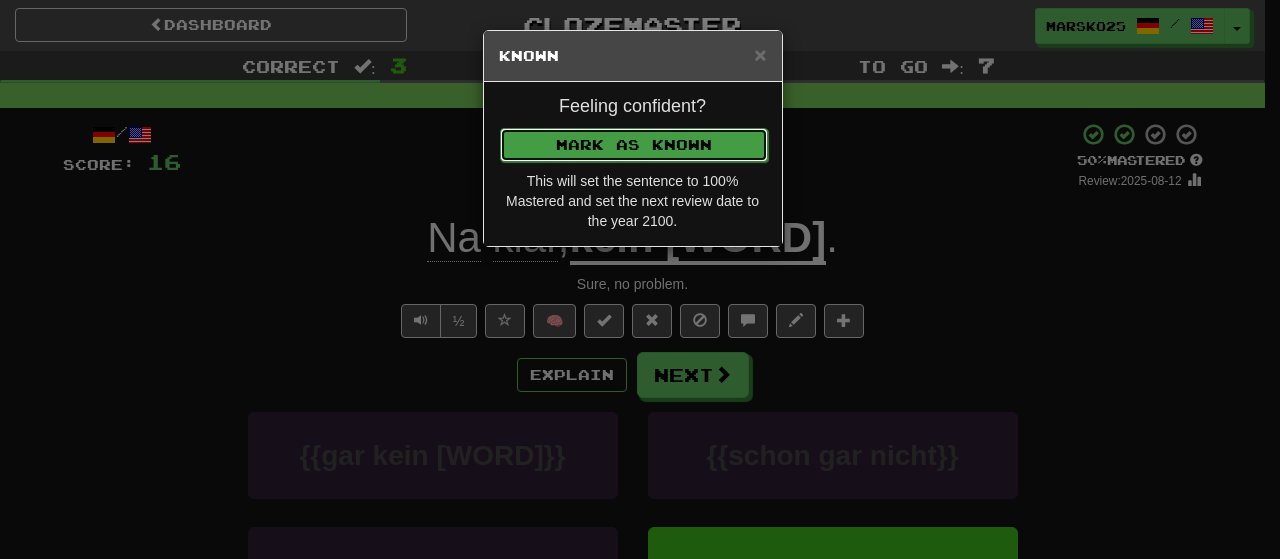 click on "Mark as Known" at bounding box center [634, 145] 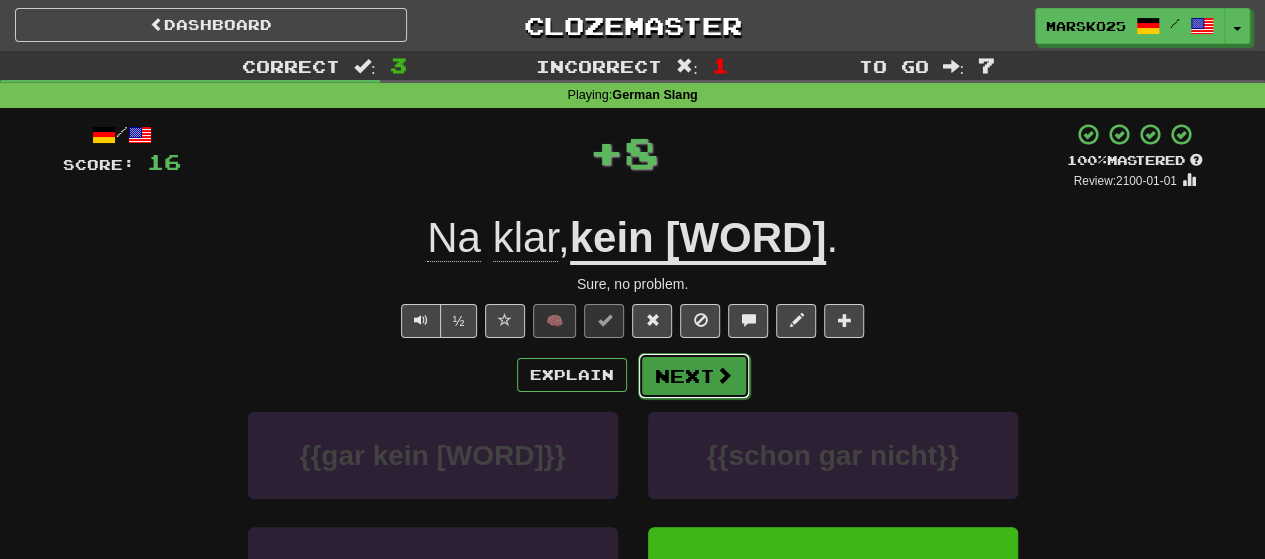 click on "Next" at bounding box center (694, 376) 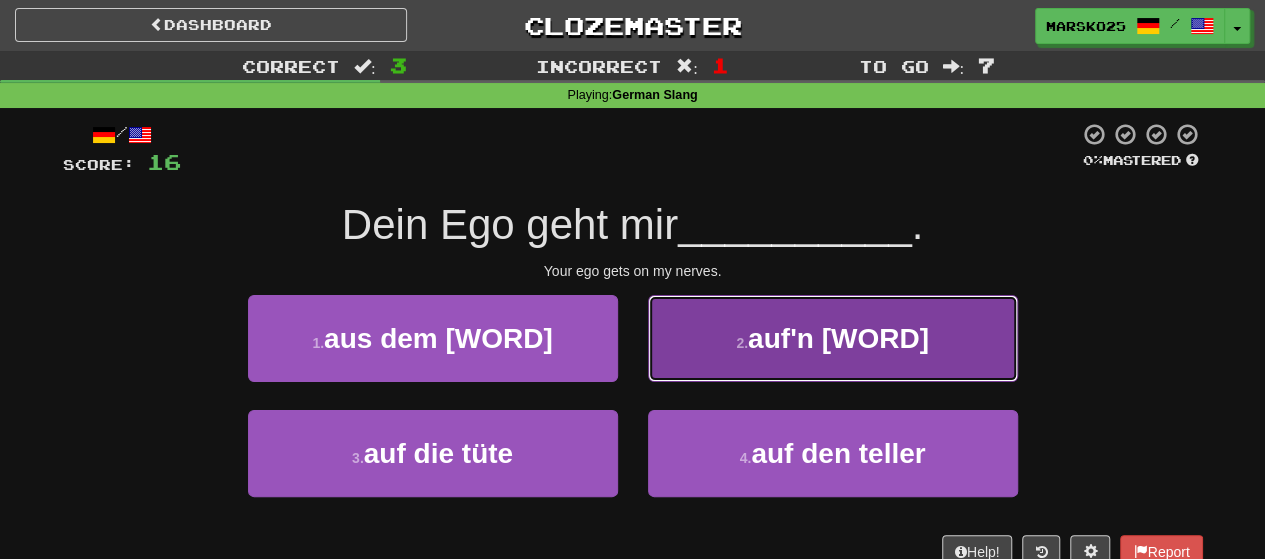 click on "2 .  auf'n Keks" at bounding box center [833, 338] 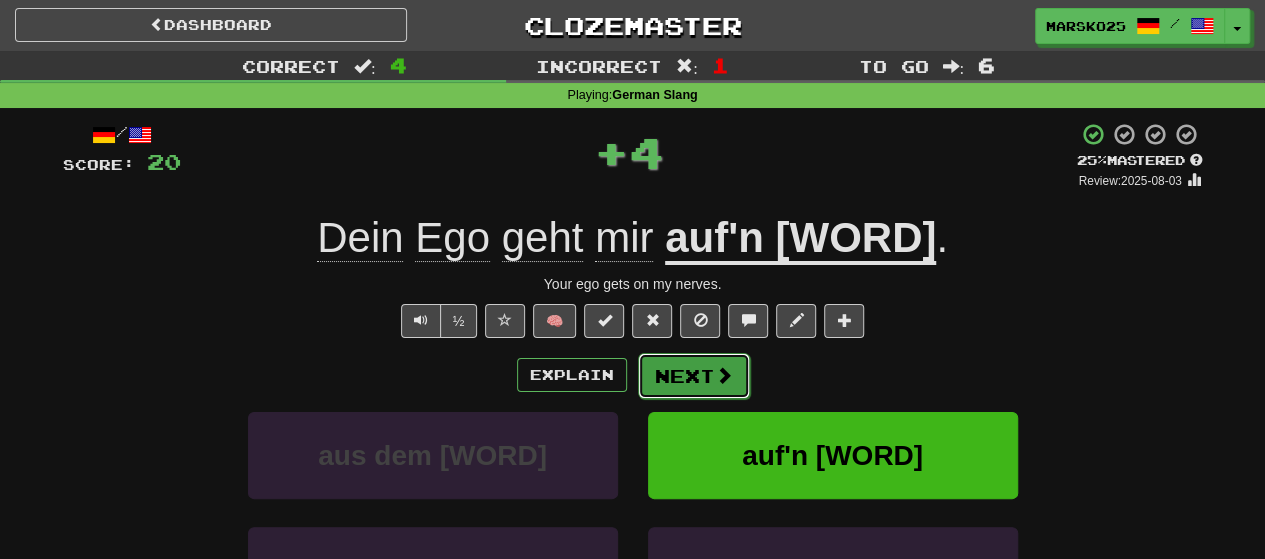 click on "Next" at bounding box center [694, 376] 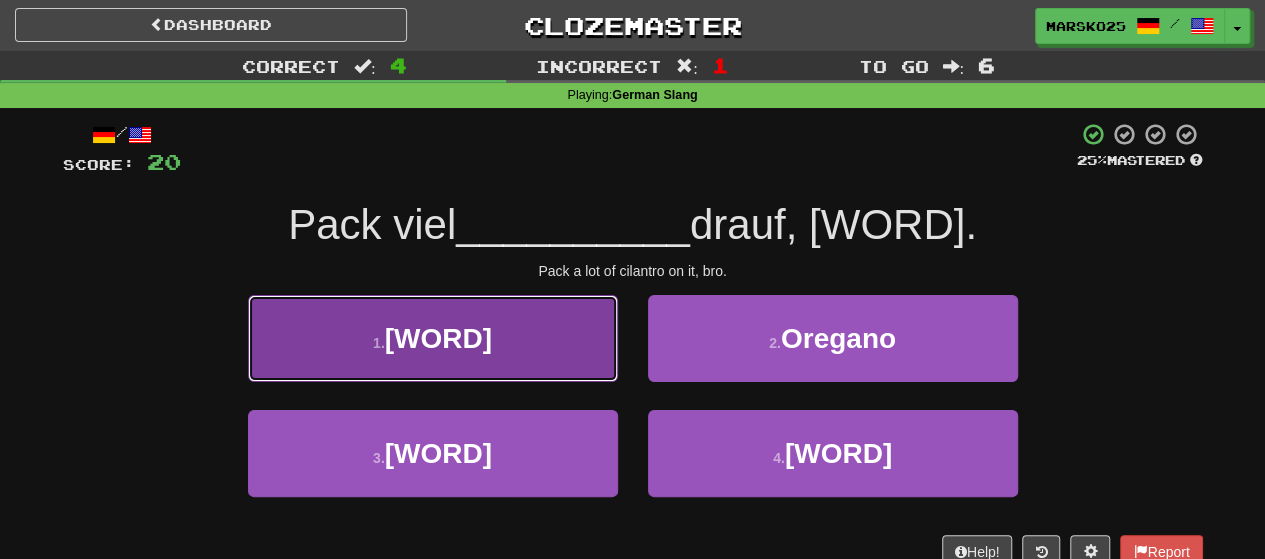 click on "1 .  Koriander" at bounding box center [433, 338] 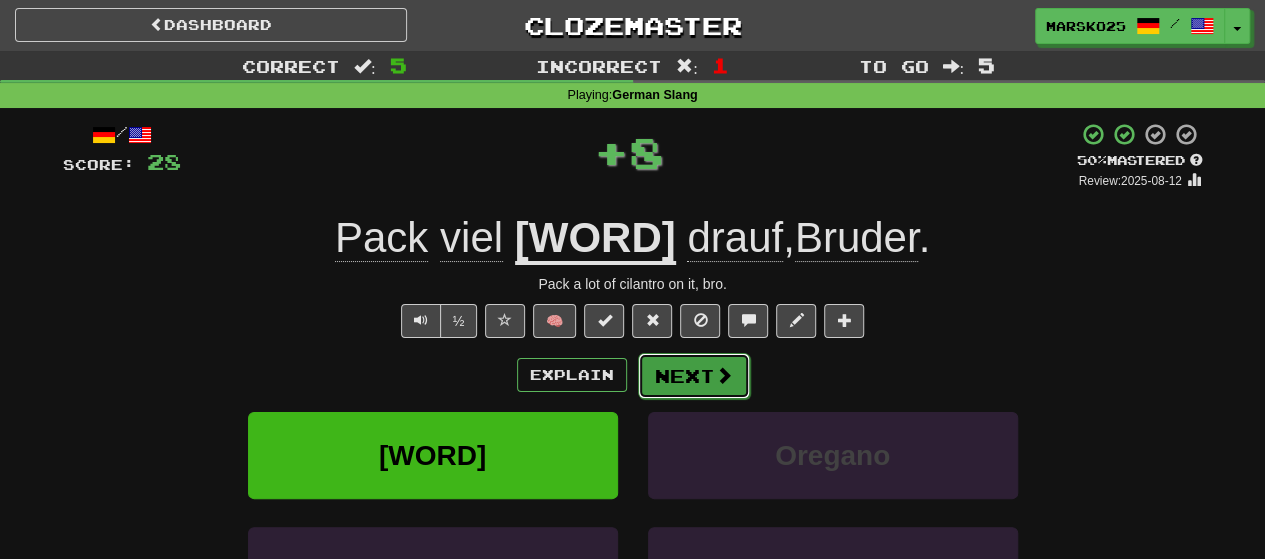 click at bounding box center [724, 375] 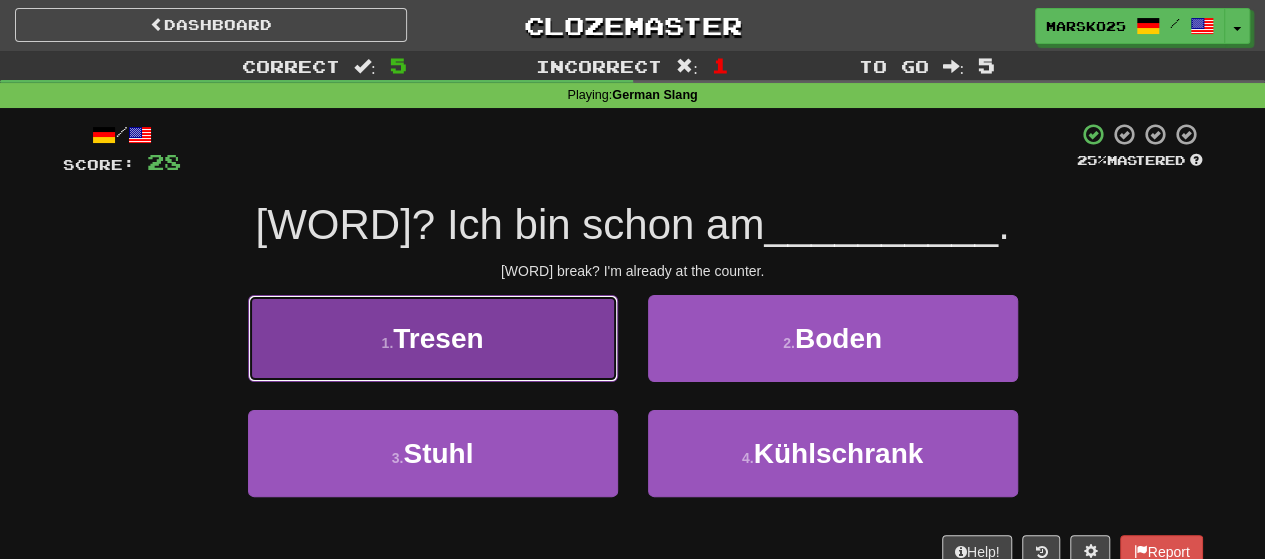 click on "1 .  Tresen" at bounding box center (433, 338) 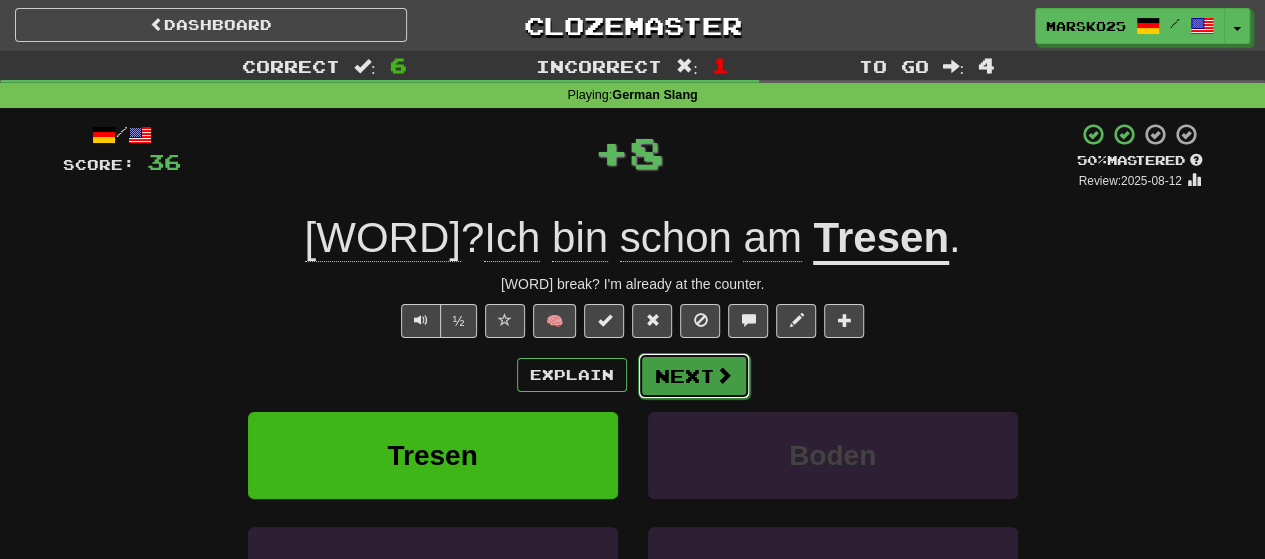 click on "Next" at bounding box center (694, 376) 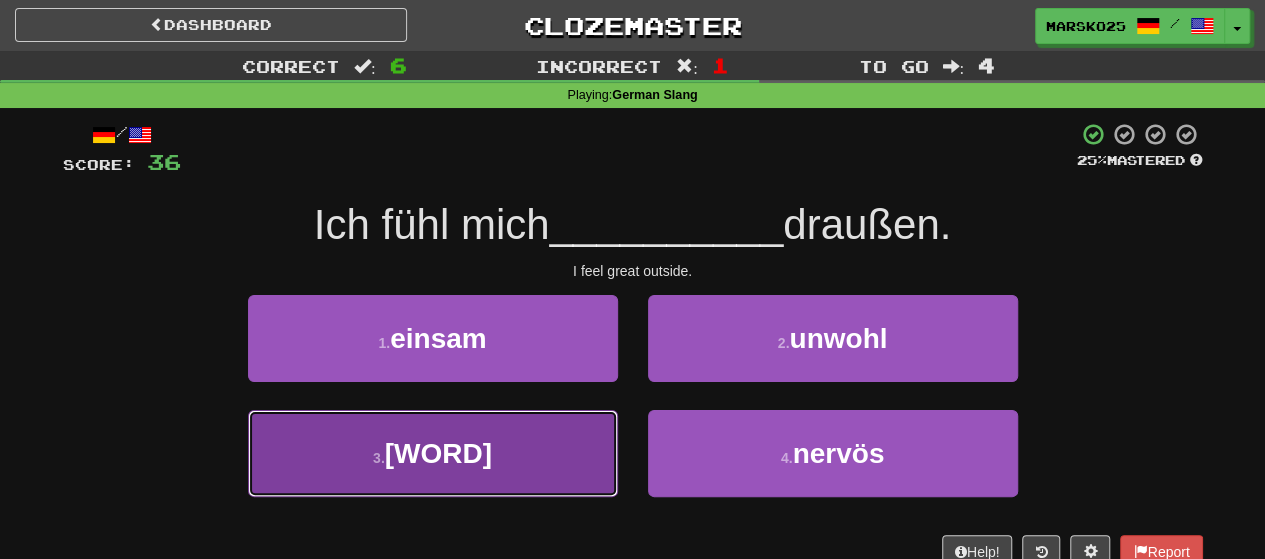 click on "3 .  pudelwohl" at bounding box center (433, 453) 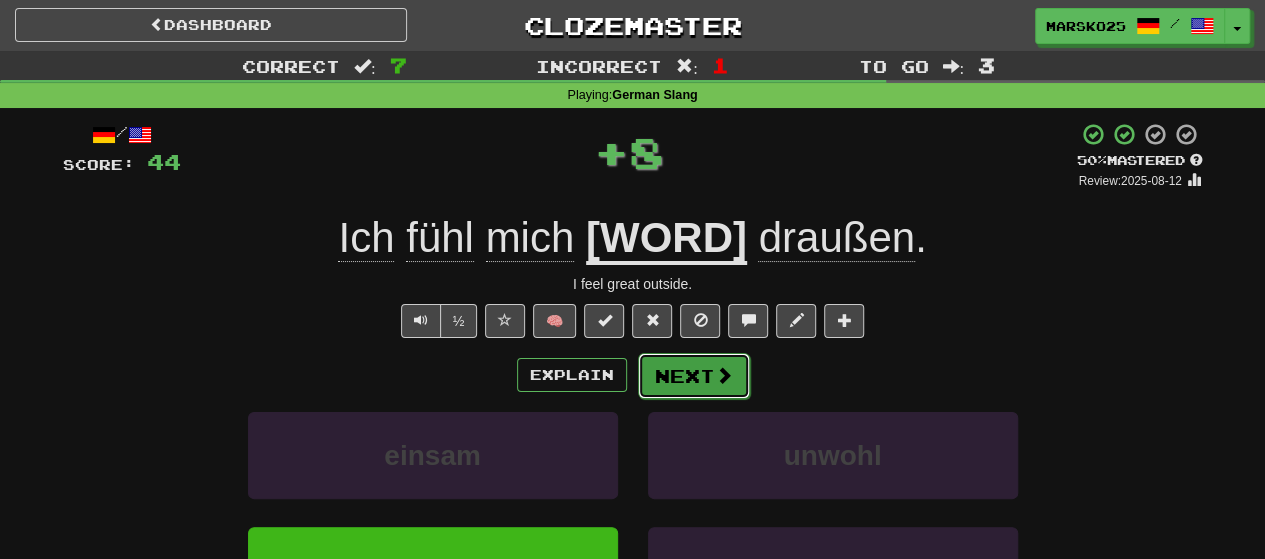 click on "Next" at bounding box center [694, 376] 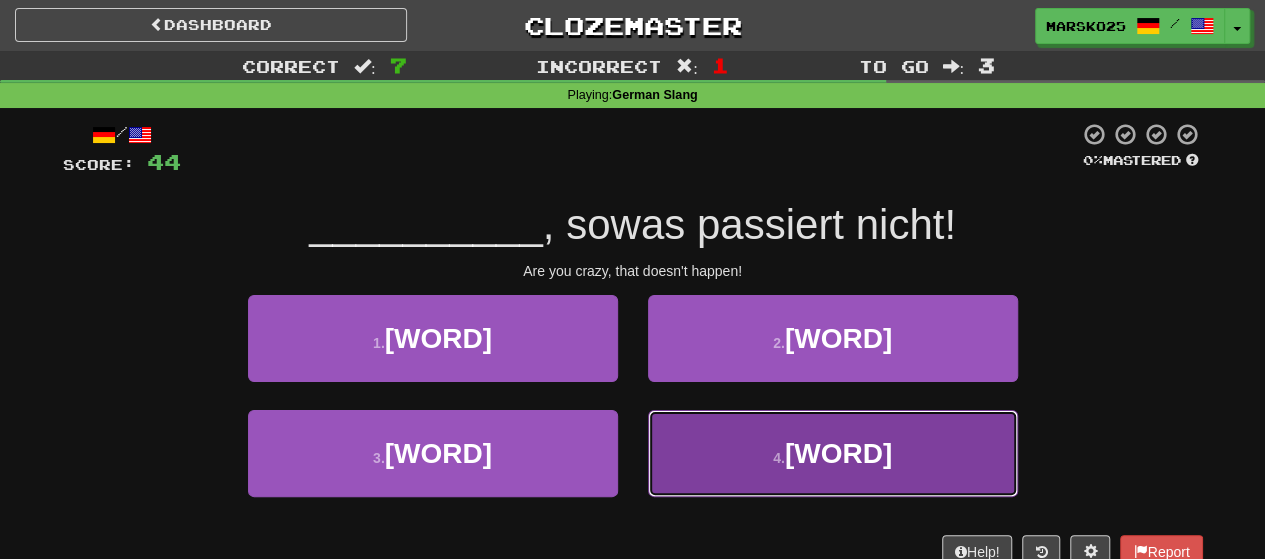click on "4 .  Spinnst du" at bounding box center [833, 453] 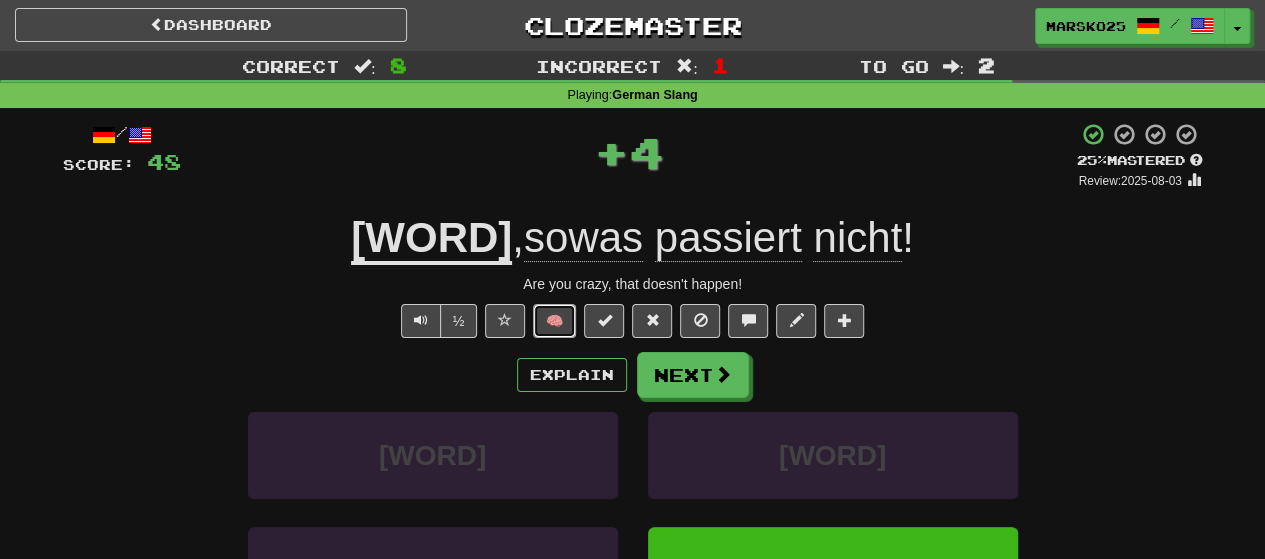 click on "🧠" at bounding box center (554, 321) 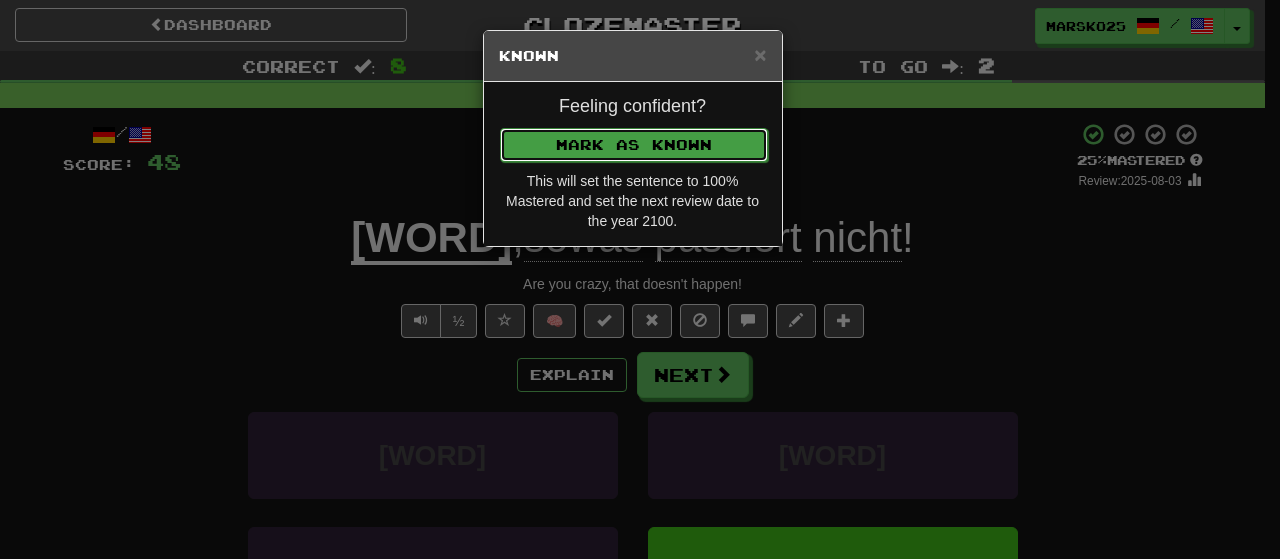 click on "Mark as Known" at bounding box center [634, 145] 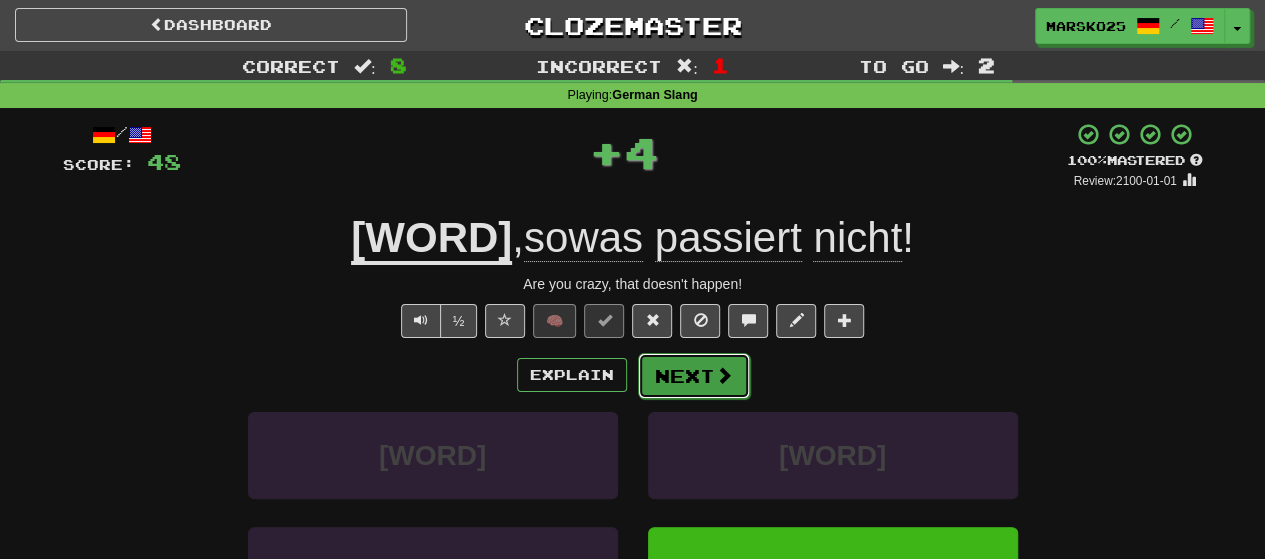 click on "Next" at bounding box center [694, 376] 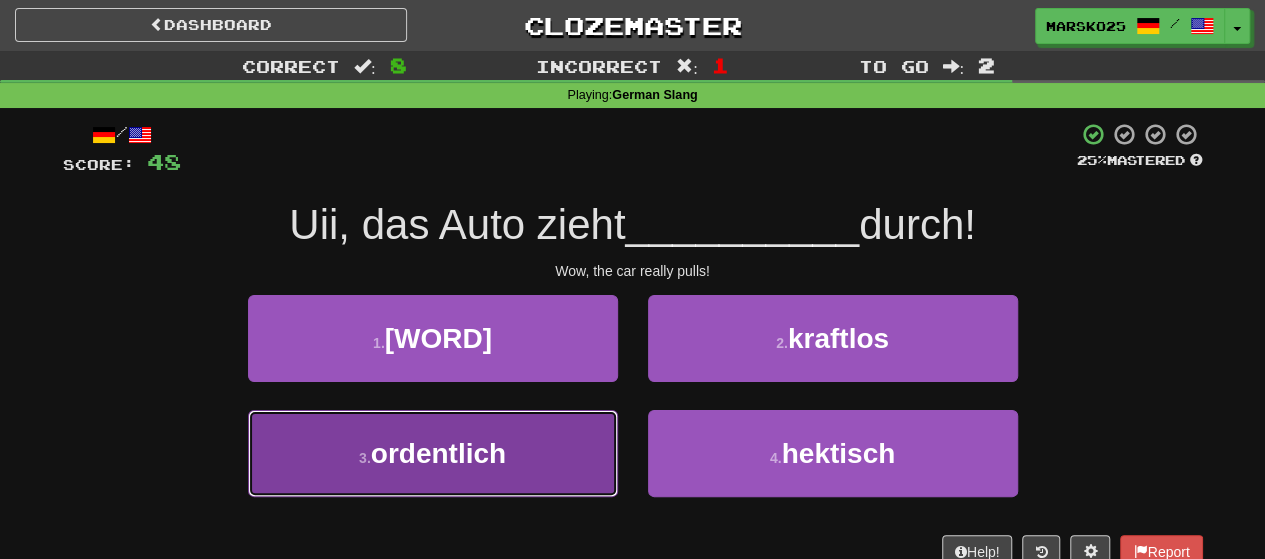 click on "3 .  ordentlich" at bounding box center [433, 453] 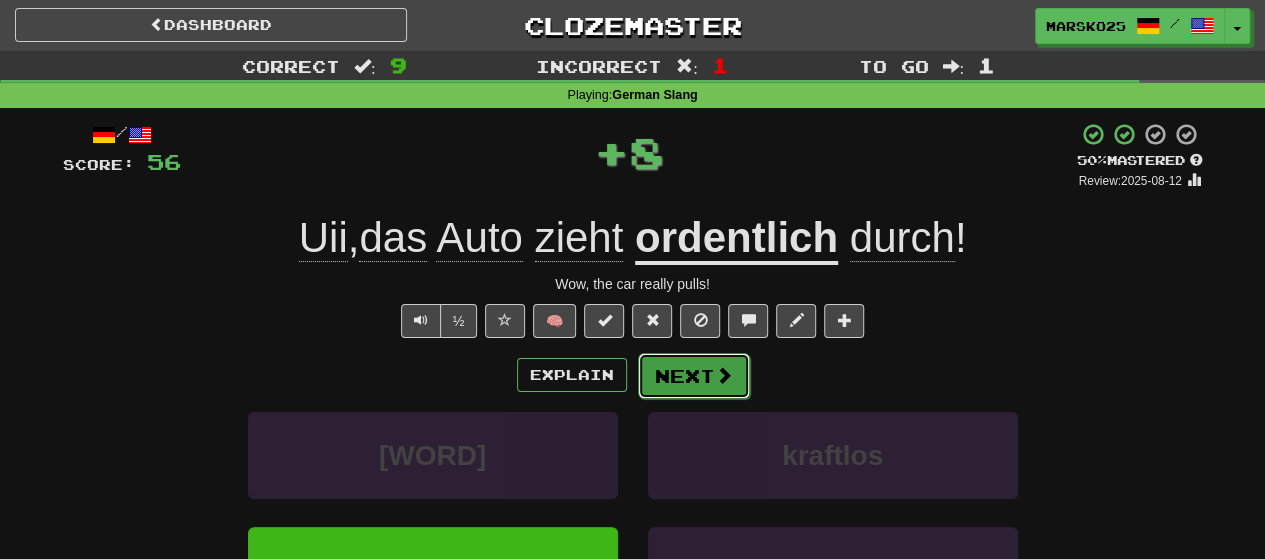 click at bounding box center (724, 375) 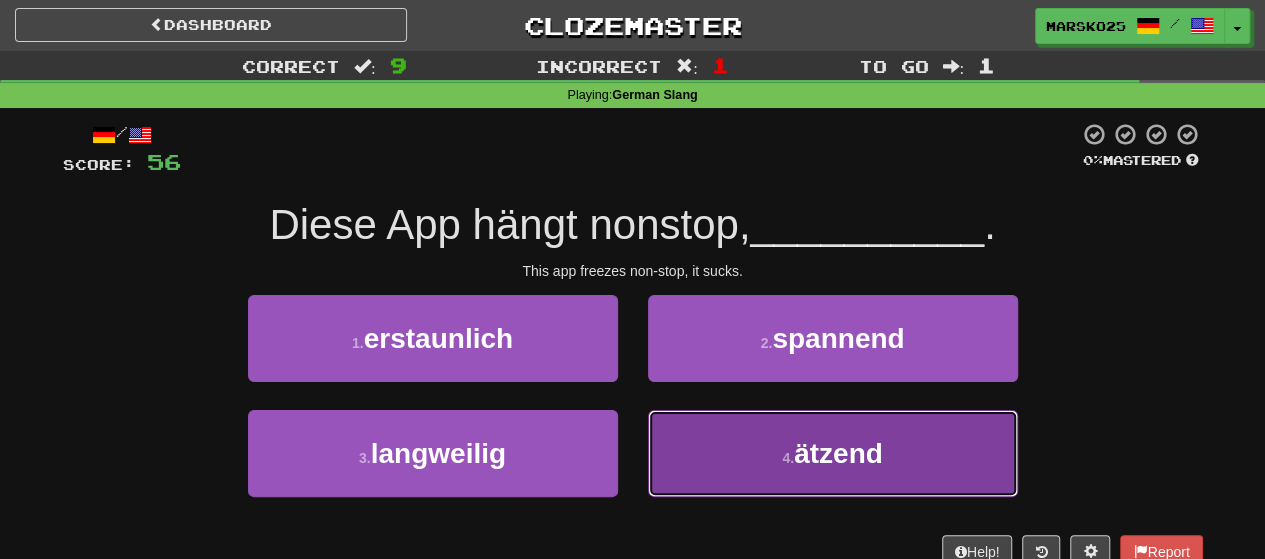 click on "4 .  ätzend" at bounding box center [833, 453] 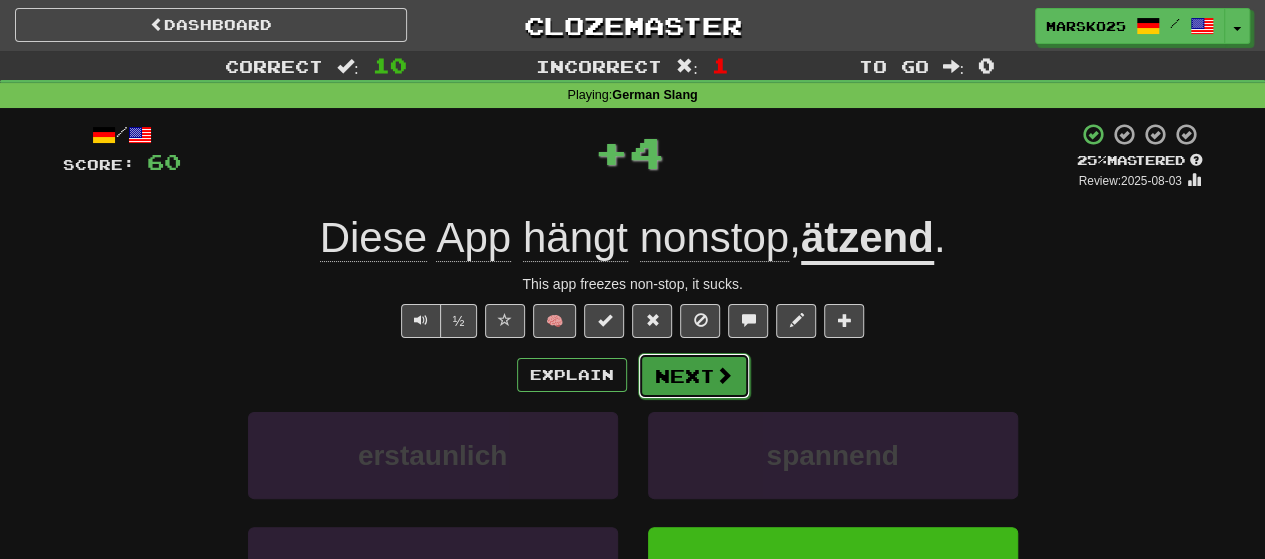 click on "Next" at bounding box center [694, 376] 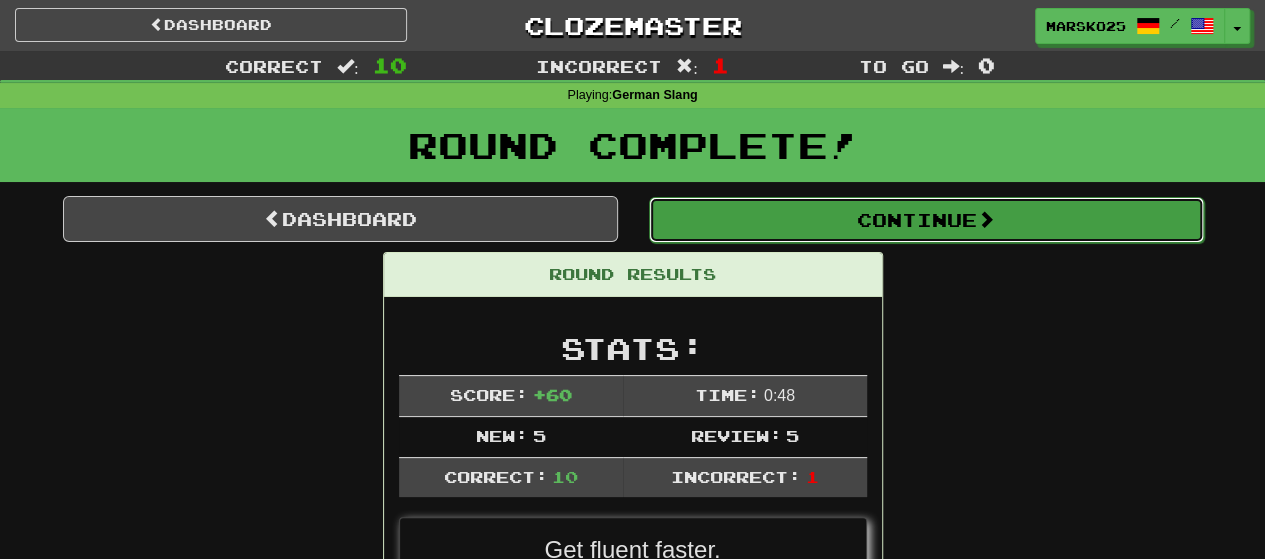 click on "Continue" at bounding box center [926, 220] 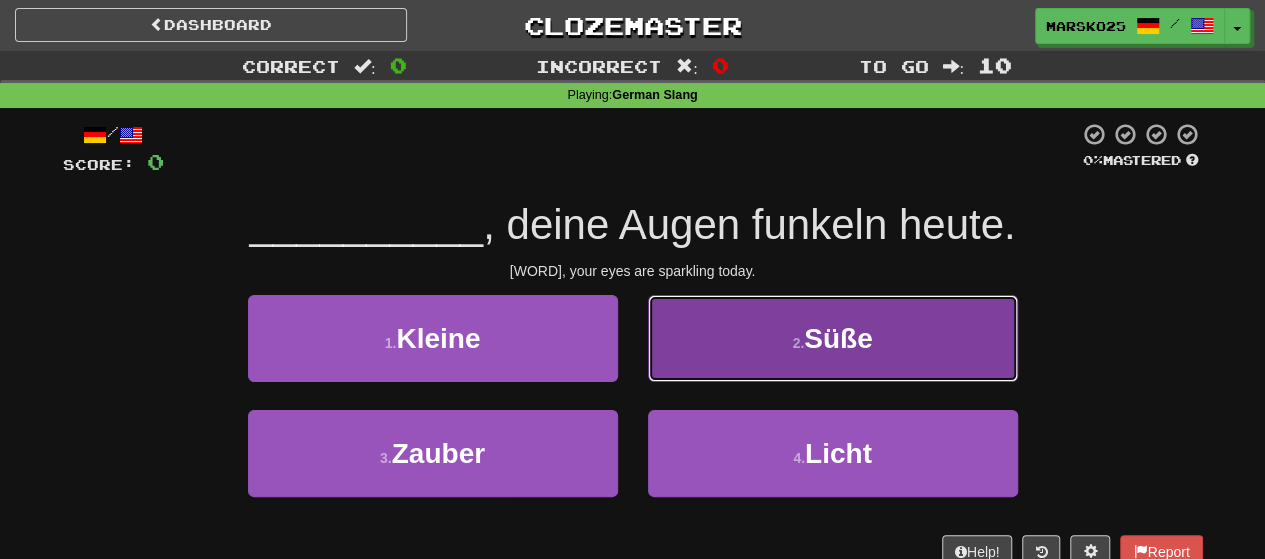 click on "2 .  Süße" at bounding box center [833, 338] 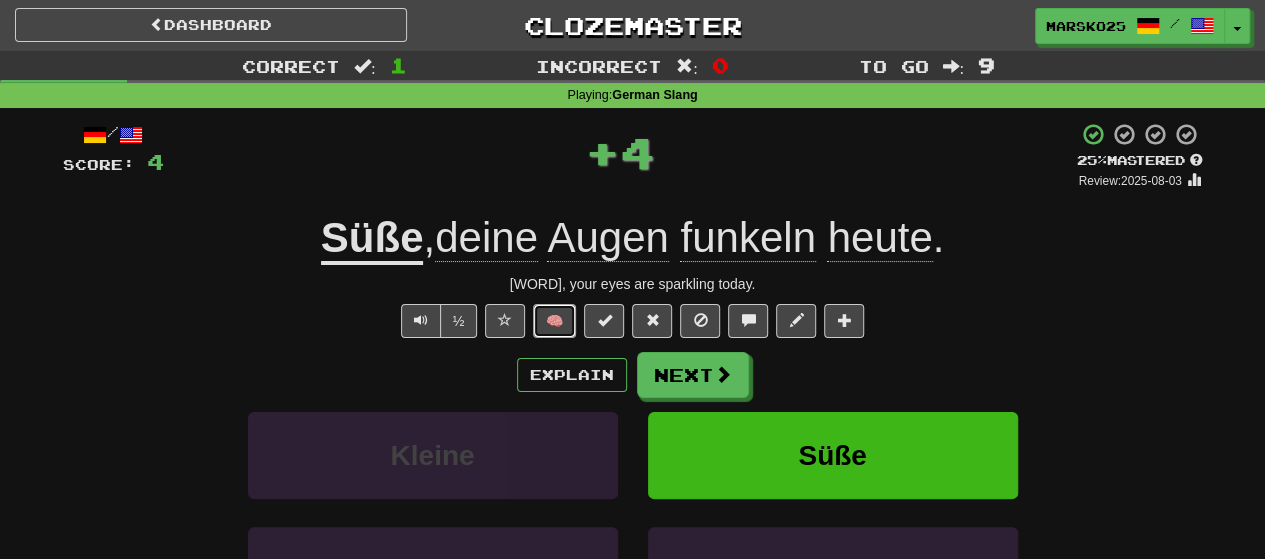 click on "🧠" at bounding box center (554, 321) 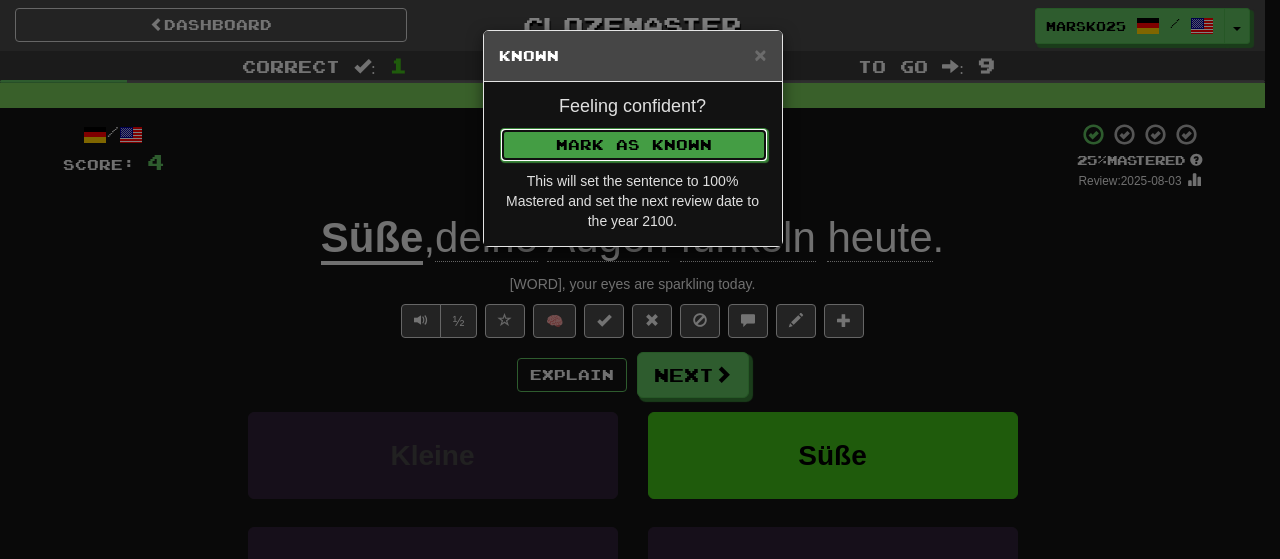 click on "Mark as Known" at bounding box center [634, 145] 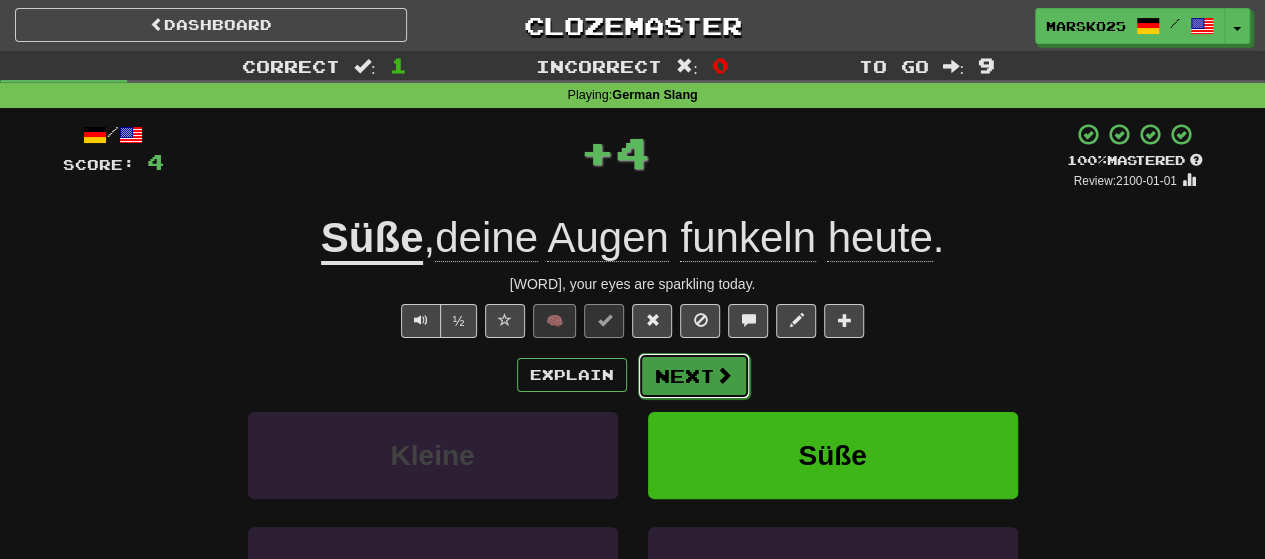 click on "Next" at bounding box center (694, 376) 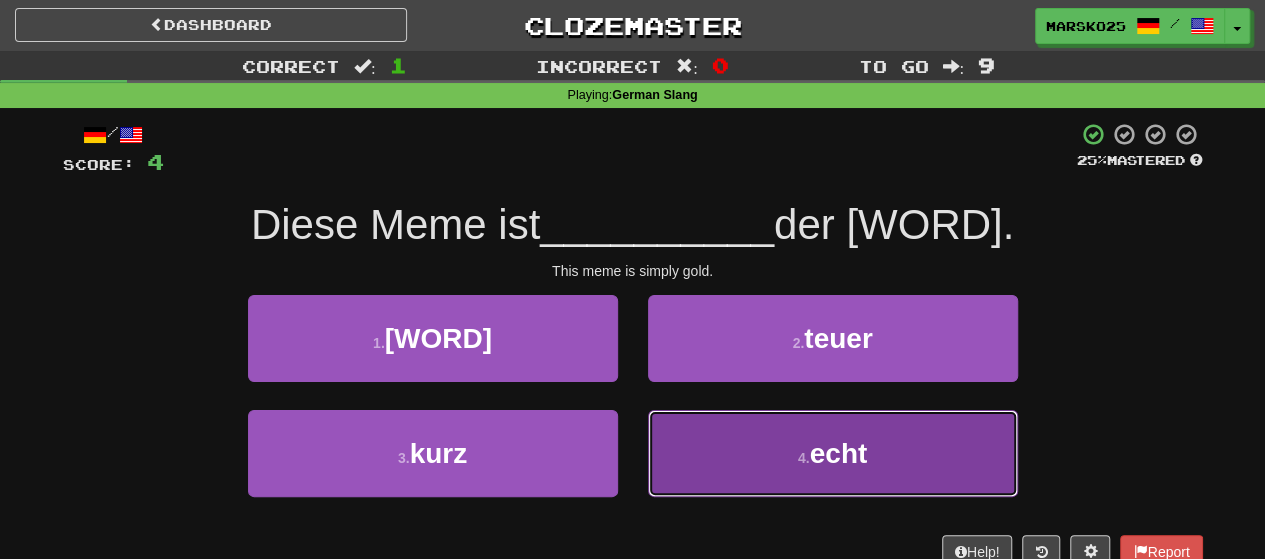 click on "4 .  echt" at bounding box center (833, 453) 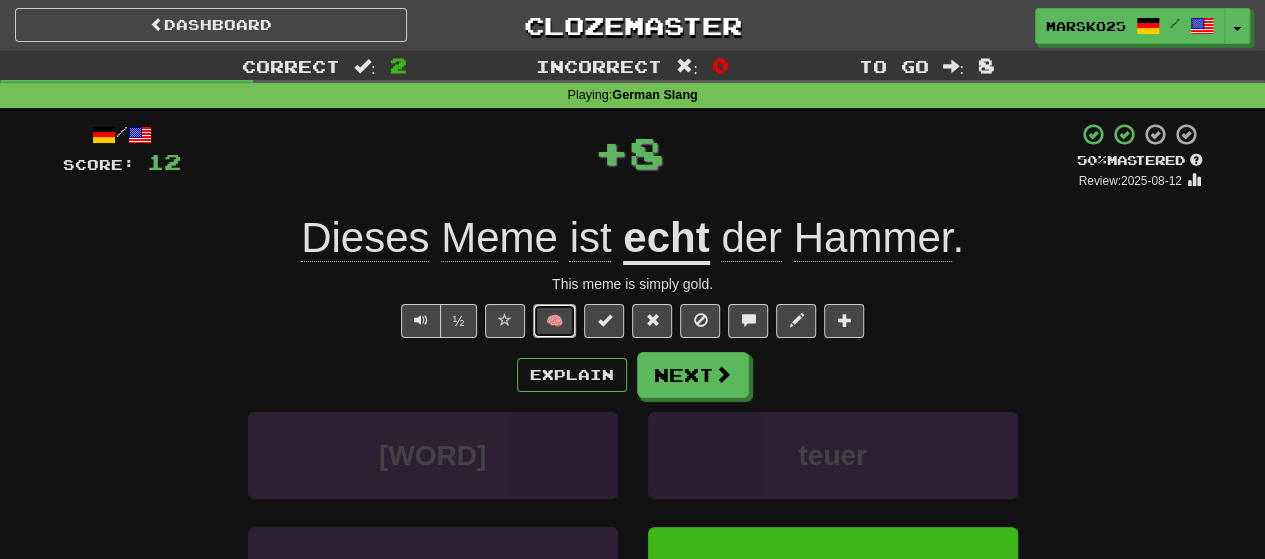 click on "🧠" at bounding box center (554, 321) 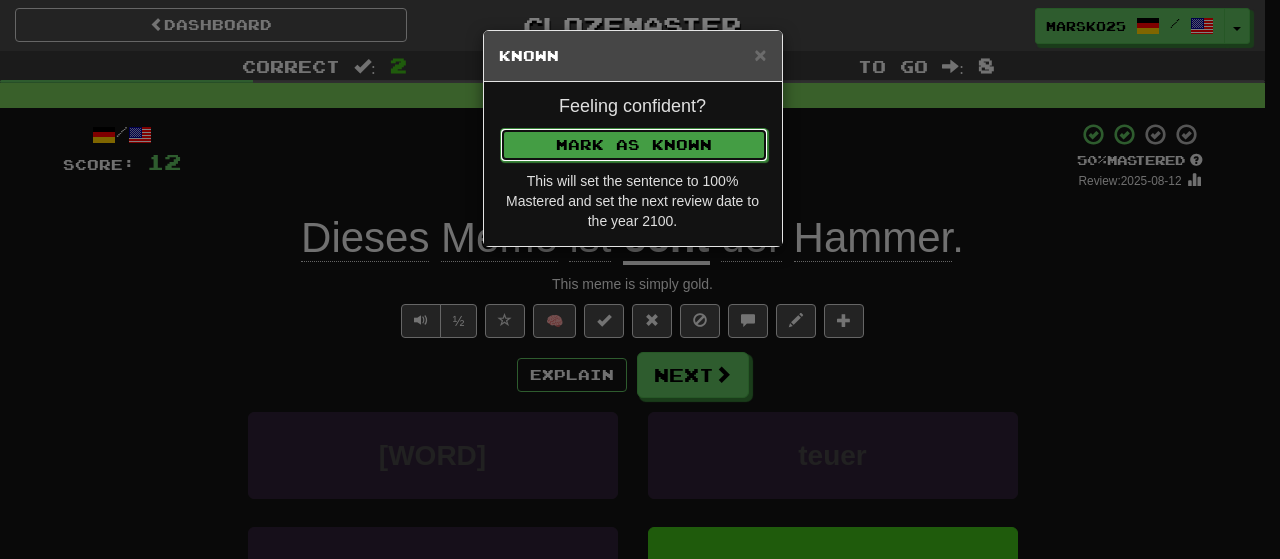 click on "Mark as Known" at bounding box center (634, 145) 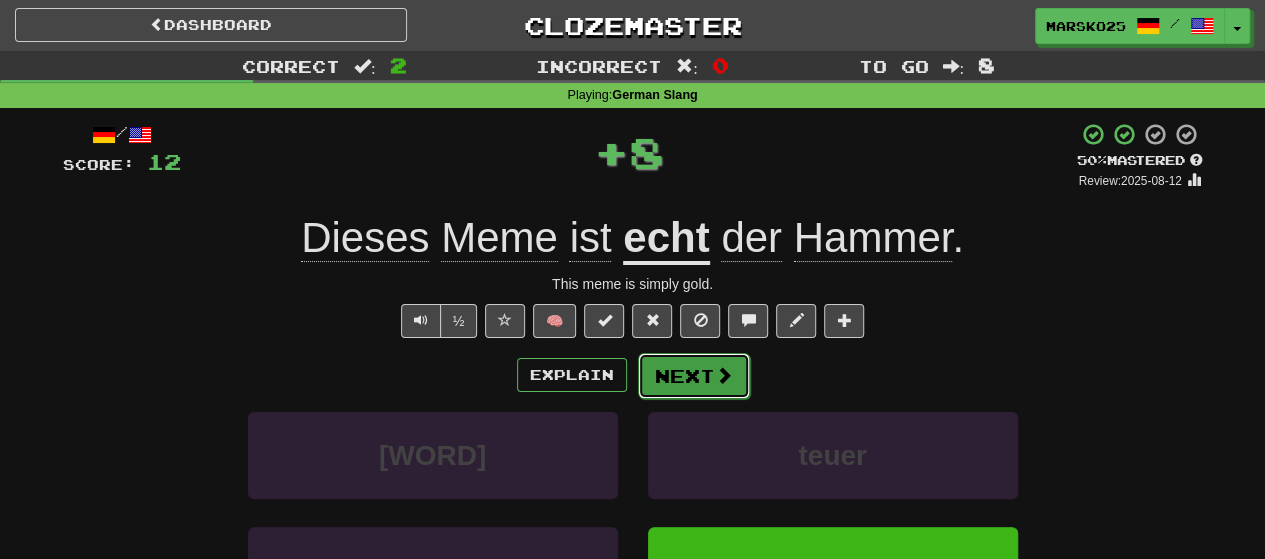 click on "Next" at bounding box center (694, 376) 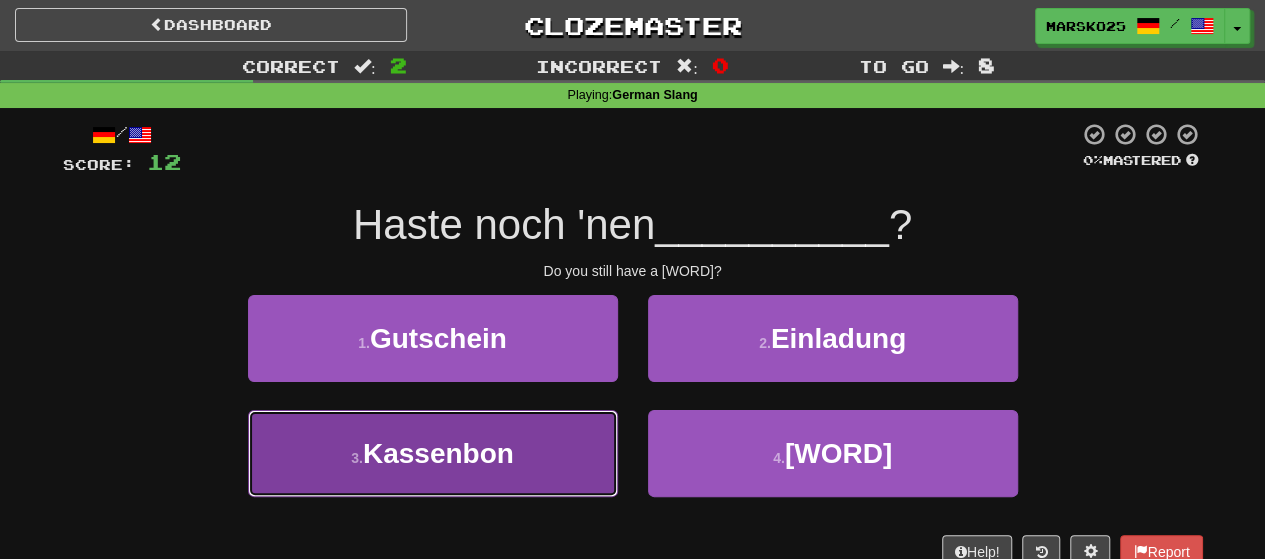 click on "3 .  Kassenbon" at bounding box center [433, 453] 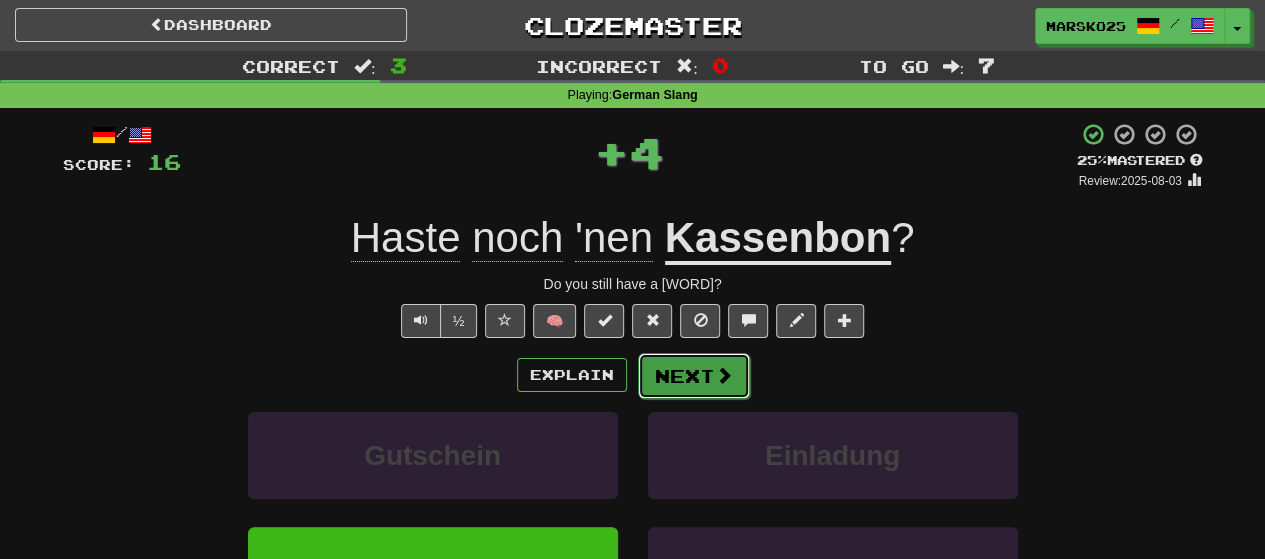 click on "Next" at bounding box center [694, 376] 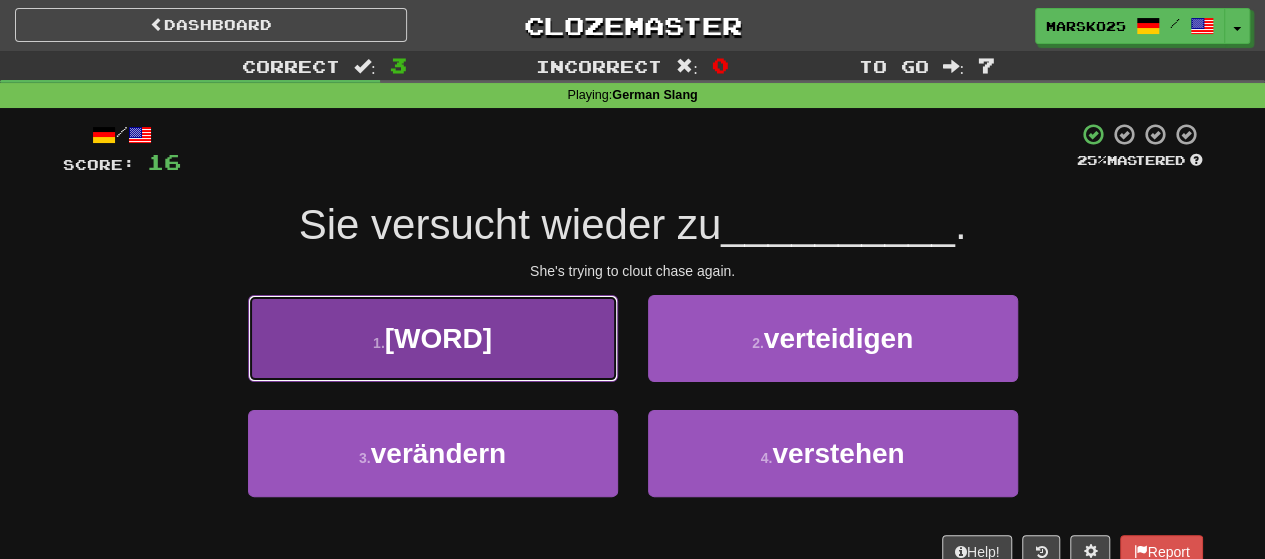 click on "1 .  cloutchasen" at bounding box center [433, 338] 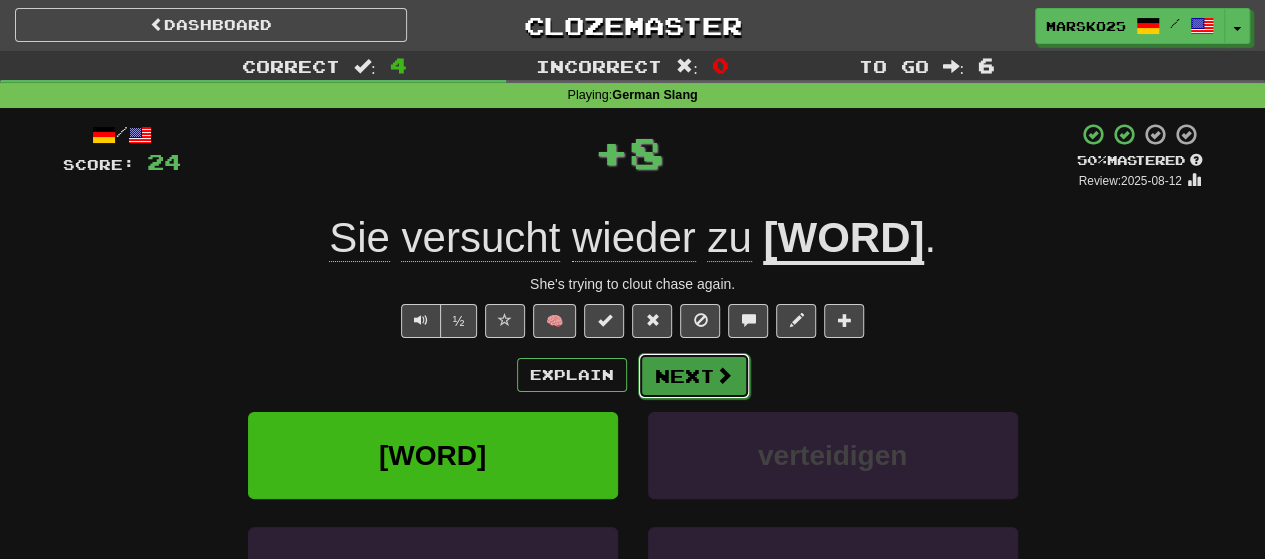 click on "Next" at bounding box center (694, 376) 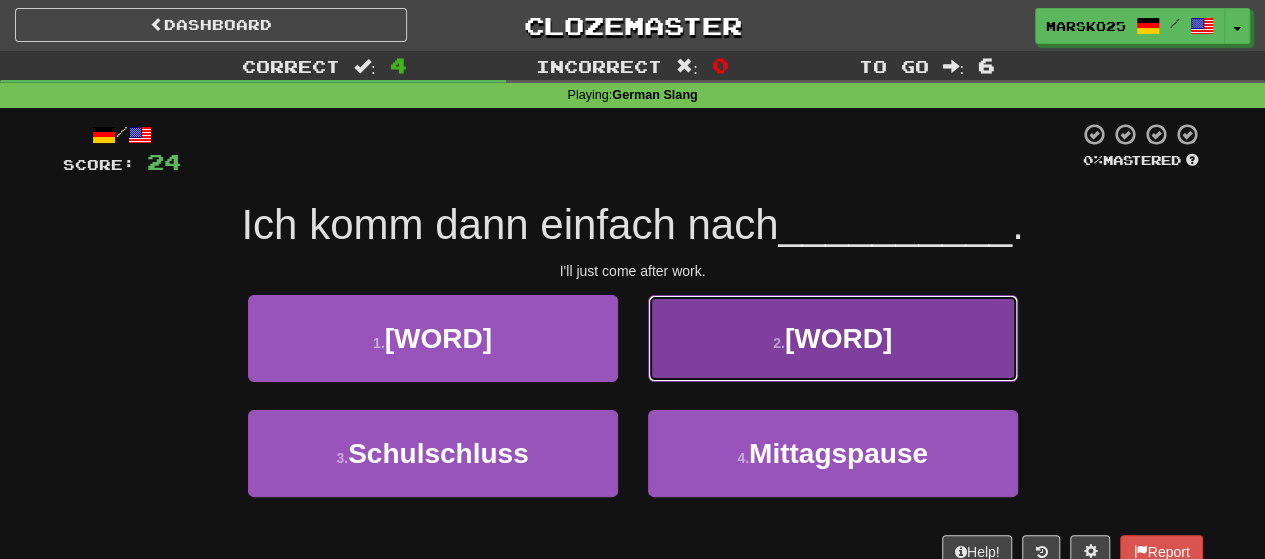 click on "2 .  Feierabend" at bounding box center [833, 338] 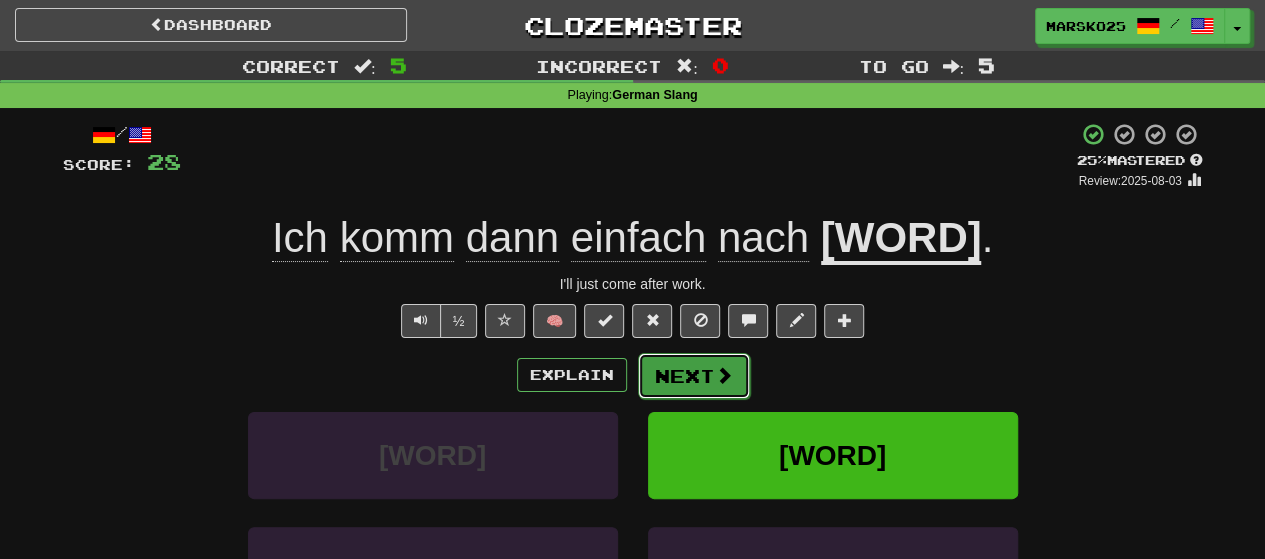 click on "Next" at bounding box center (694, 376) 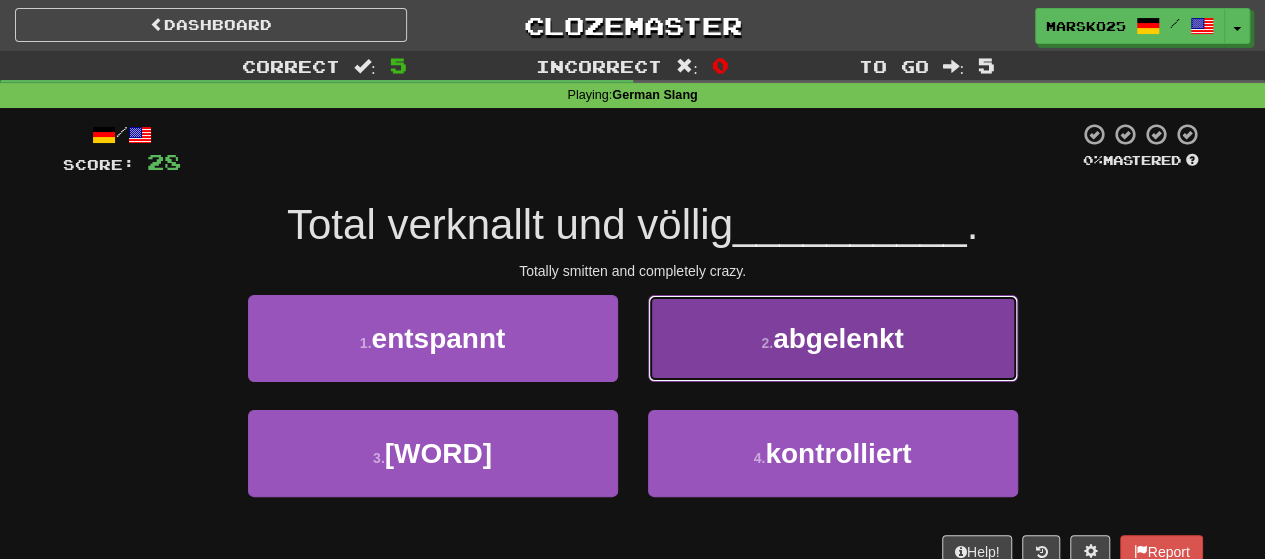 click on "2 .  abgelenkt" at bounding box center [833, 338] 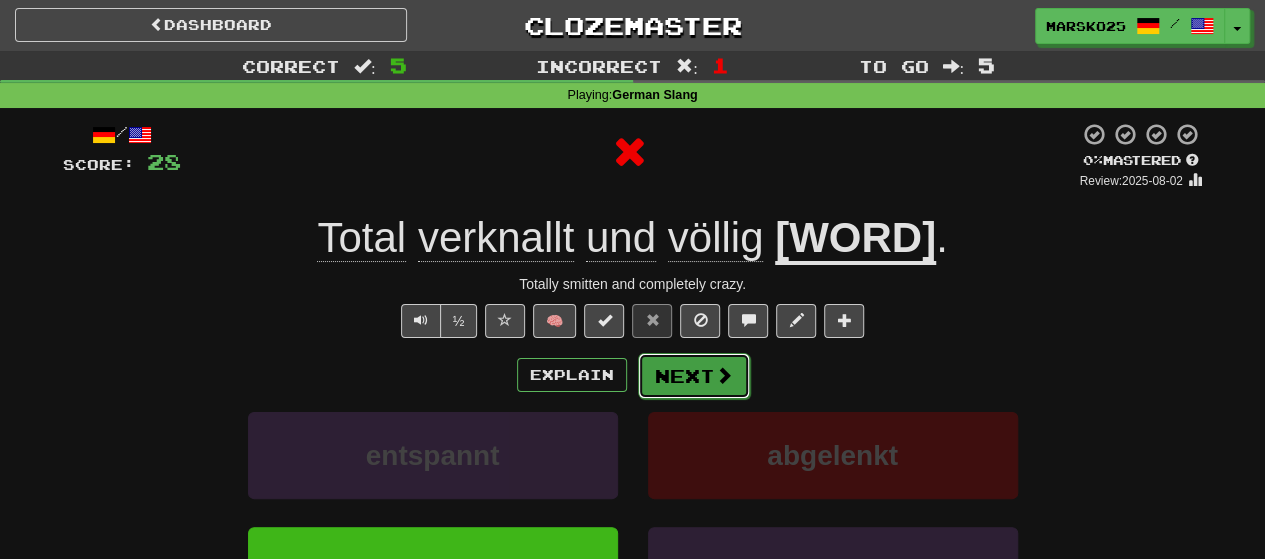 click on "Next" at bounding box center (694, 376) 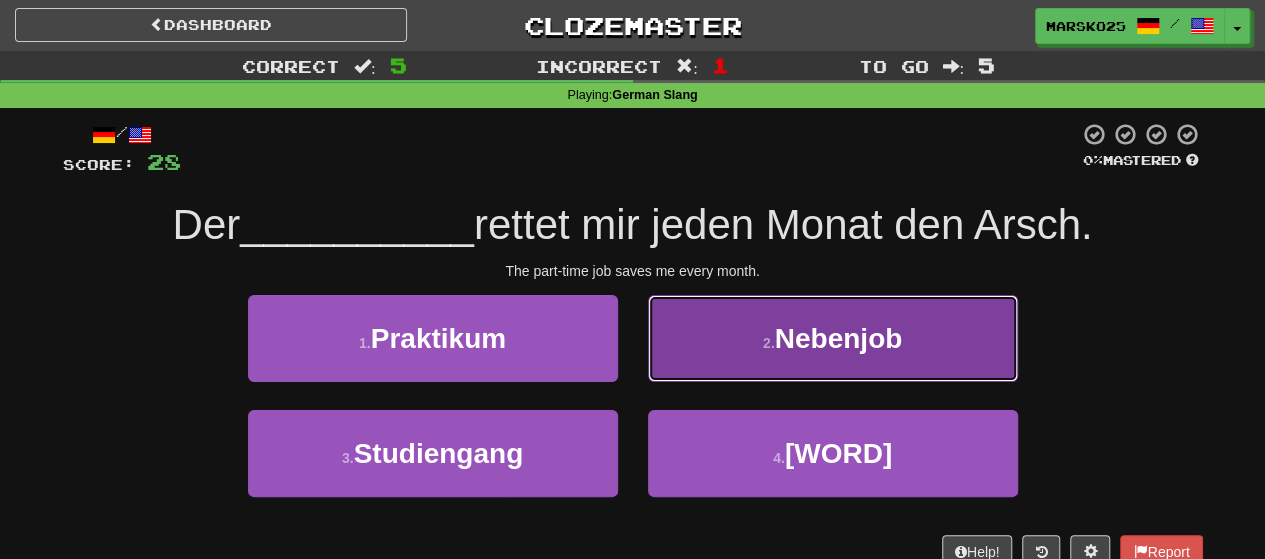 click on "2 .  Nebenjob" at bounding box center [833, 338] 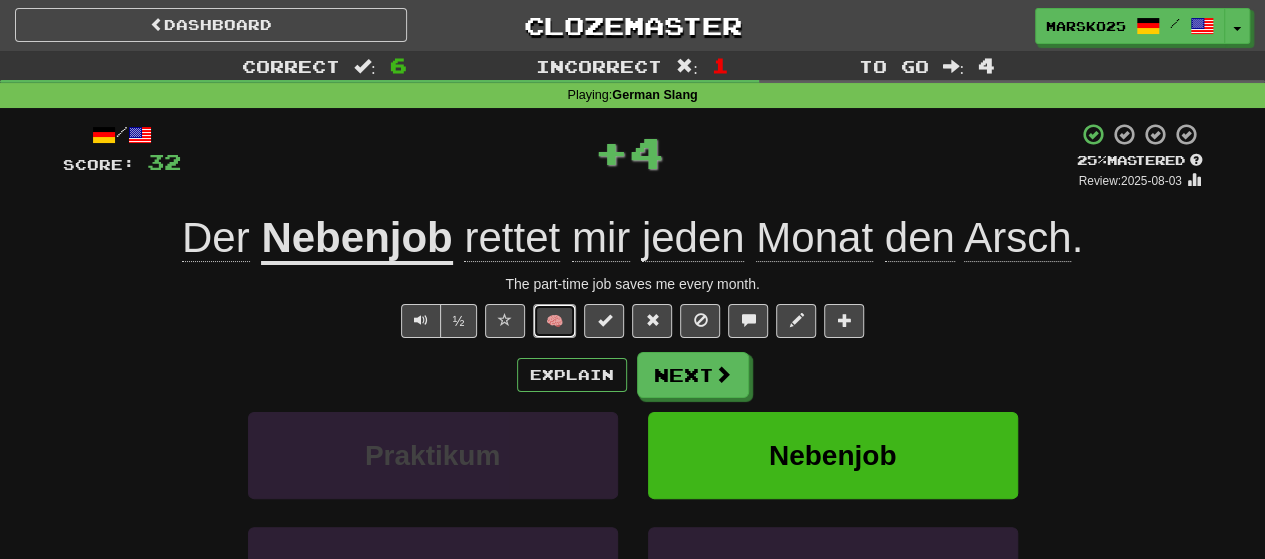 click on "🧠" at bounding box center (554, 321) 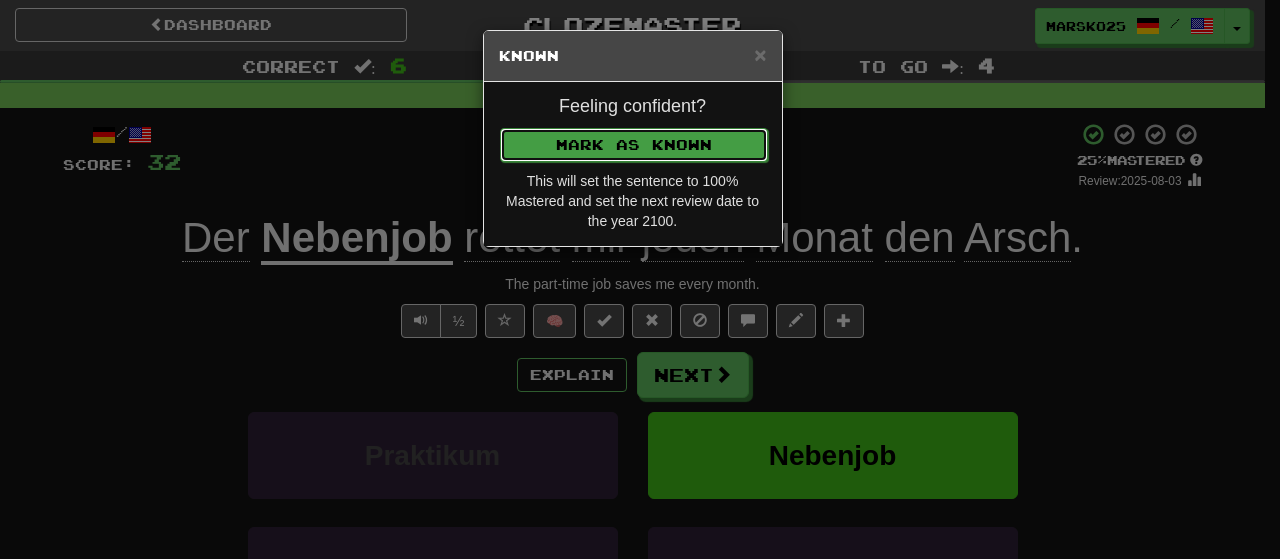 click on "Mark as Known" at bounding box center (634, 145) 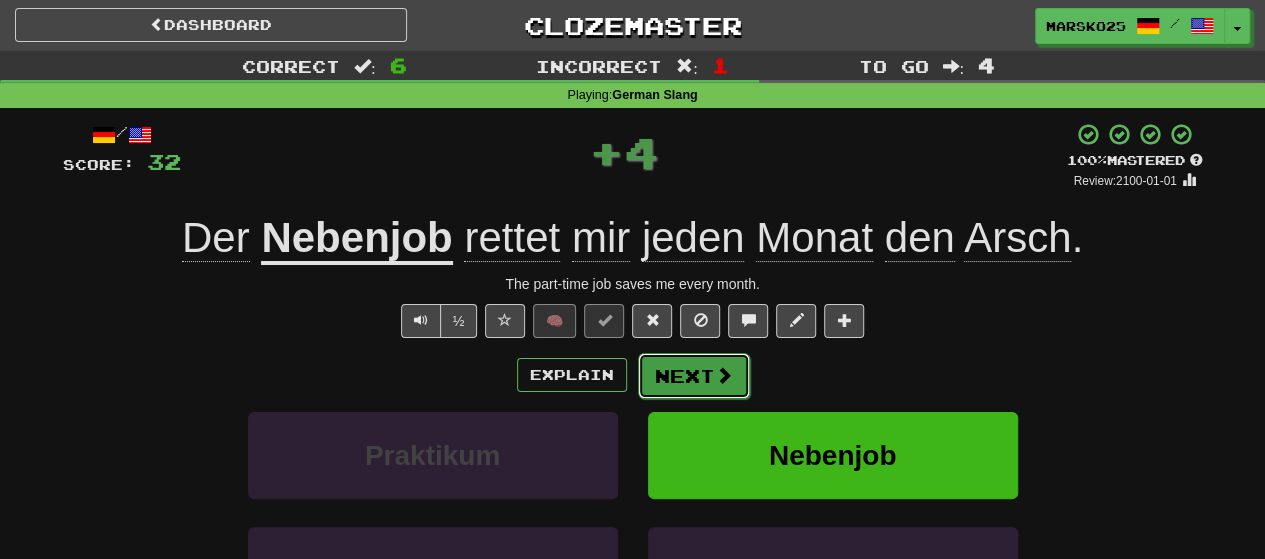 click at bounding box center (724, 375) 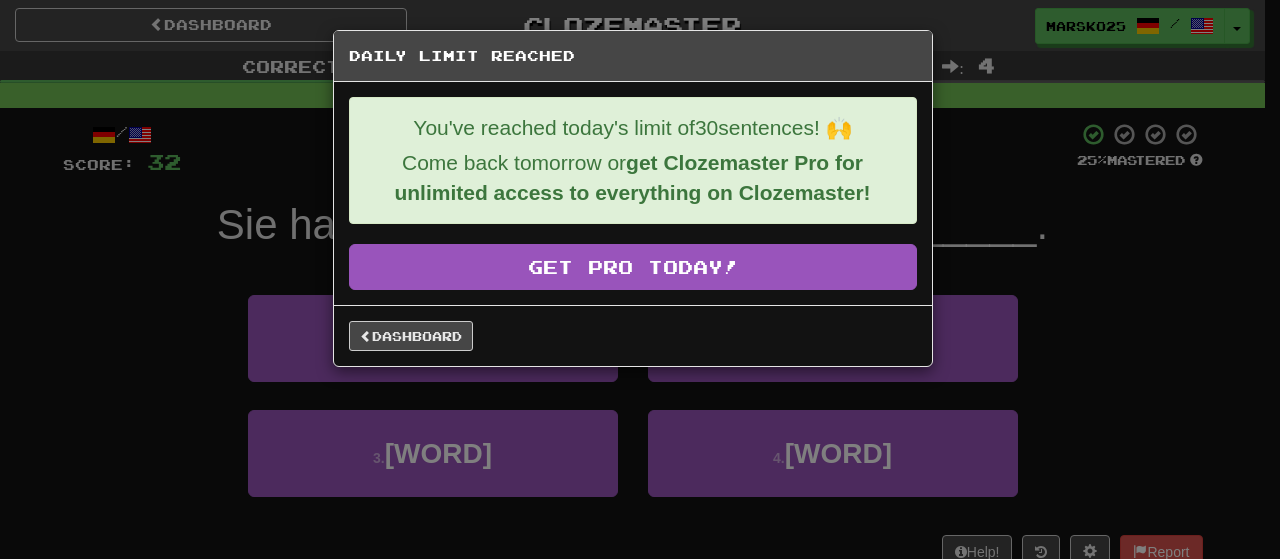 click on "Dashboard" at bounding box center [633, 335] 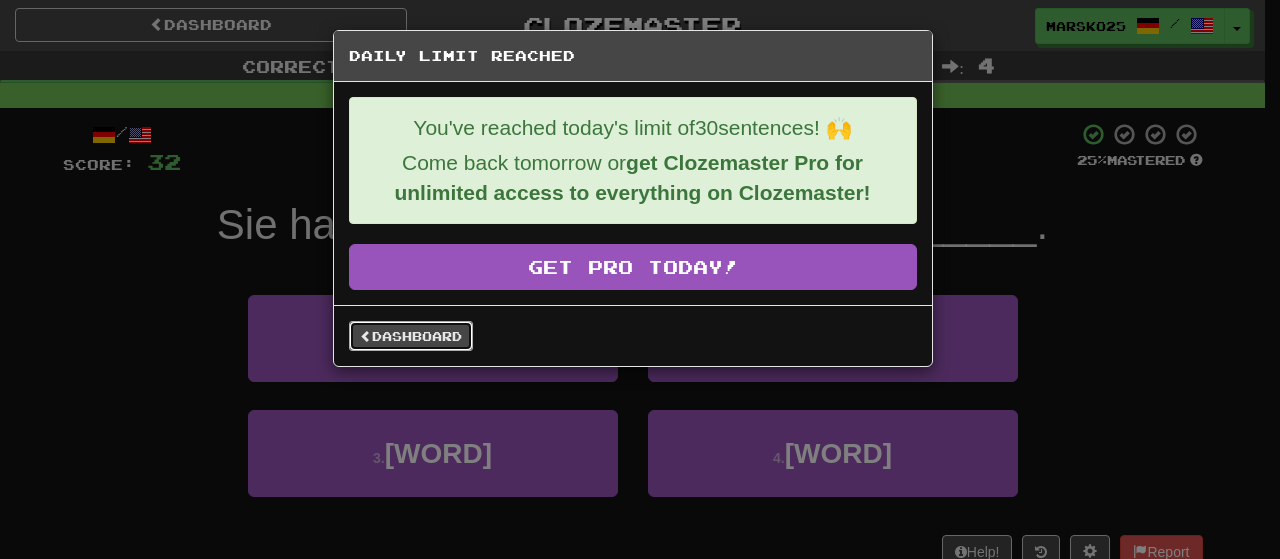 click on "Dashboard" at bounding box center [411, 336] 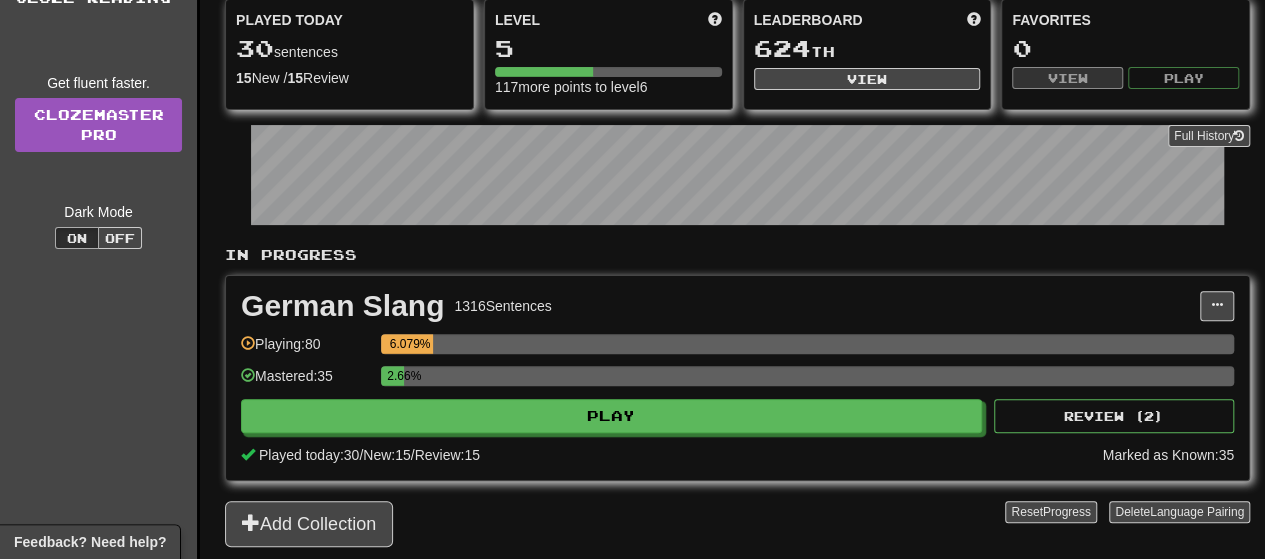 scroll, scrollTop: 0, scrollLeft: 0, axis: both 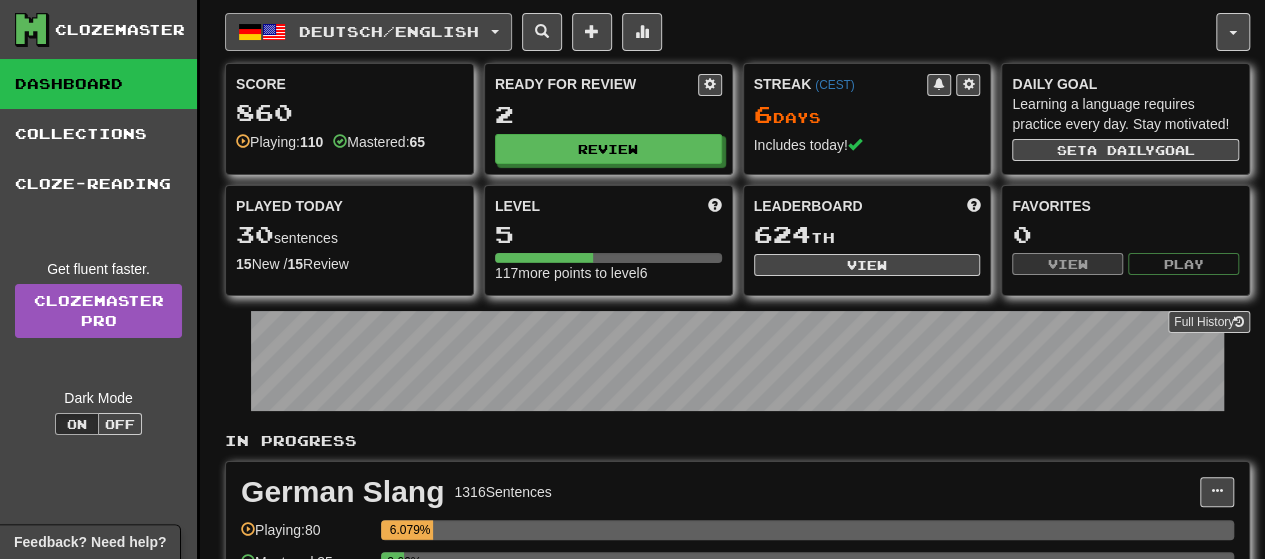 click on "Deutsch  /  English" at bounding box center (389, 31) 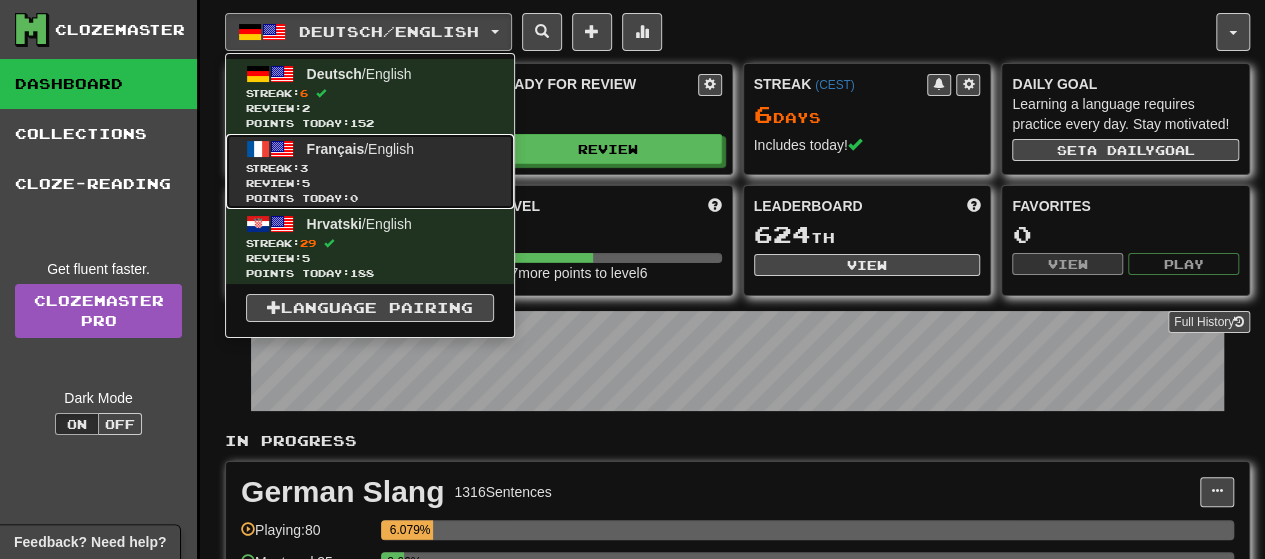 click on "Review:  5" at bounding box center (370, 183) 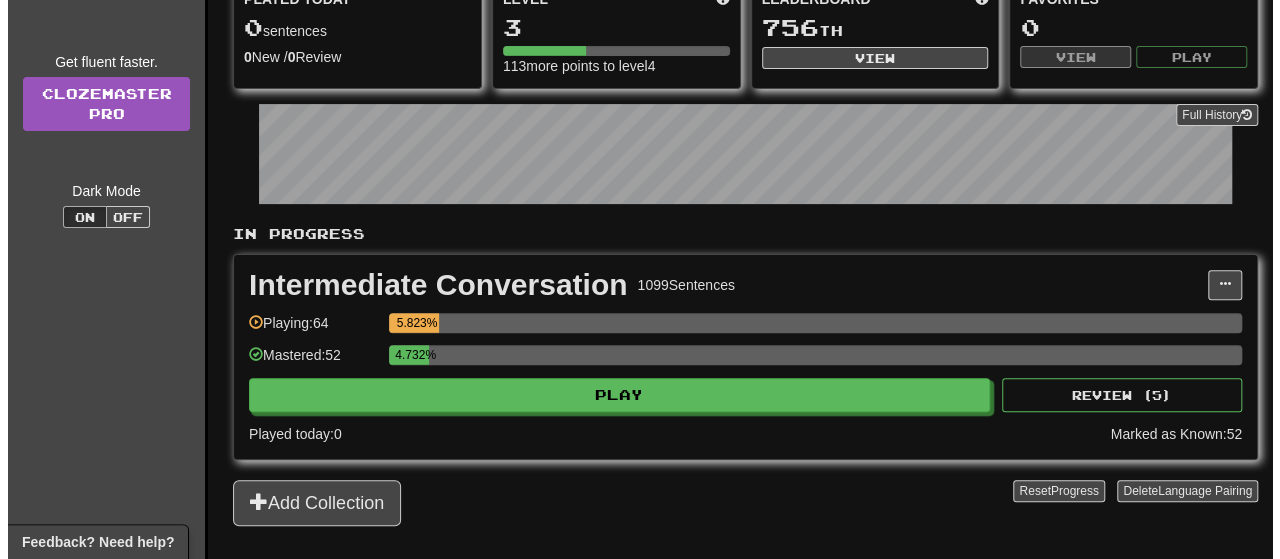 scroll, scrollTop: 208, scrollLeft: 0, axis: vertical 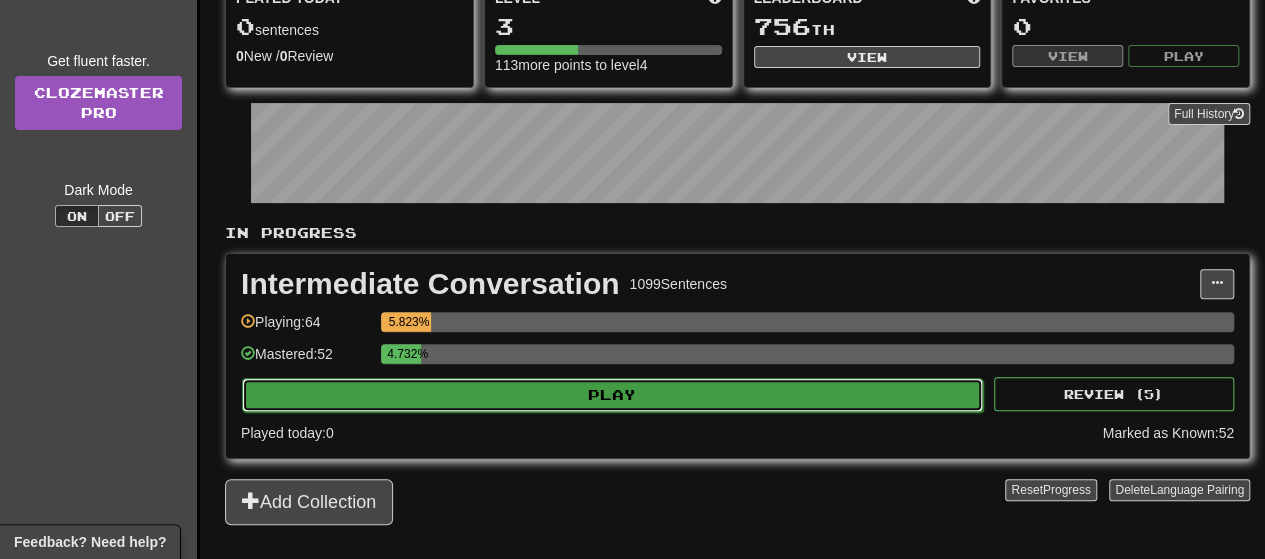 click on "Play" at bounding box center [612, 395] 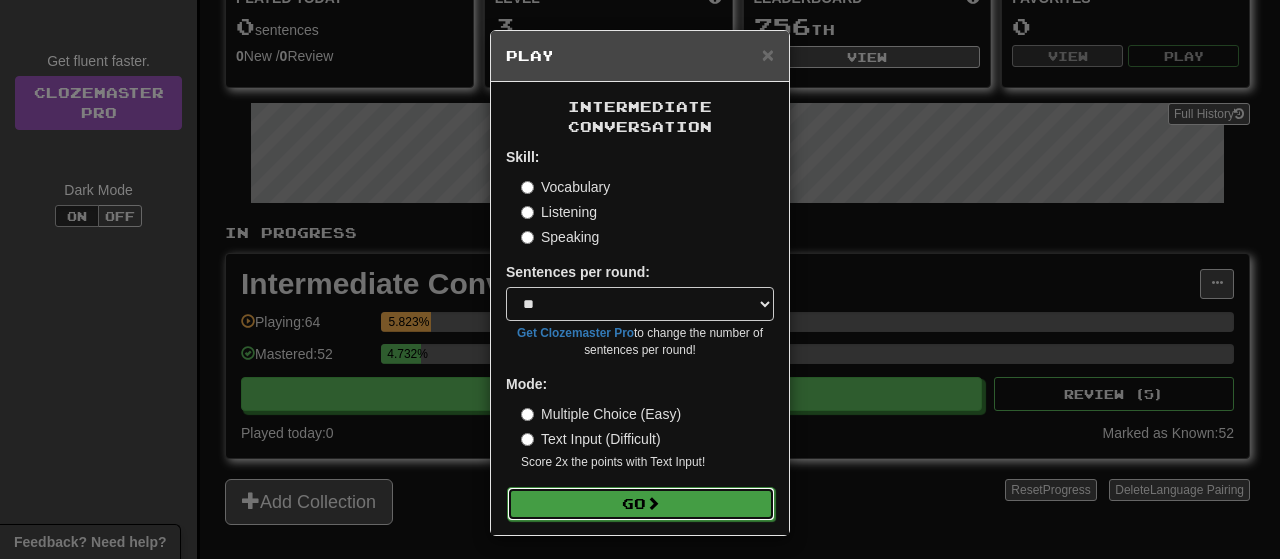 click on "Go" at bounding box center (641, 504) 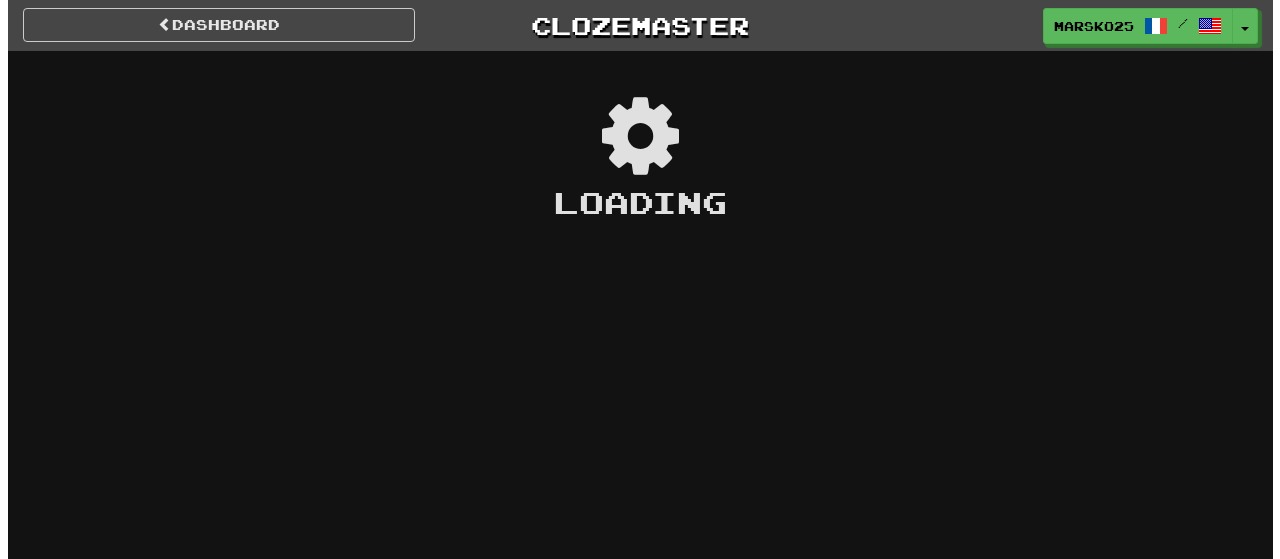 scroll, scrollTop: 0, scrollLeft: 0, axis: both 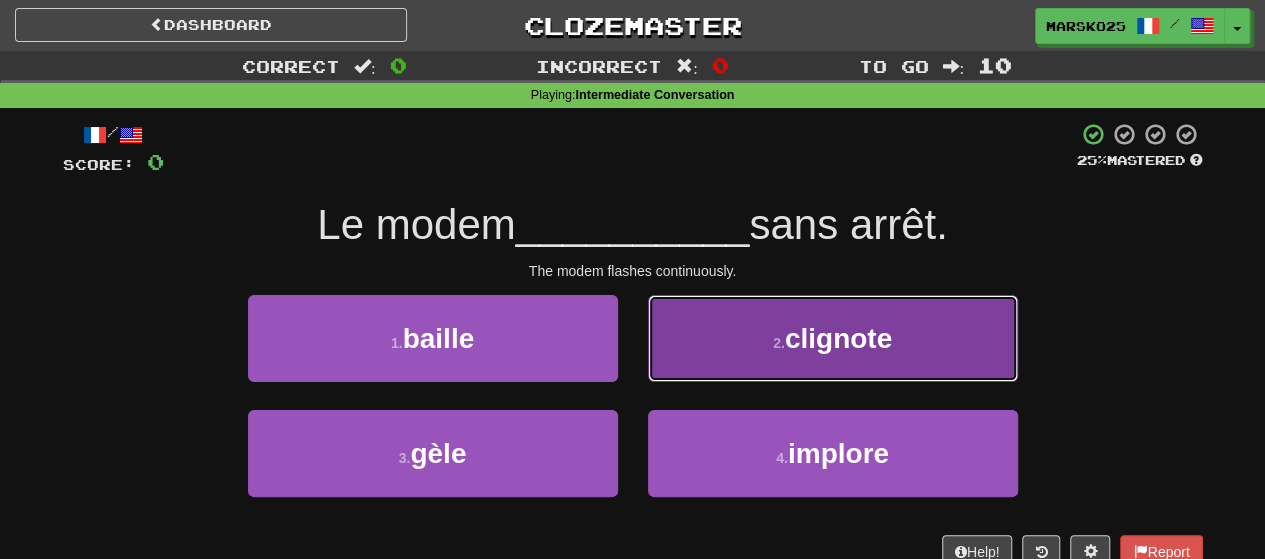 click on "2 .  clignote" at bounding box center [833, 338] 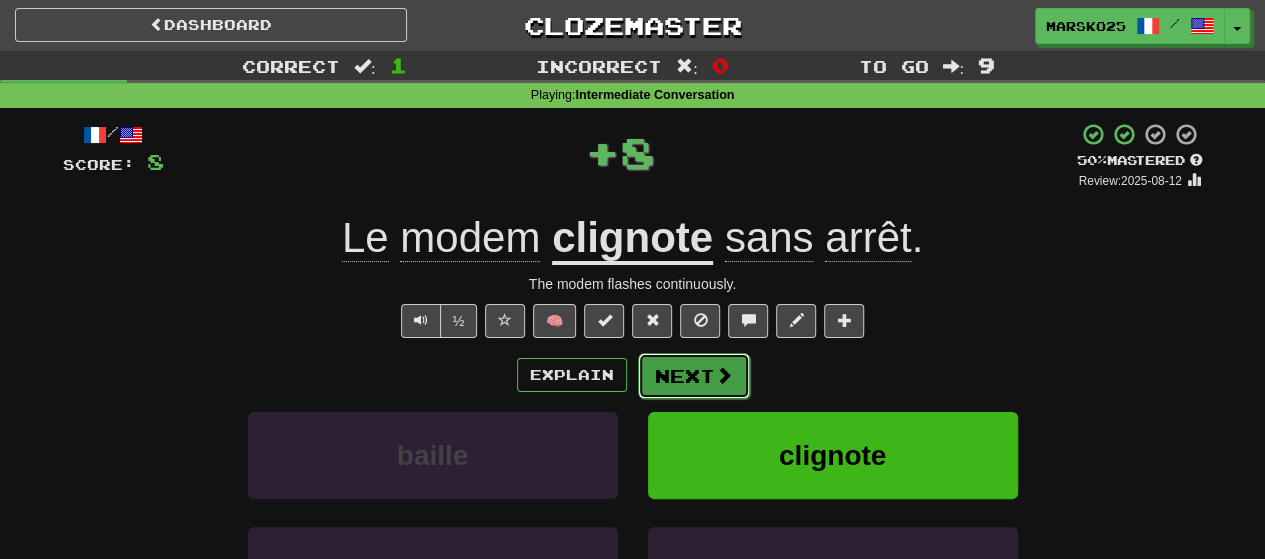 click on "Next" at bounding box center [694, 376] 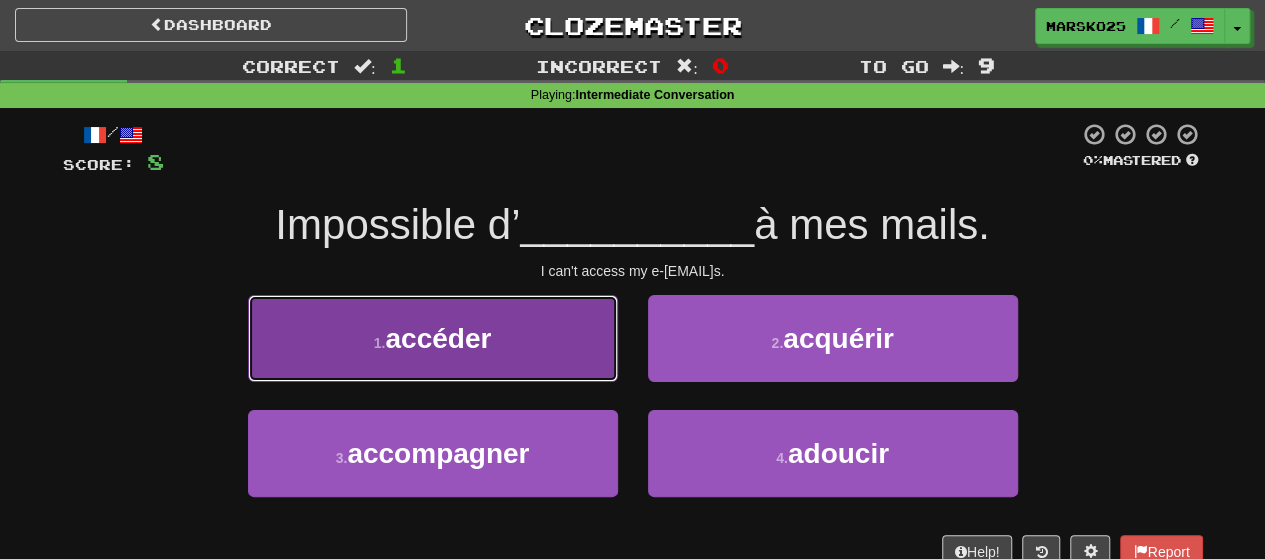 click on "1 .  accéder" at bounding box center (433, 338) 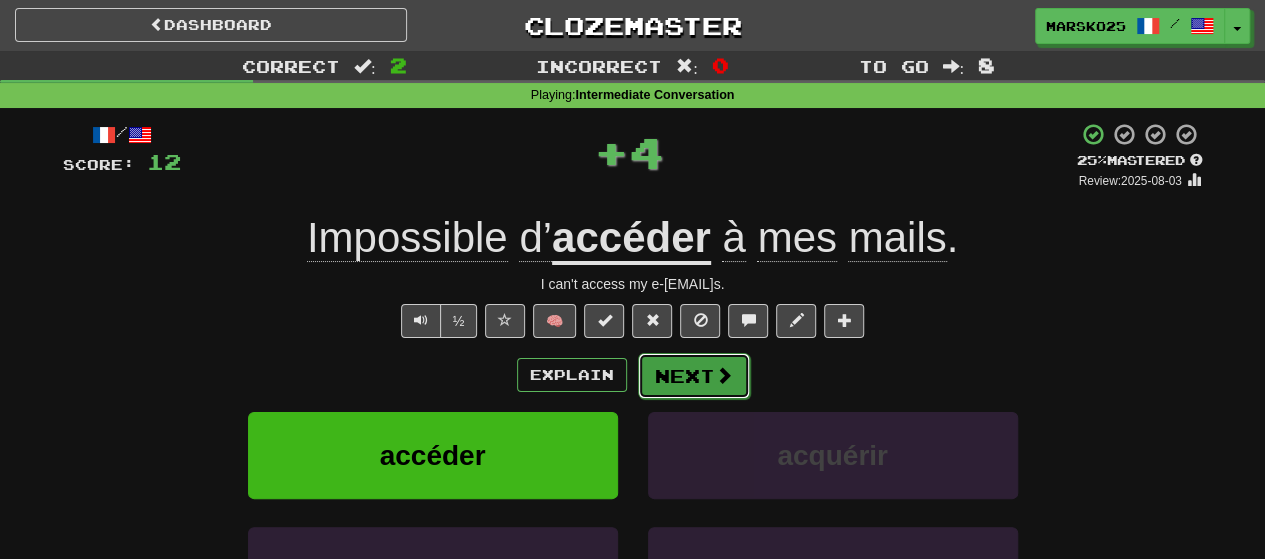 click on "Next" at bounding box center [694, 376] 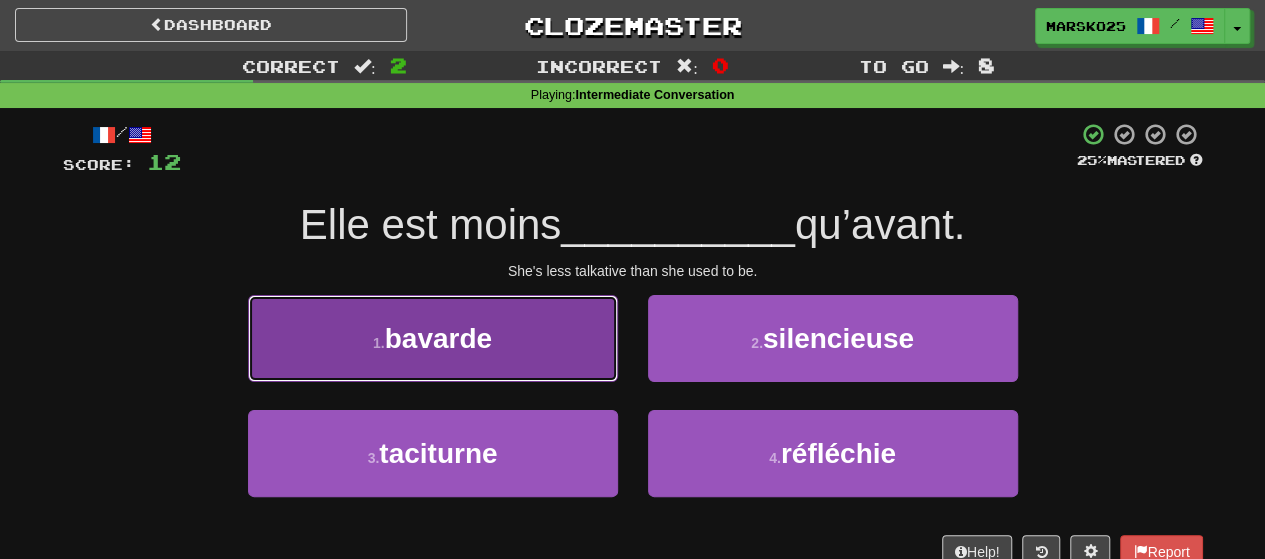 click on "1 .  bavarde" at bounding box center (433, 338) 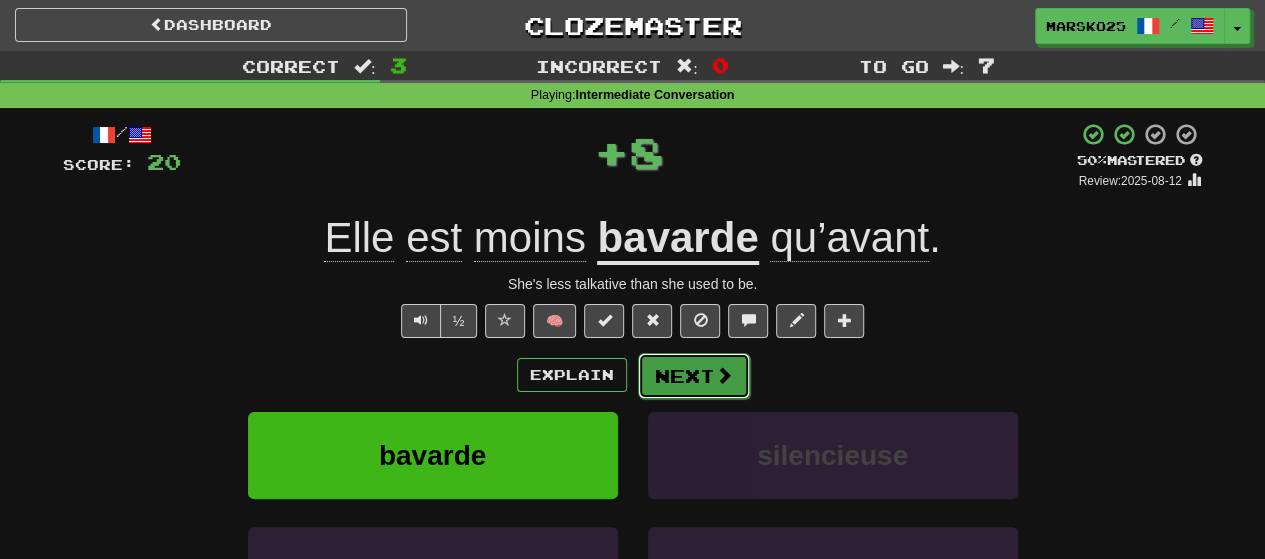 click on "Next" at bounding box center (694, 376) 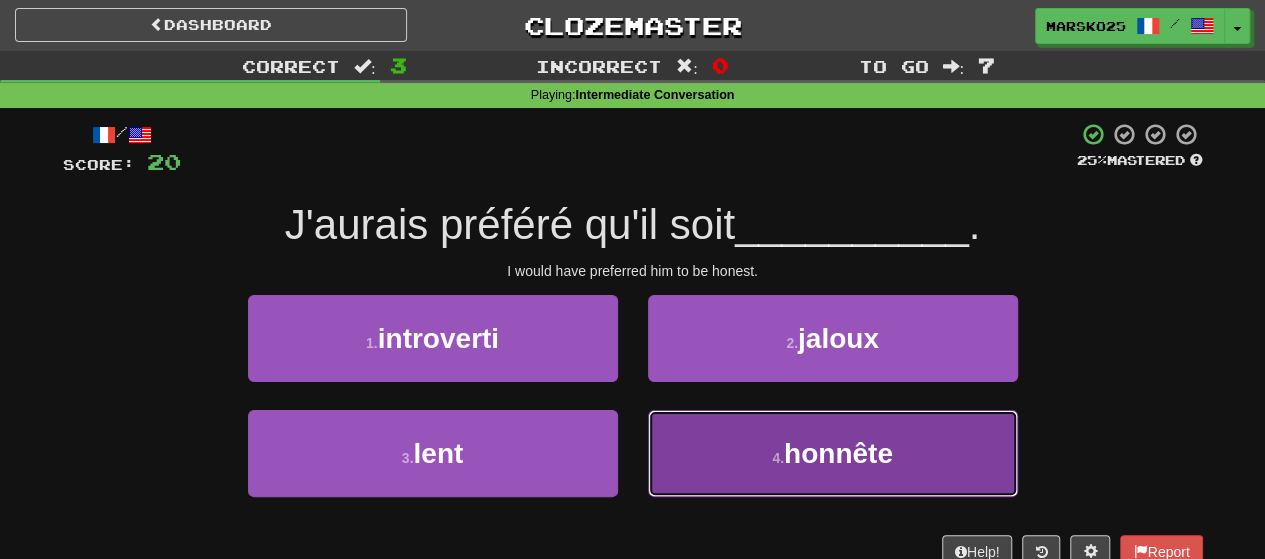 click on "4 .  honnête" at bounding box center [833, 453] 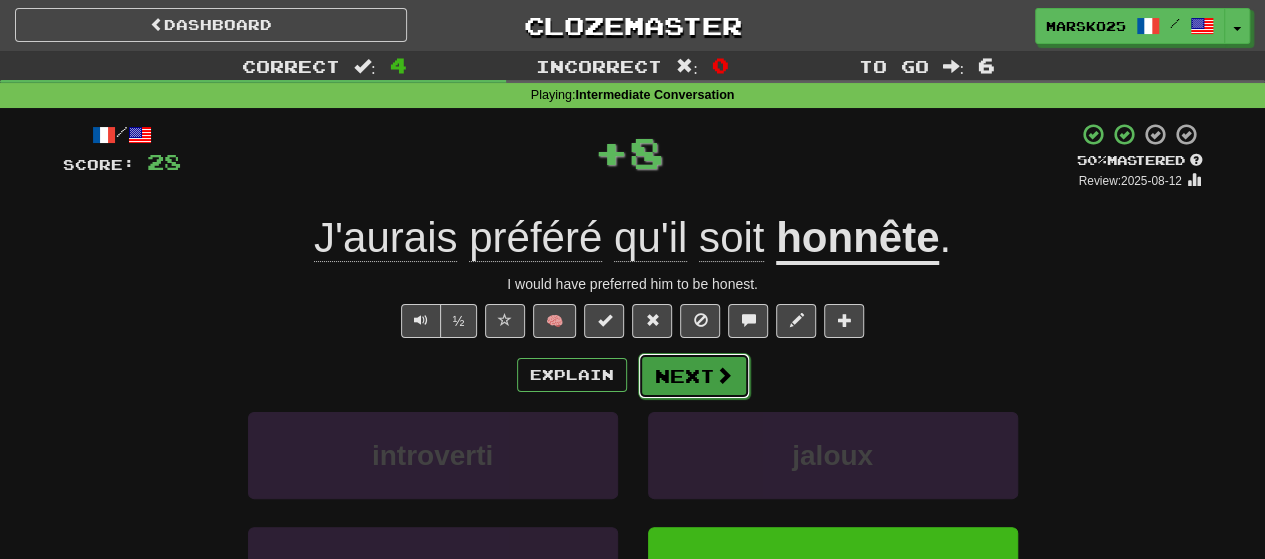 click on "Next" at bounding box center (694, 376) 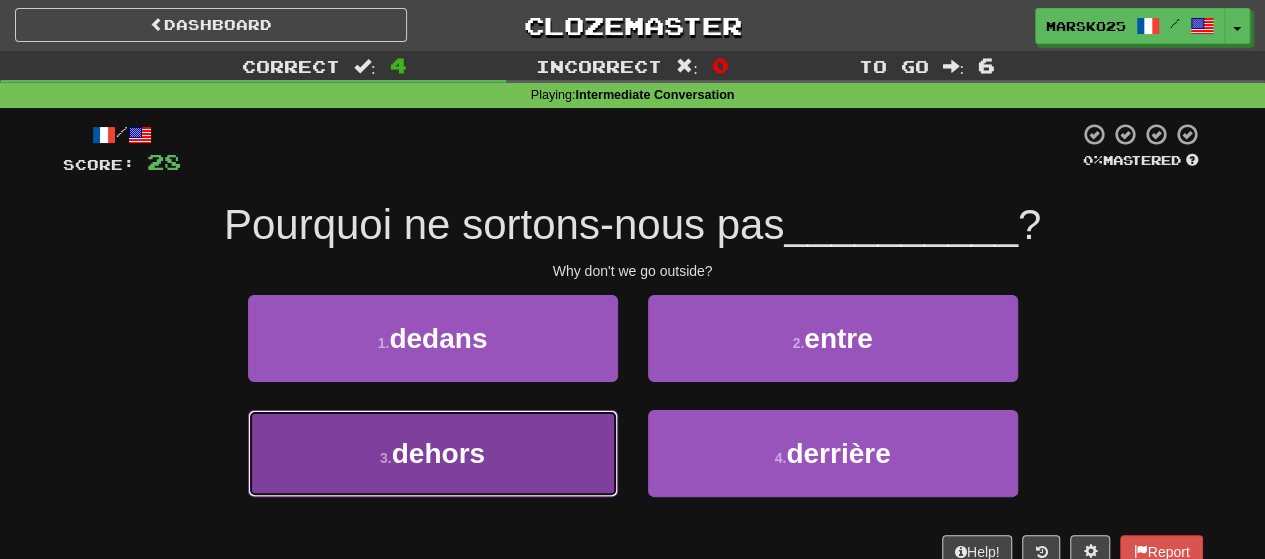 click on "3 .  dehors" at bounding box center (433, 453) 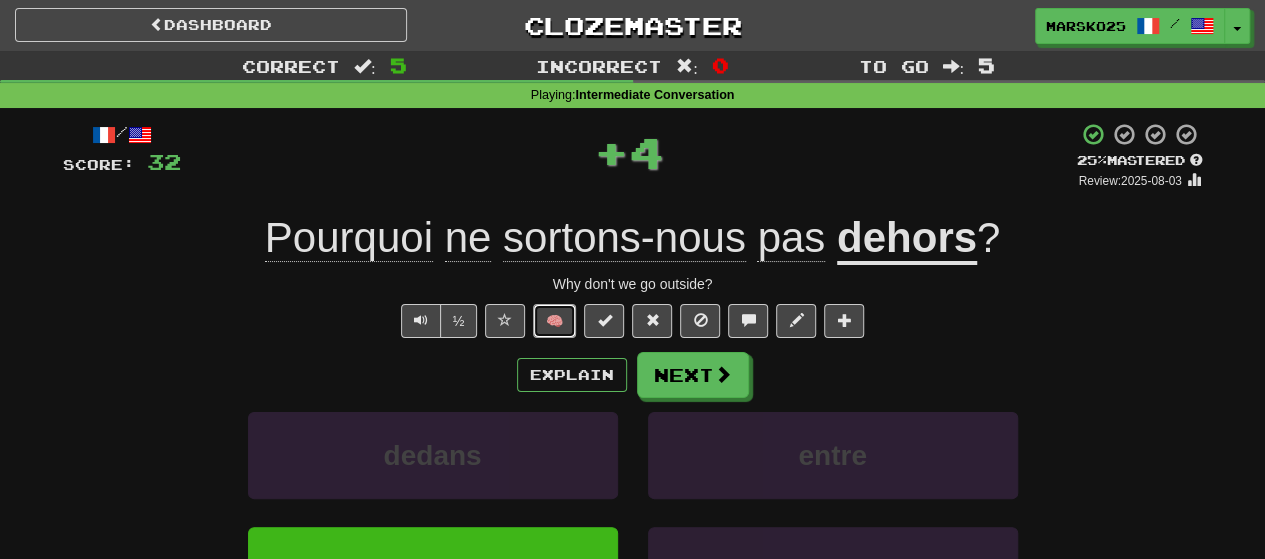 click on "🧠" at bounding box center [554, 321] 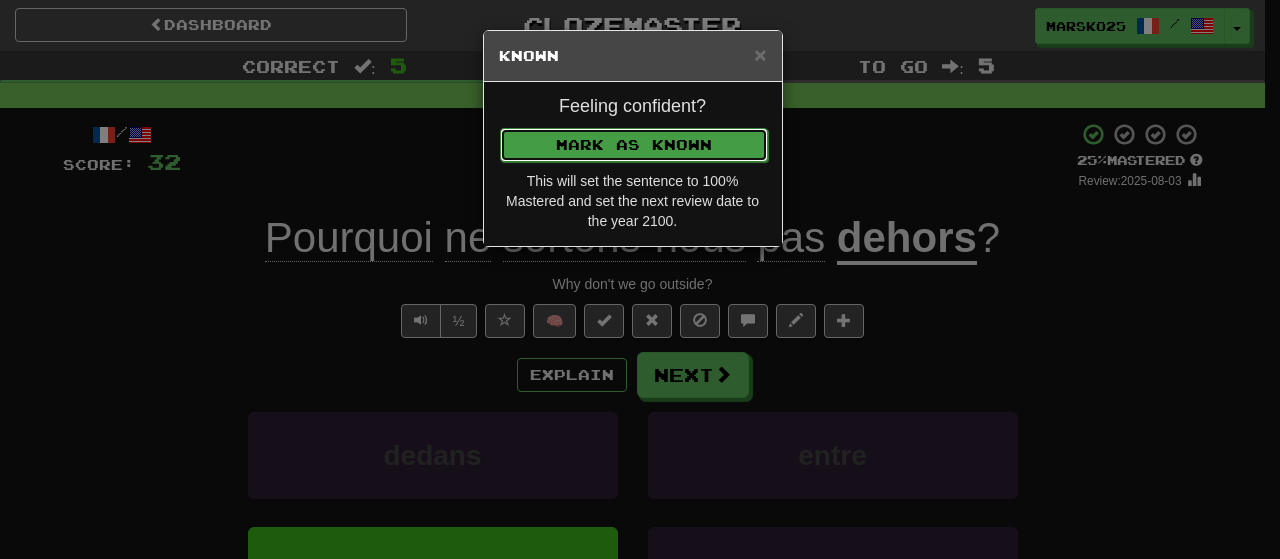 click on "Mark as Known" at bounding box center [634, 145] 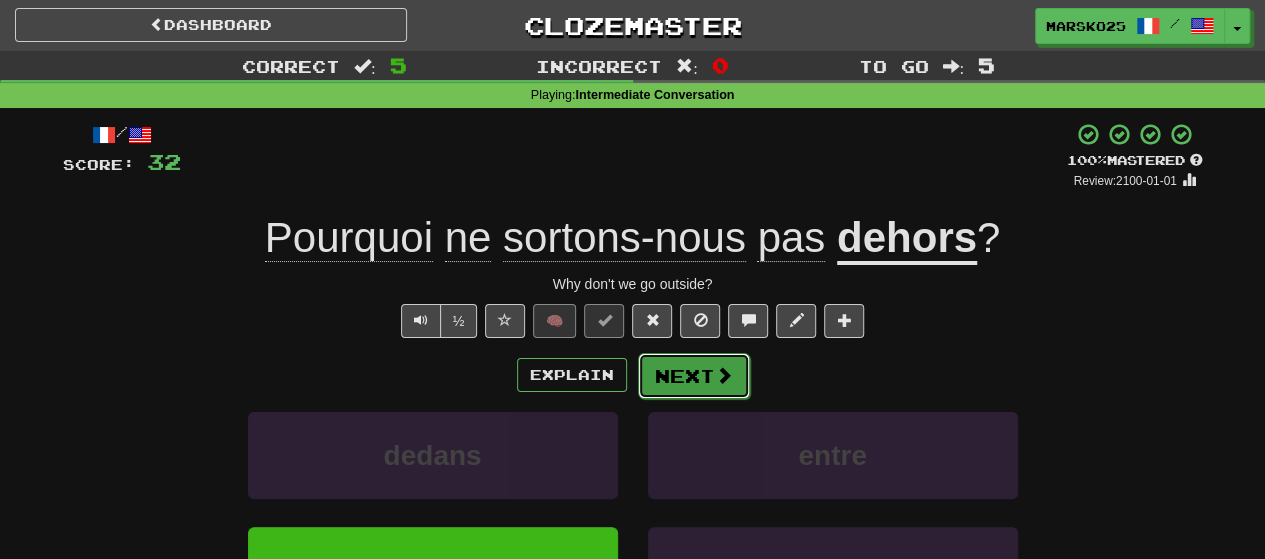 click on "Next" at bounding box center (694, 376) 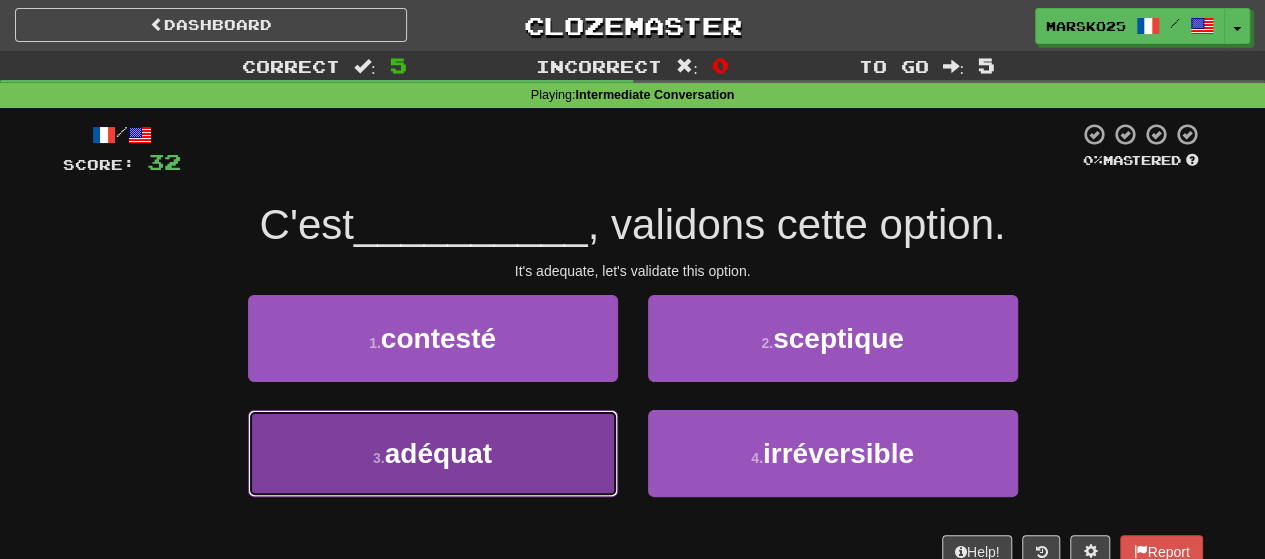 click on "3 .  adéquat" at bounding box center [433, 453] 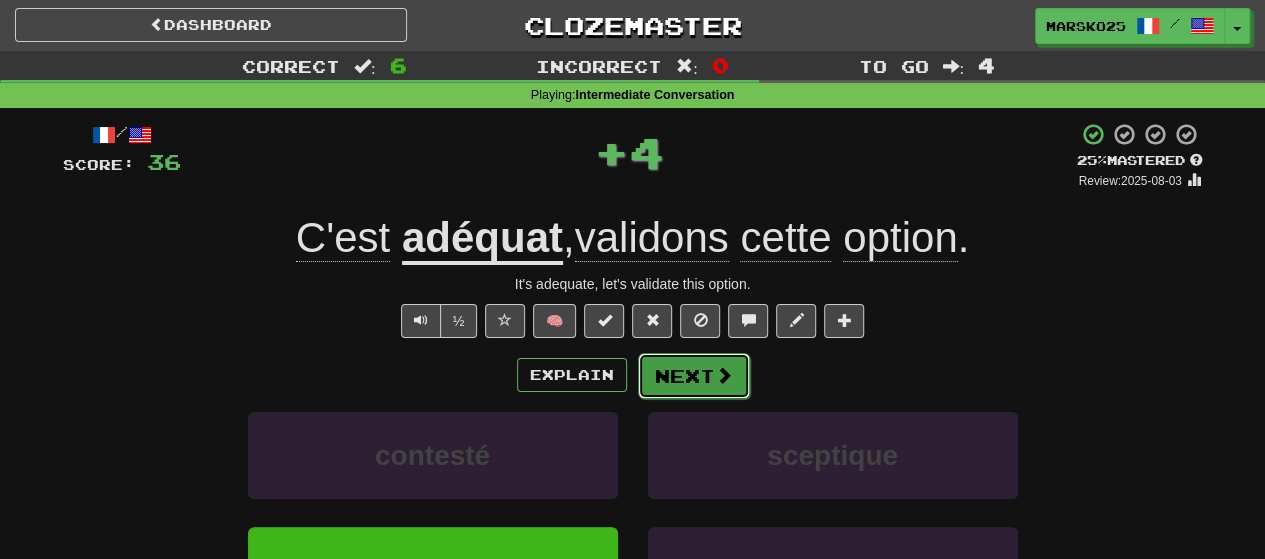 click on "Next" at bounding box center (694, 376) 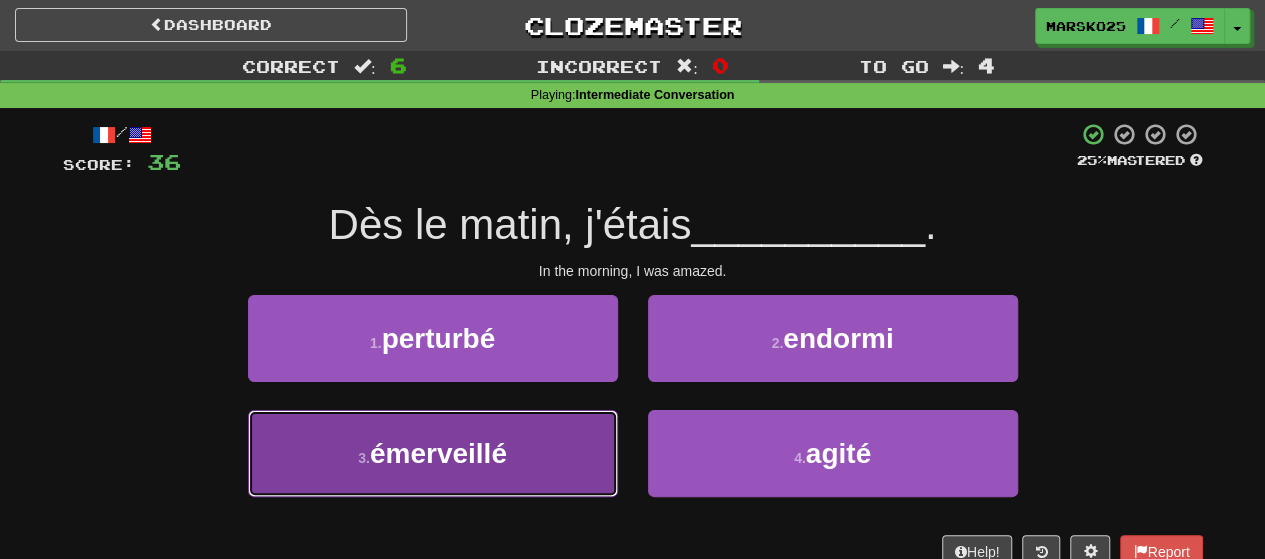 click on "3 .  émerveillé" at bounding box center (433, 453) 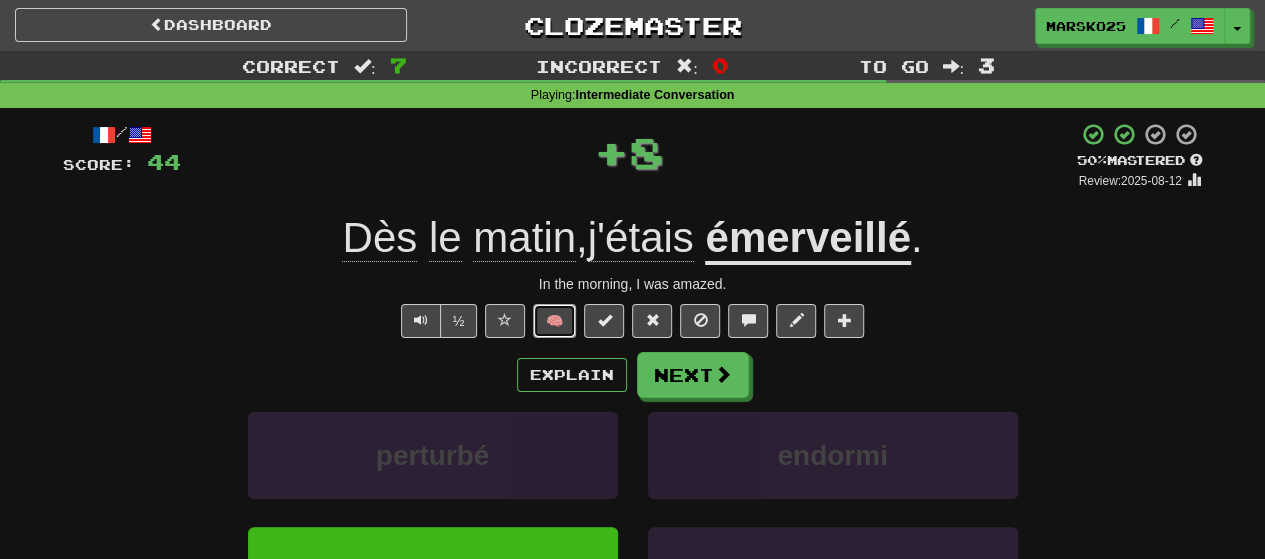 click on "🧠" at bounding box center [554, 321] 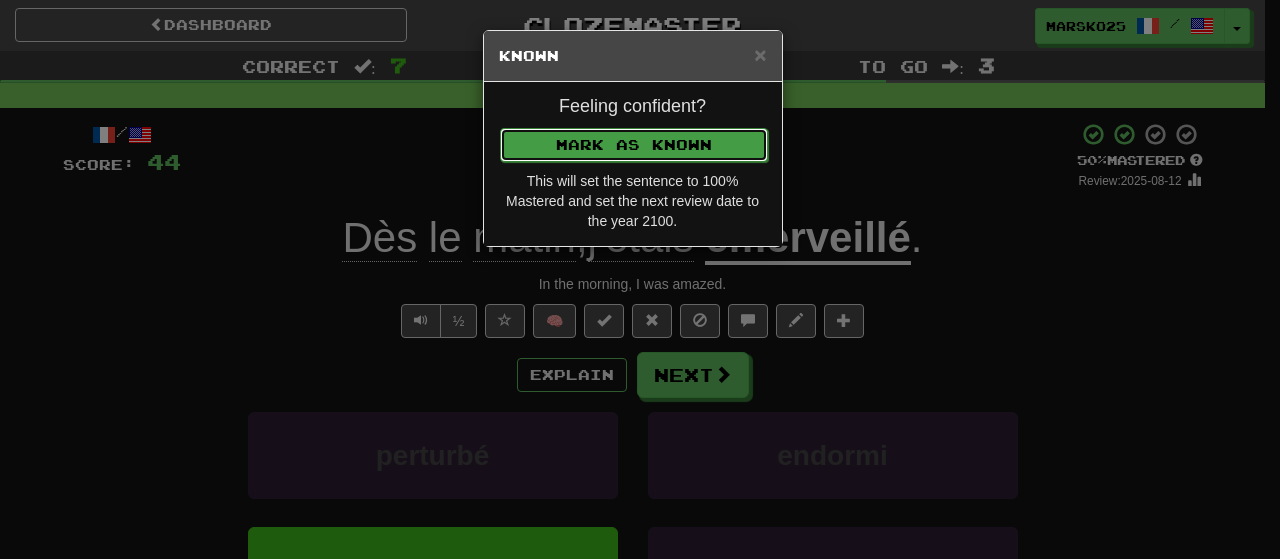 click on "Mark as Known" at bounding box center (634, 145) 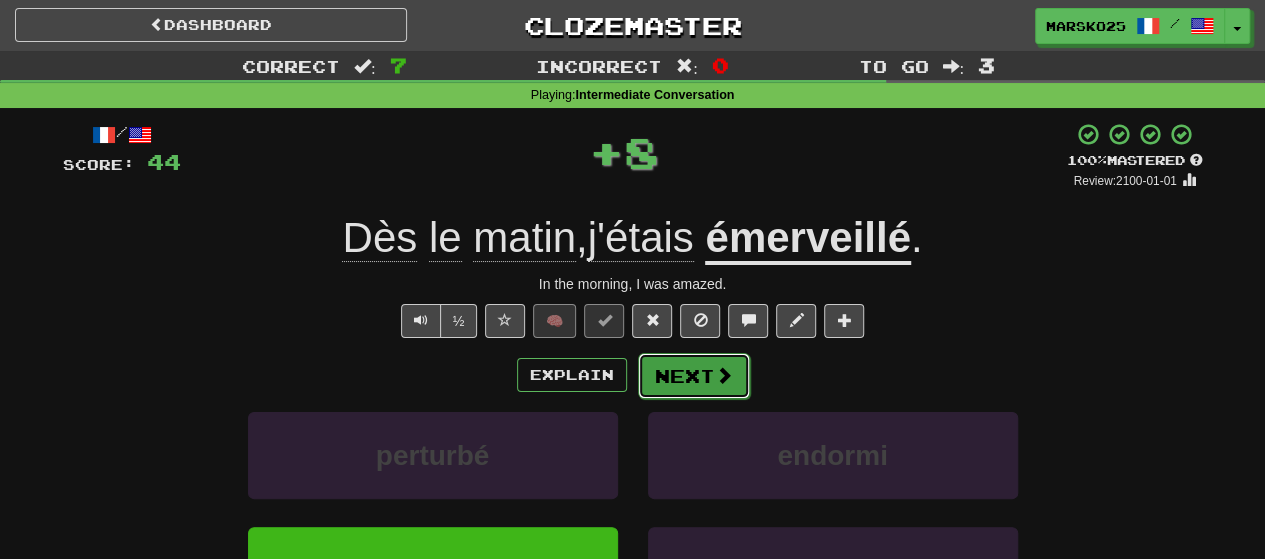 click on "Next" at bounding box center (694, 376) 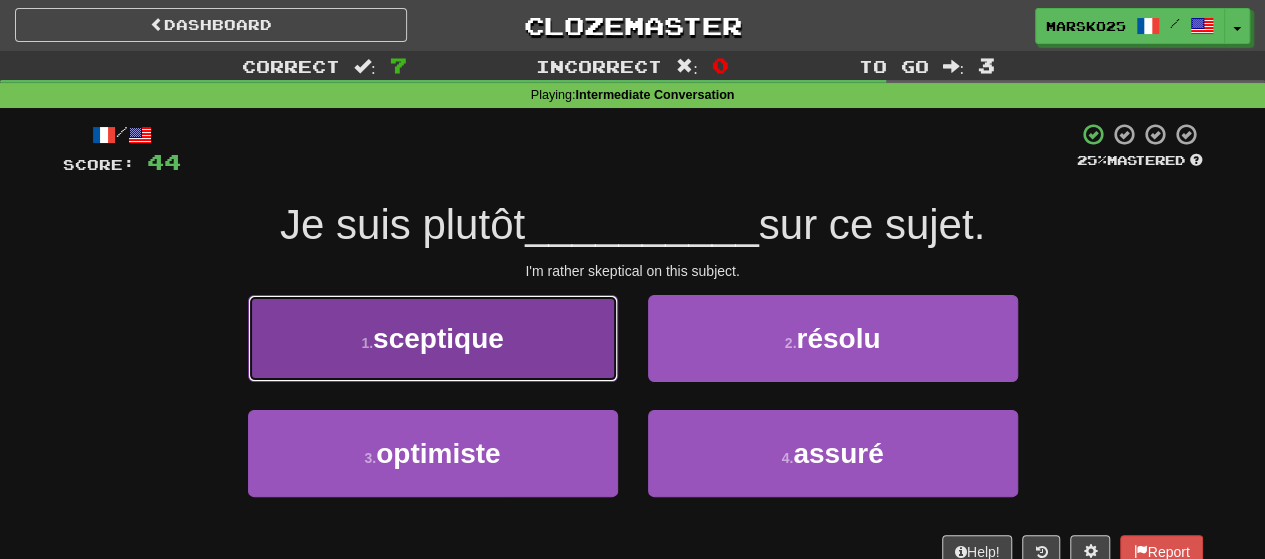 click on "1 .  sceptique" at bounding box center (433, 338) 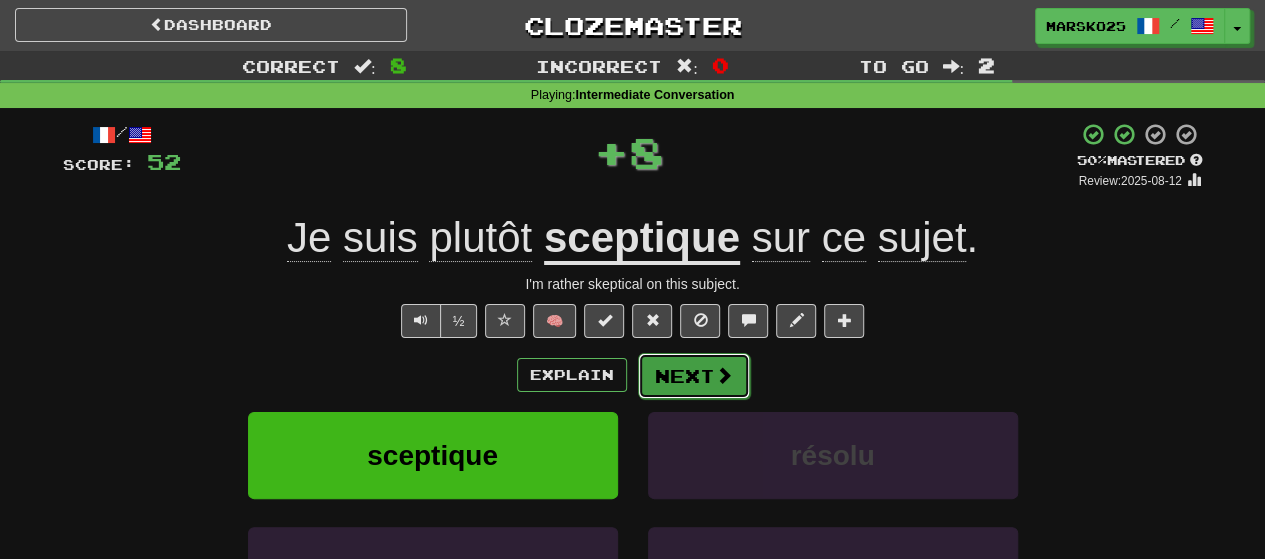click at bounding box center [724, 375] 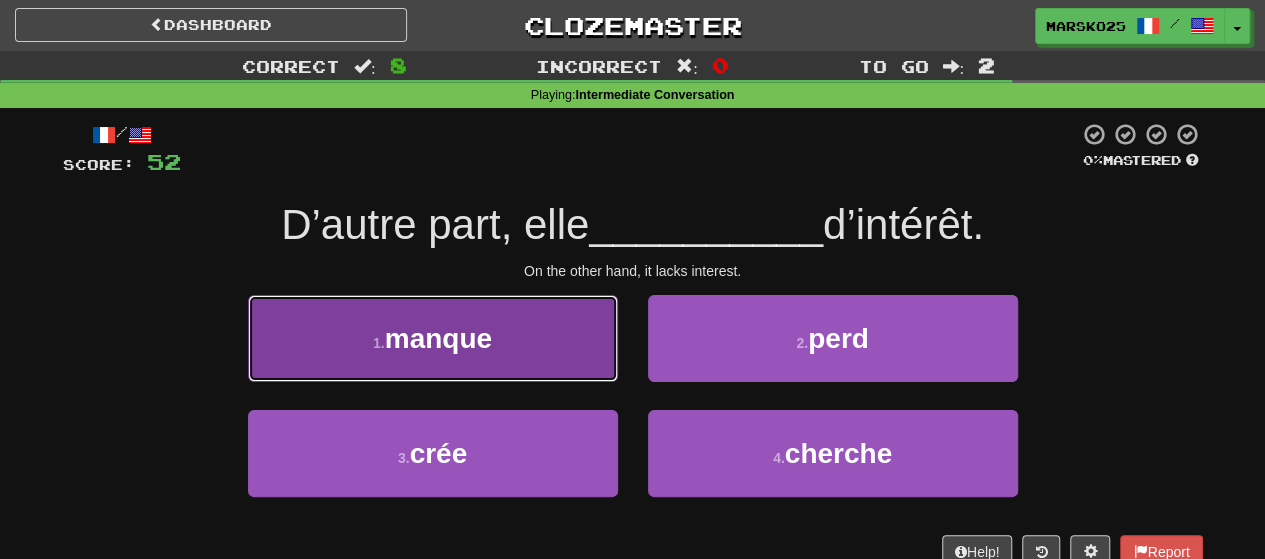 click on "1 .  manque" at bounding box center (433, 338) 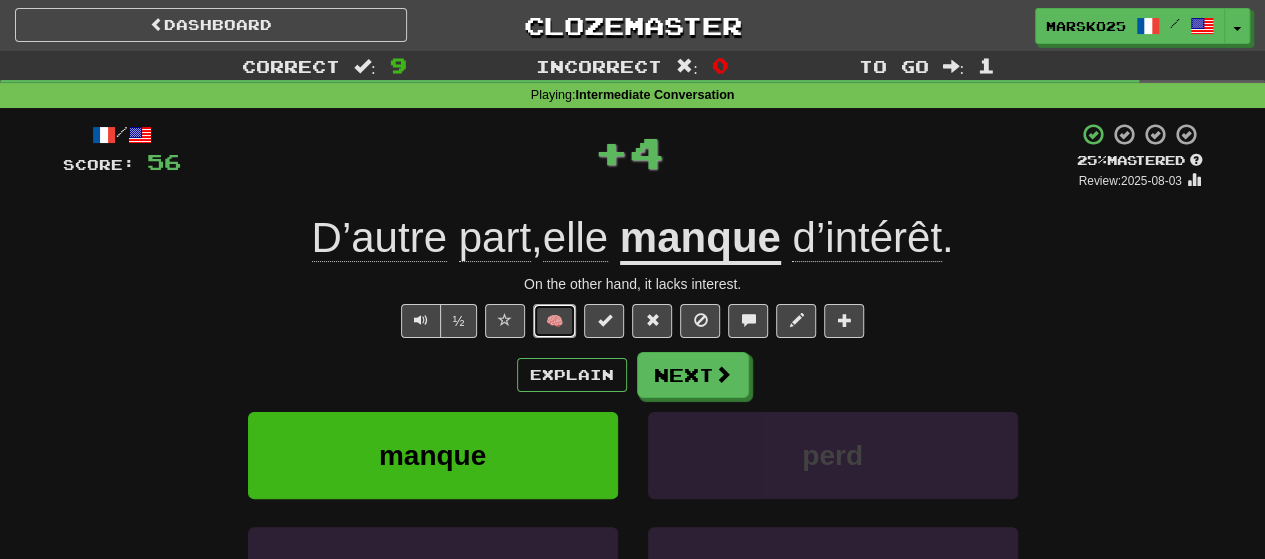click on "🧠" at bounding box center (554, 321) 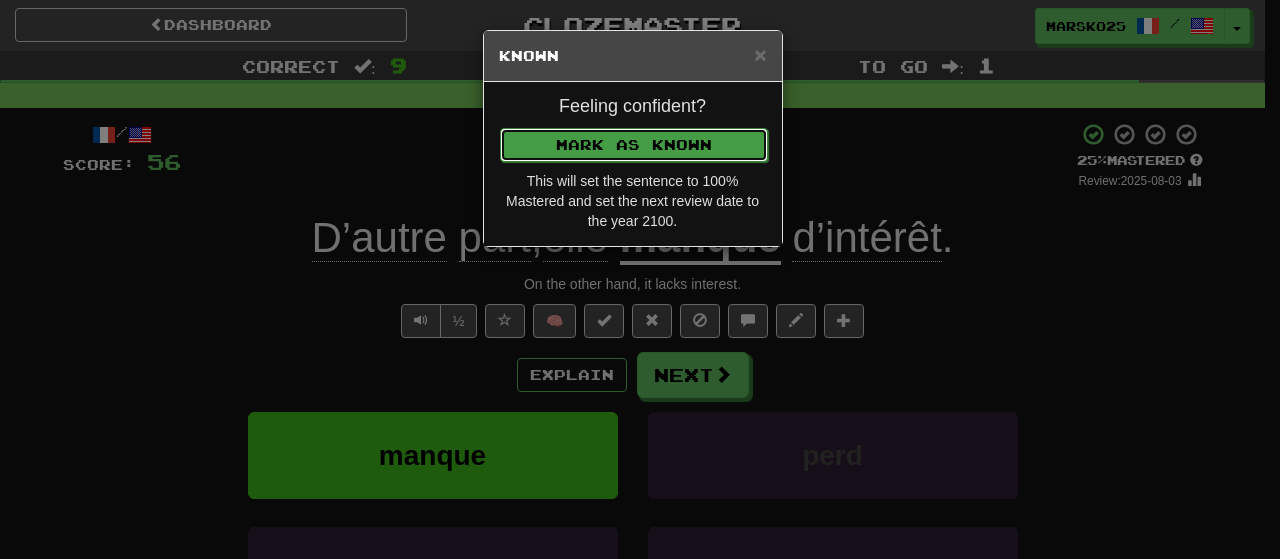 click on "Mark as Known" at bounding box center [634, 145] 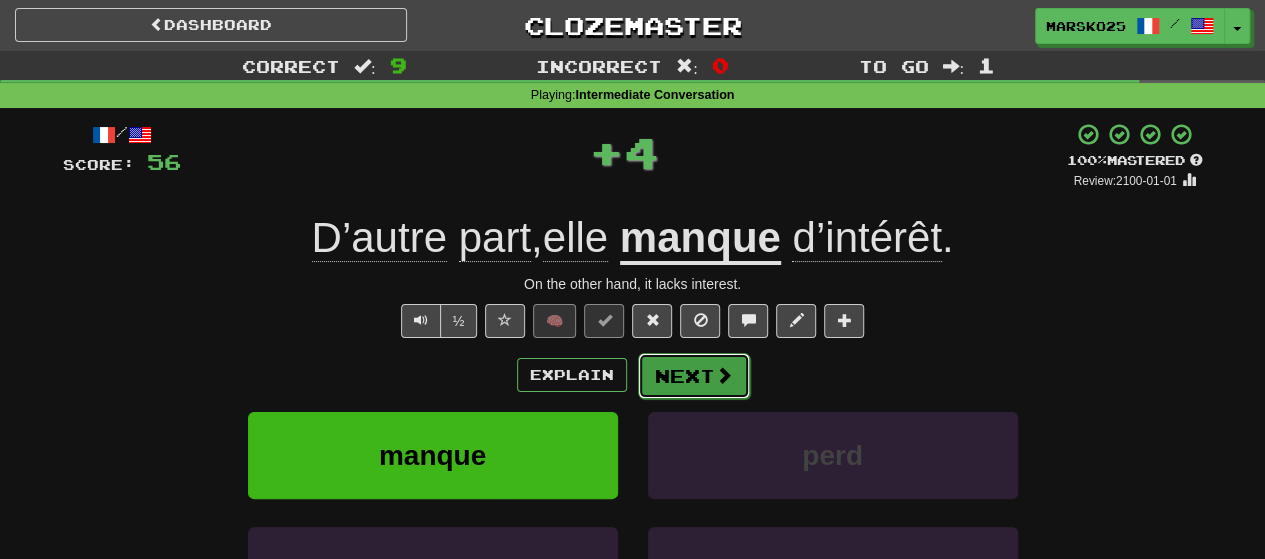 click at bounding box center (724, 375) 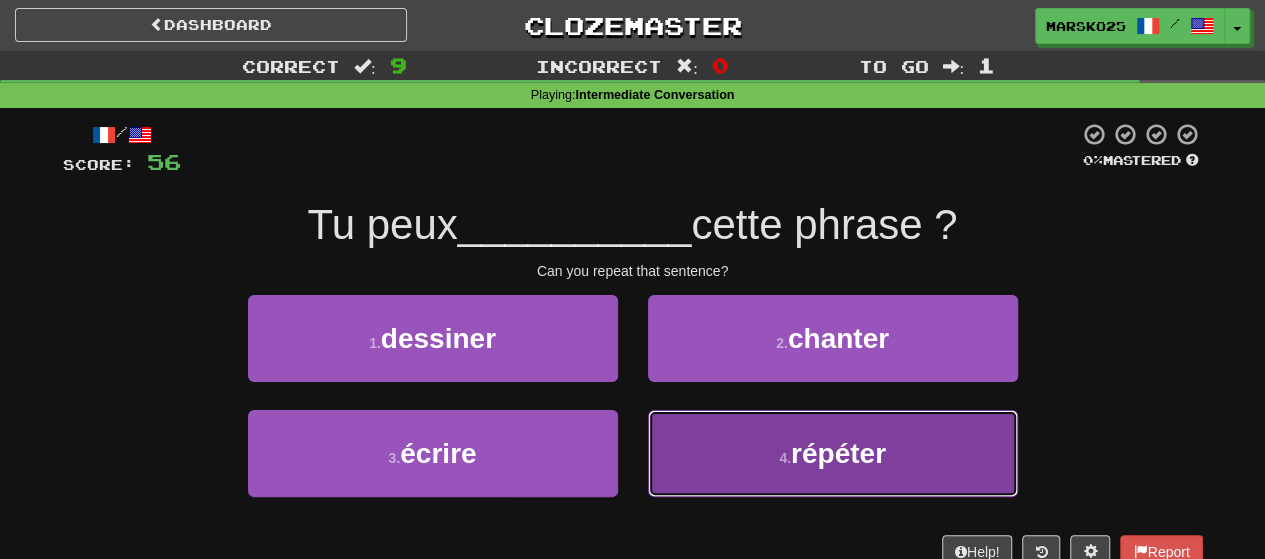 click on "4 .  répéter" at bounding box center [833, 453] 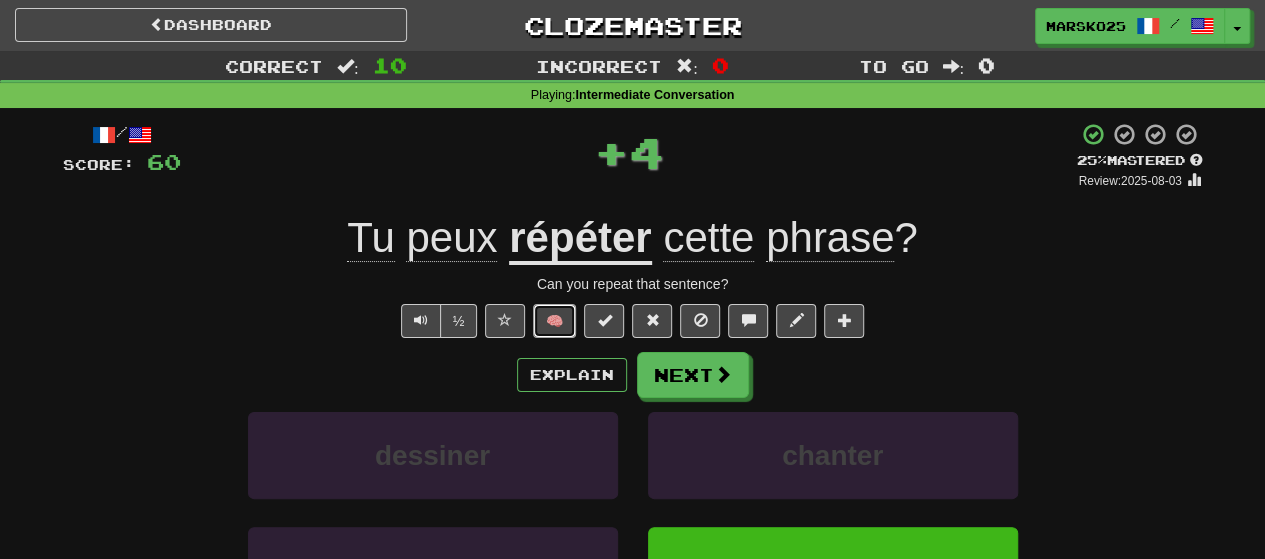 click on "🧠" at bounding box center (554, 321) 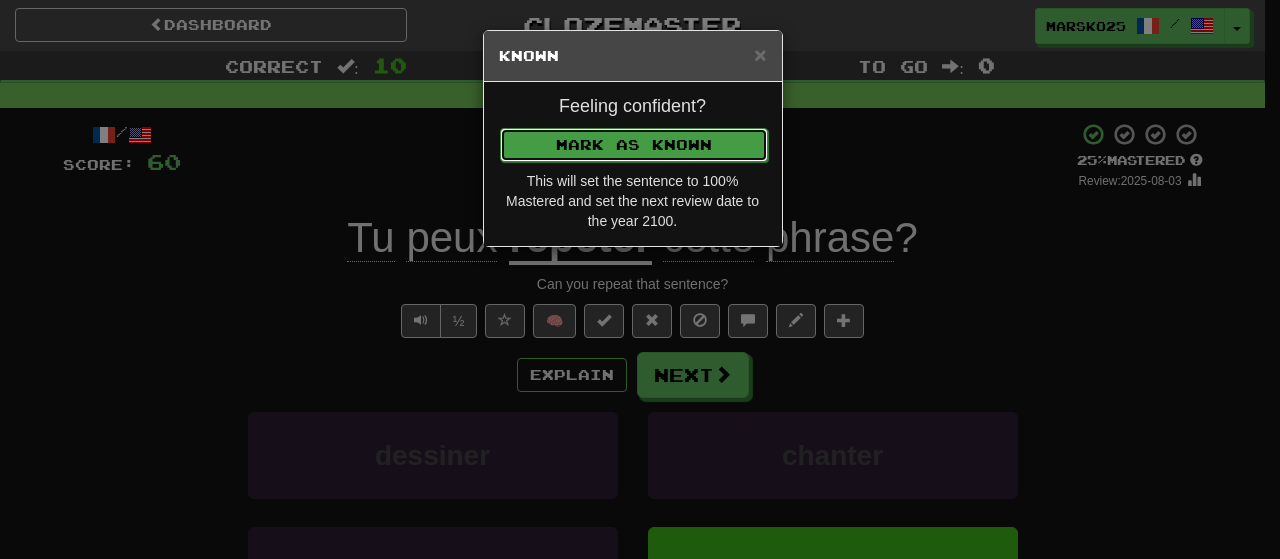 click on "Mark as Known" at bounding box center (634, 145) 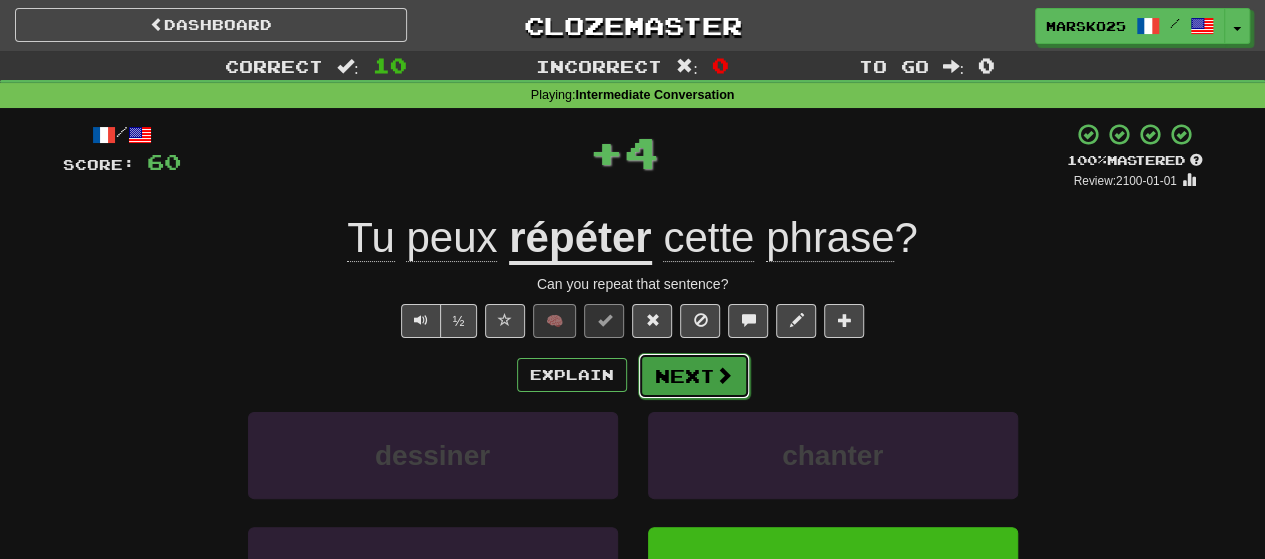 click on "Next" at bounding box center [694, 376] 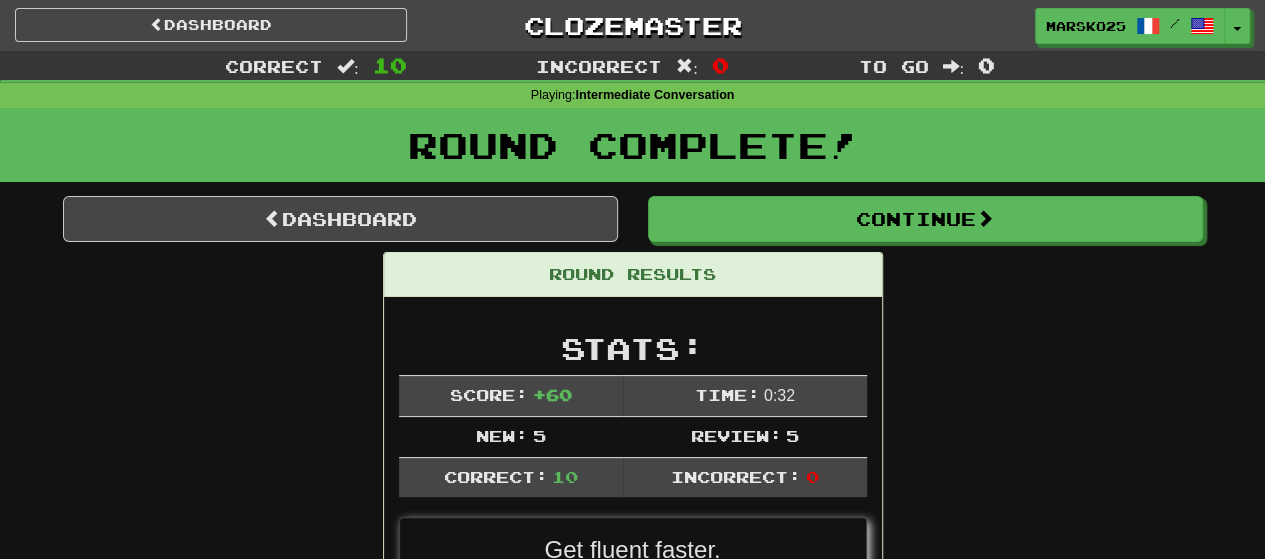 click on "Round Complete!" at bounding box center [632, 152] 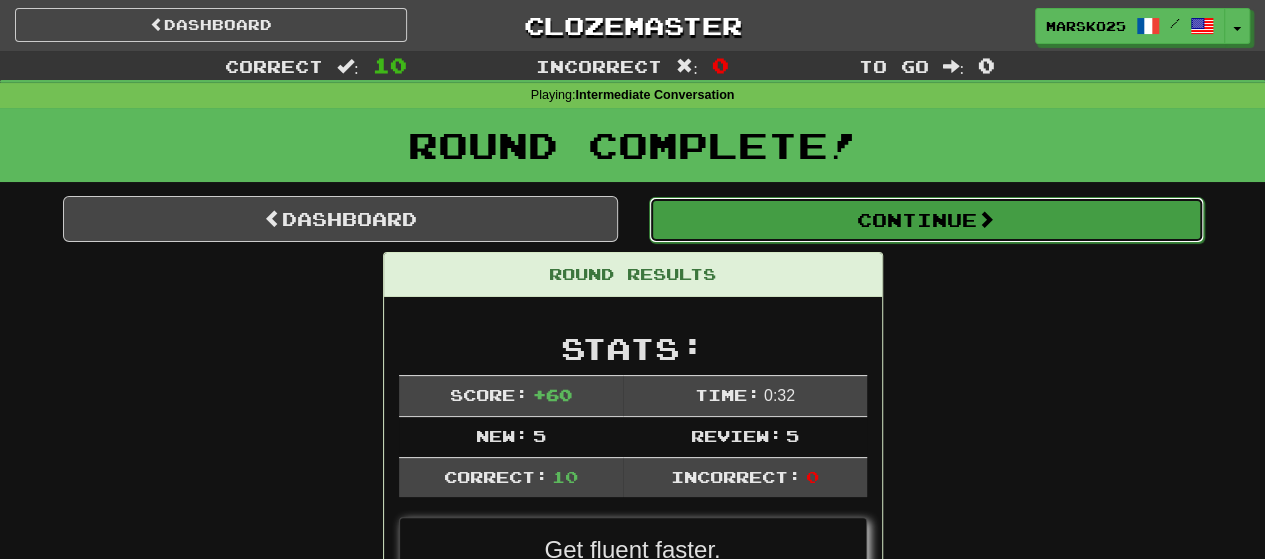 click on "Continue" at bounding box center [926, 220] 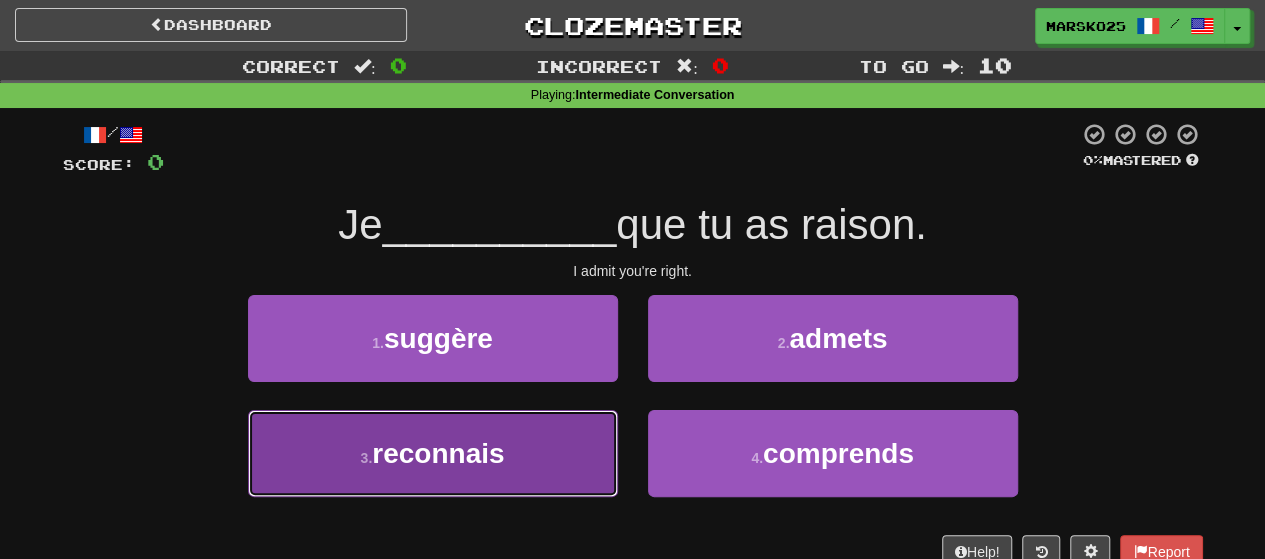click on "3 .  reconnais" at bounding box center (433, 453) 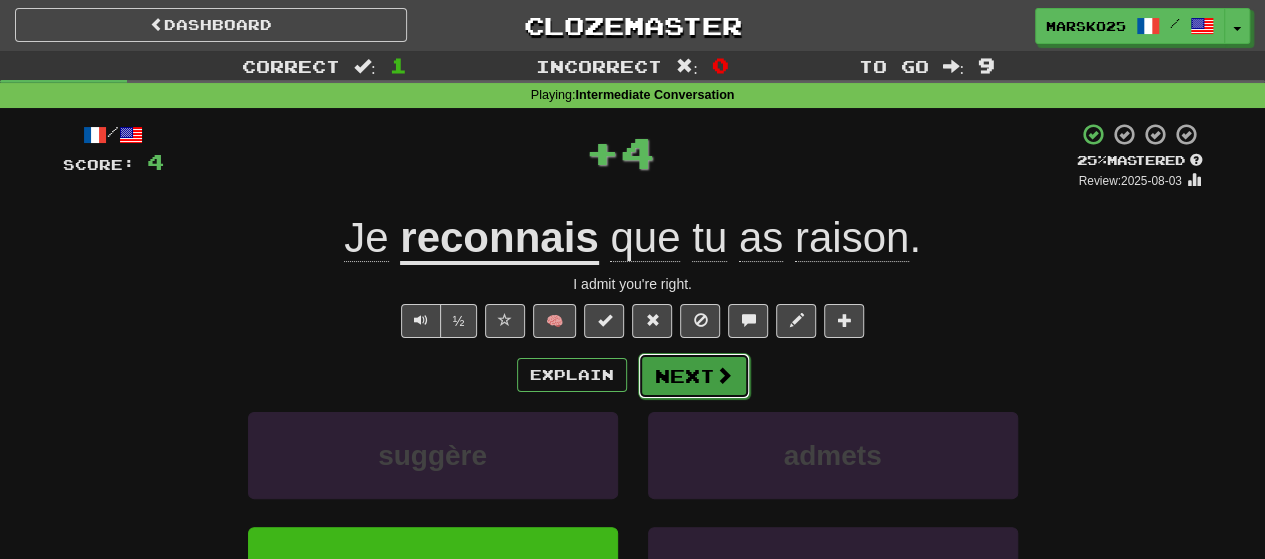 click on "Next" at bounding box center [694, 376] 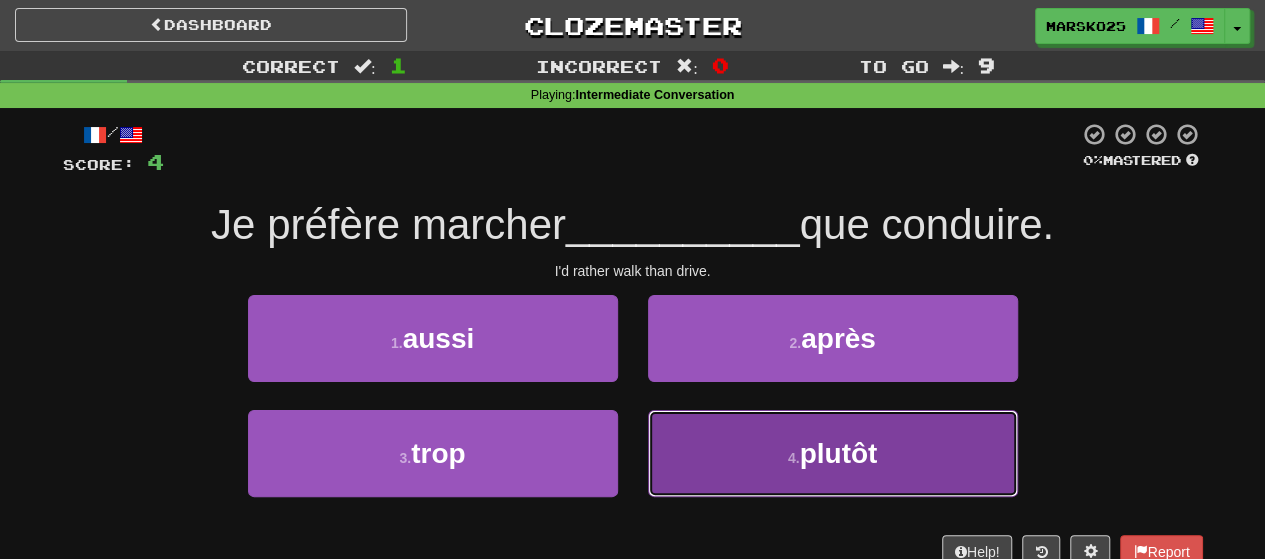 click on "4 .  plutôt" at bounding box center (833, 453) 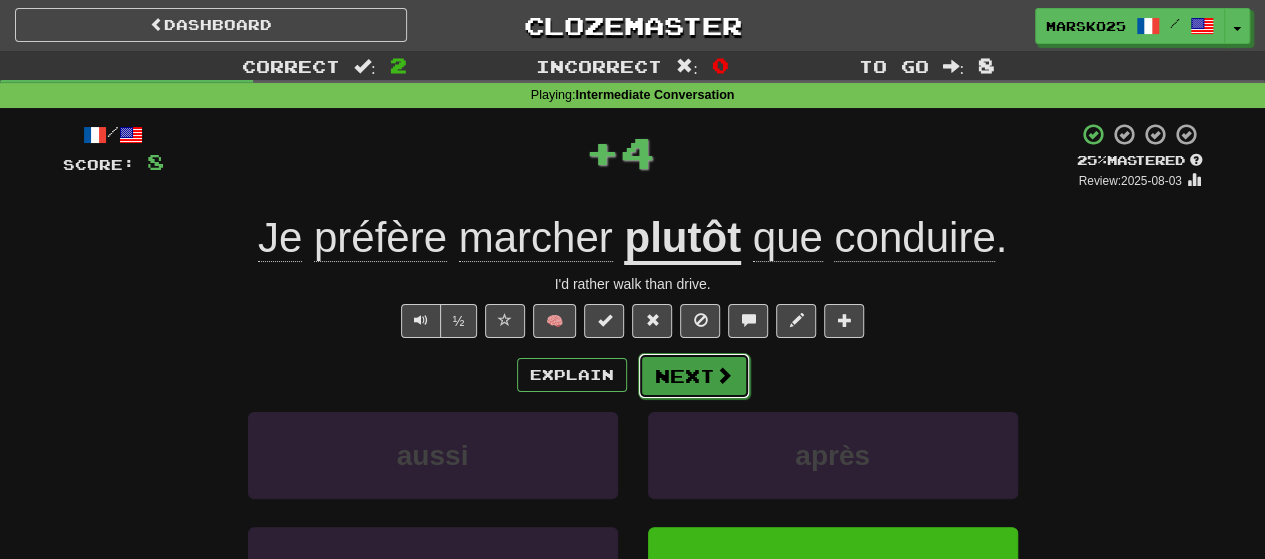 click on "Next" at bounding box center (694, 376) 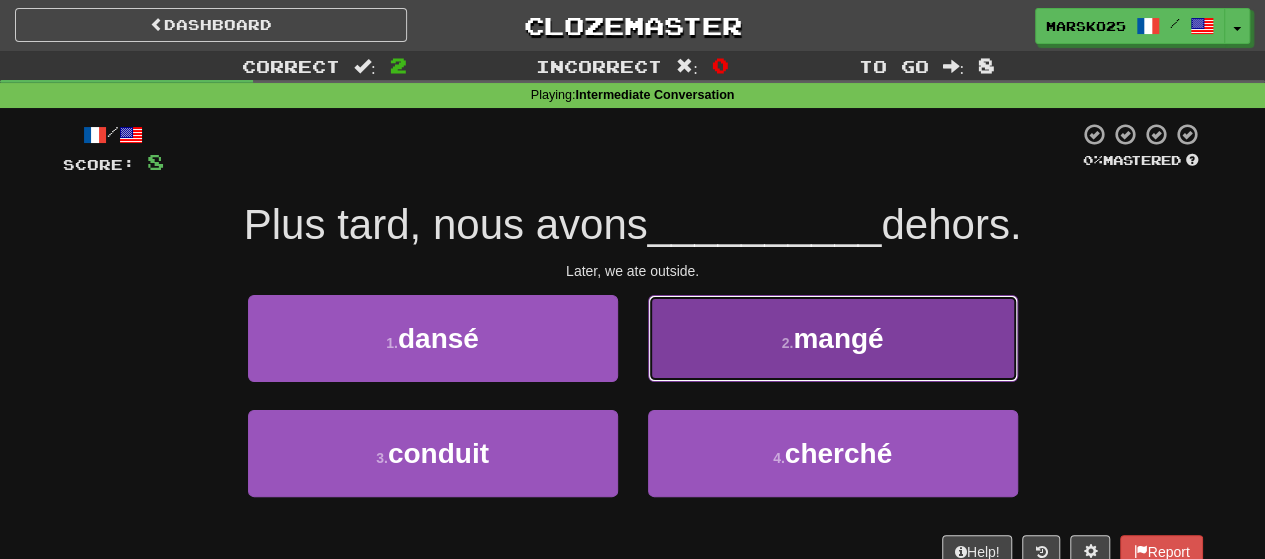 click on "2 .  mangé" at bounding box center (833, 338) 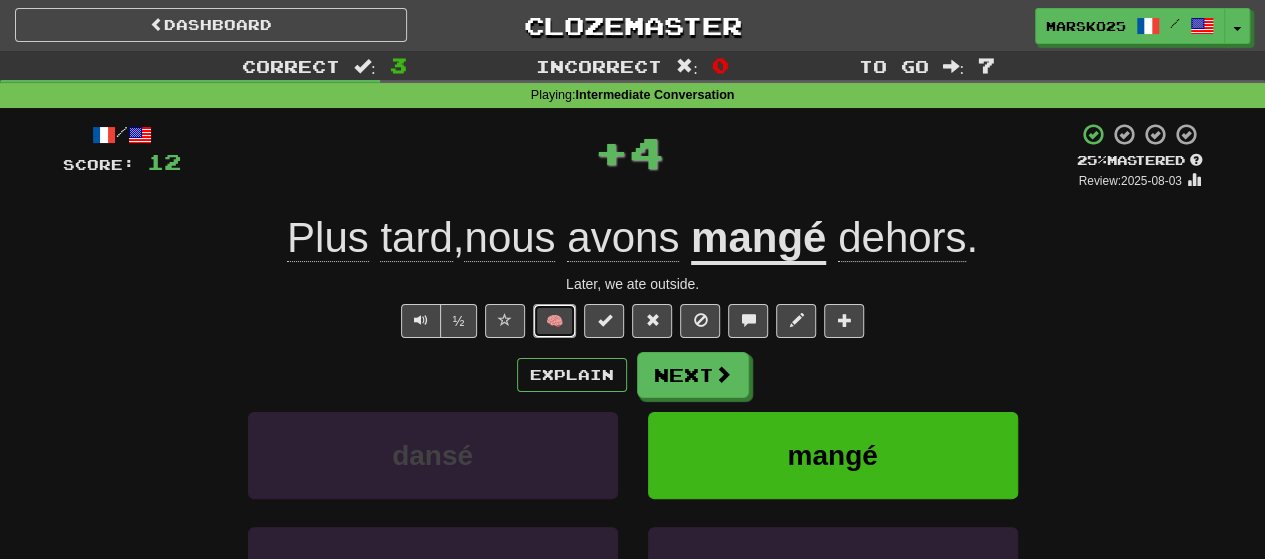 click on "🧠" at bounding box center (554, 321) 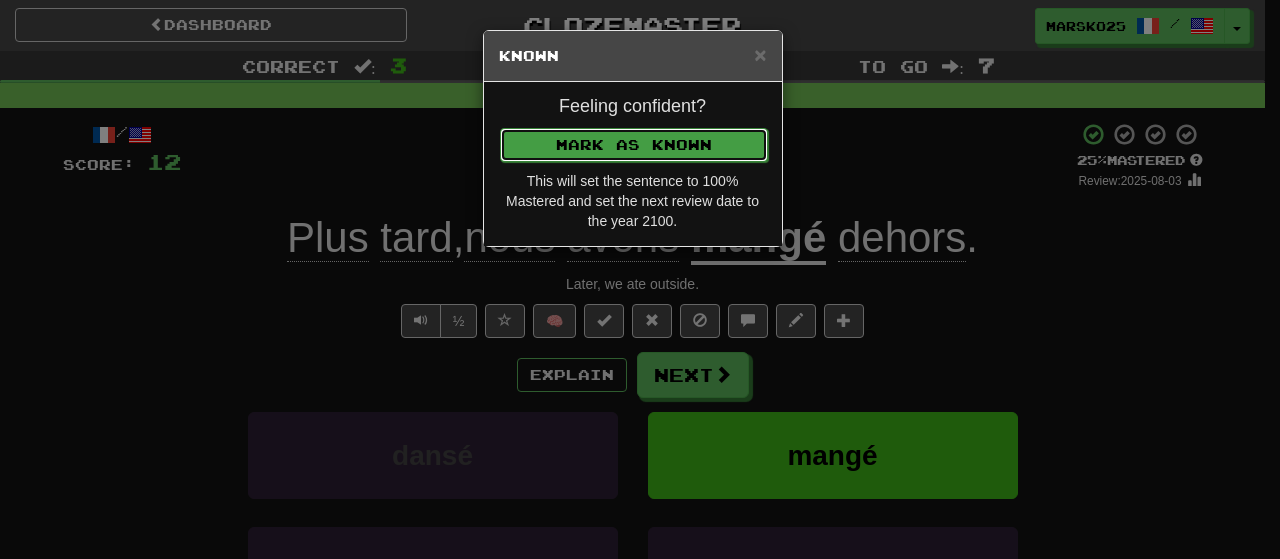 click on "Mark as Known" at bounding box center (634, 145) 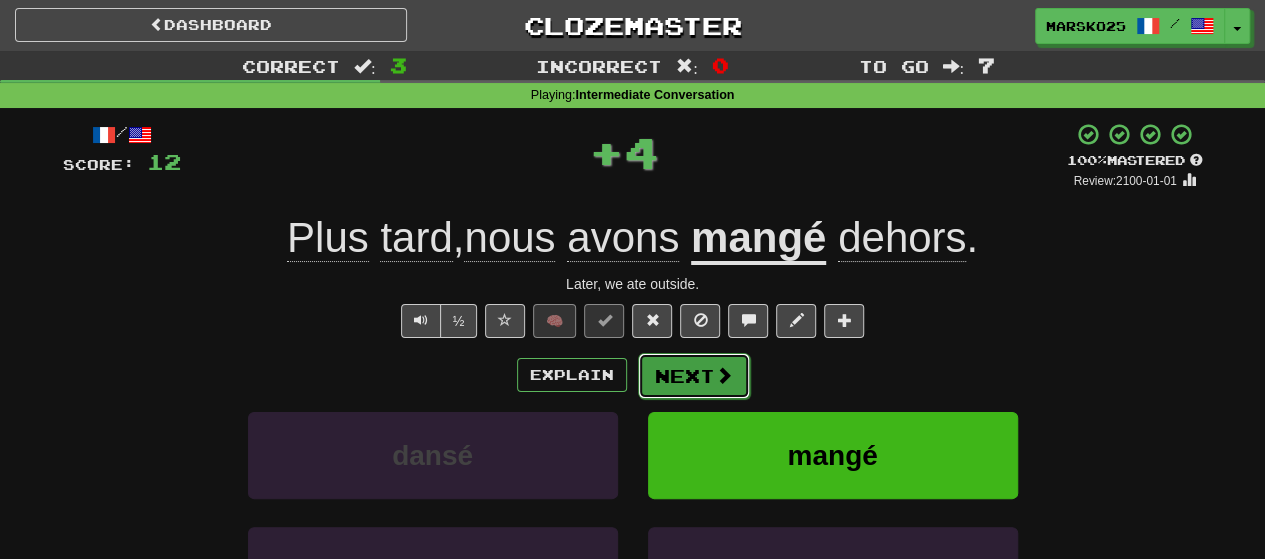 click on "Next" at bounding box center (694, 376) 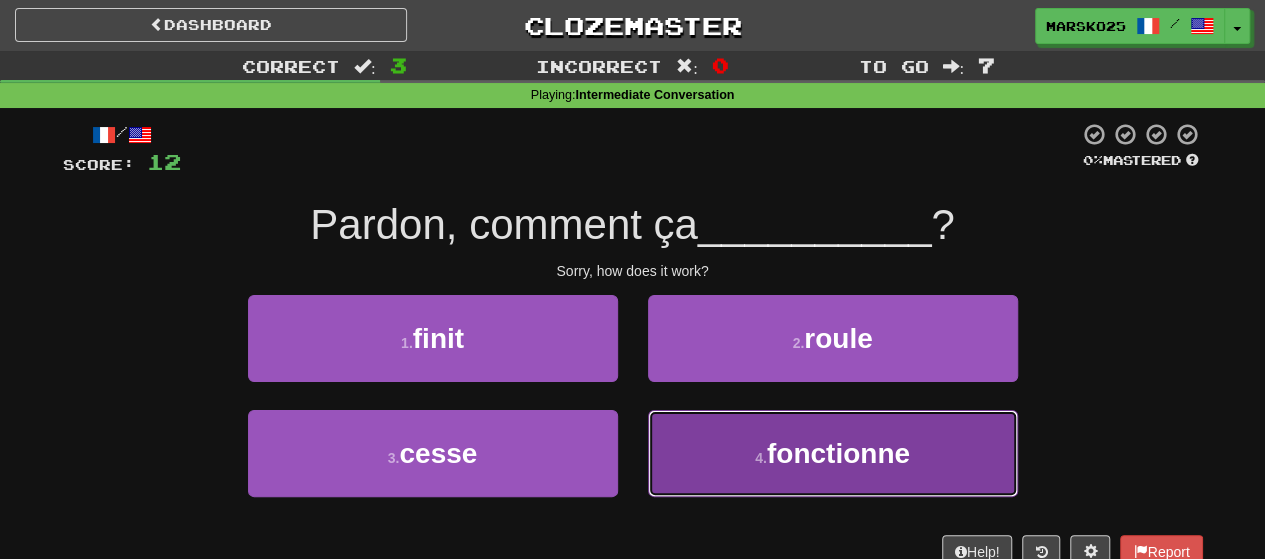 click on "4 .  fonctionne" at bounding box center [833, 453] 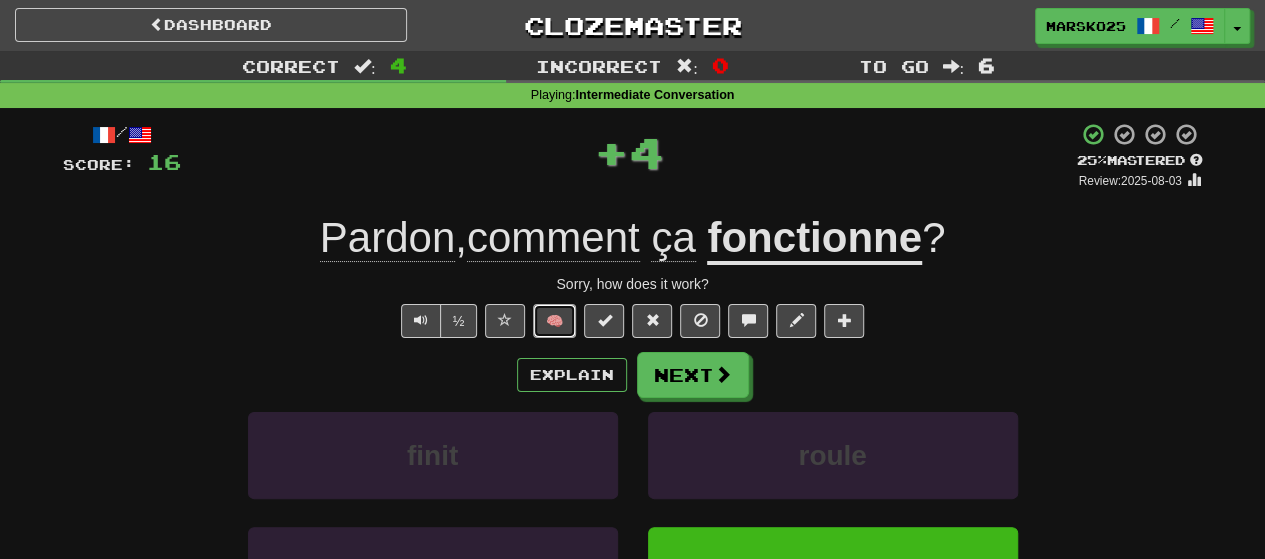 click on "🧠" at bounding box center [554, 321] 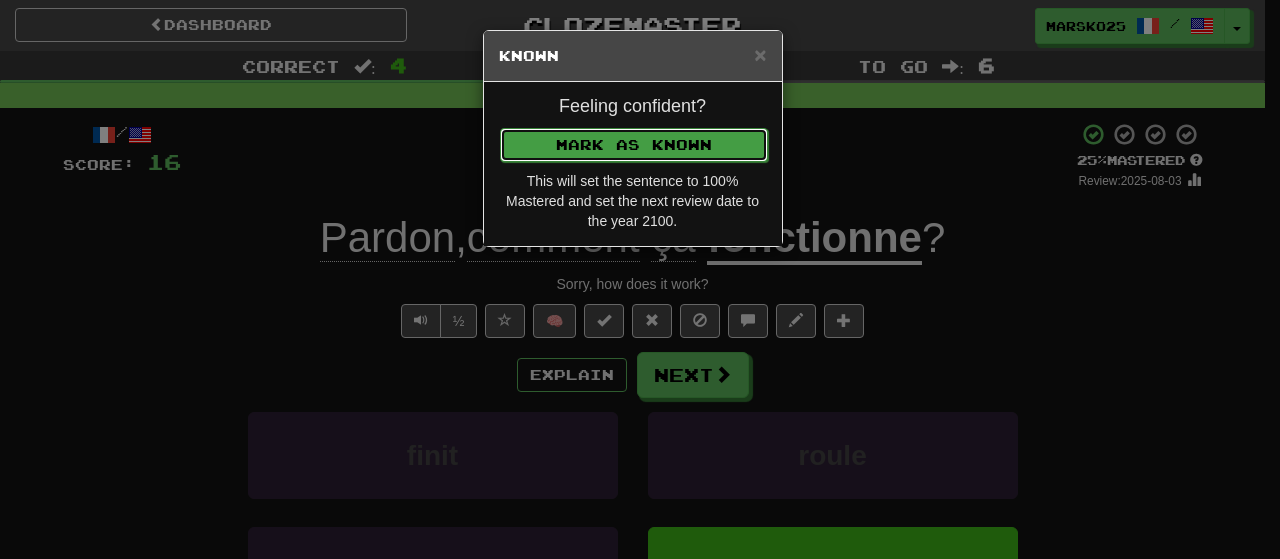 click on "Mark as Known" at bounding box center (634, 145) 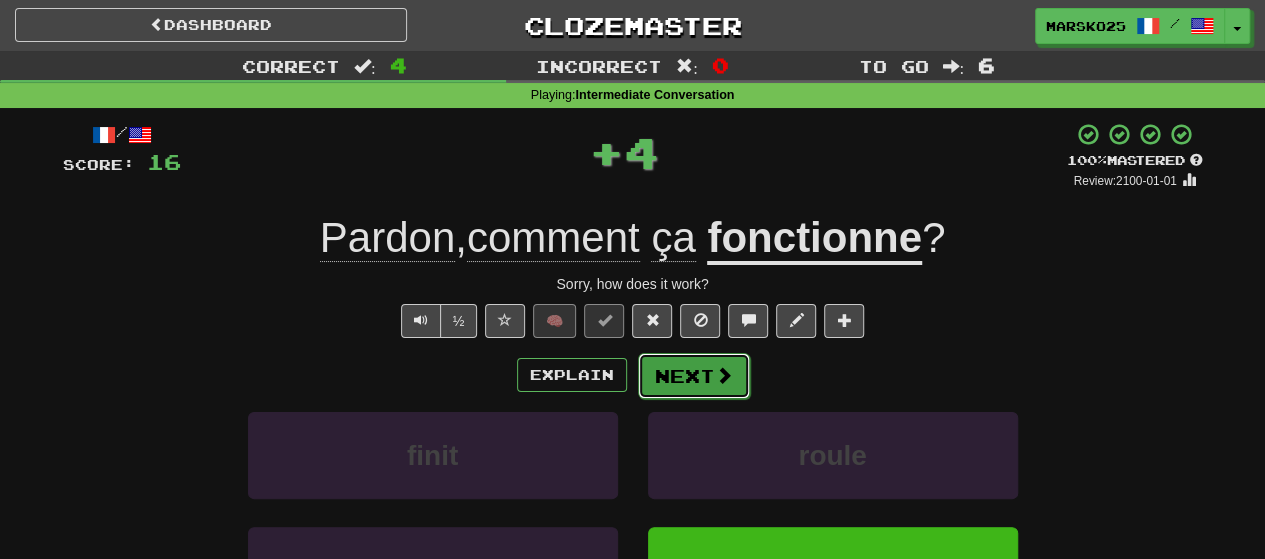click at bounding box center [724, 375] 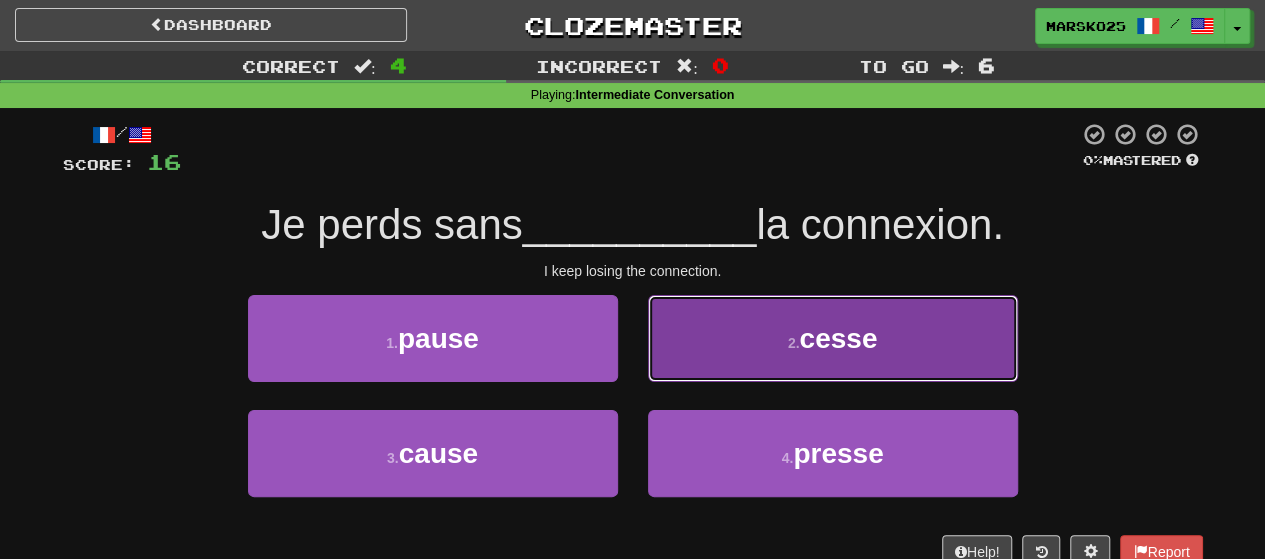click on "2 .  cesse" at bounding box center [833, 338] 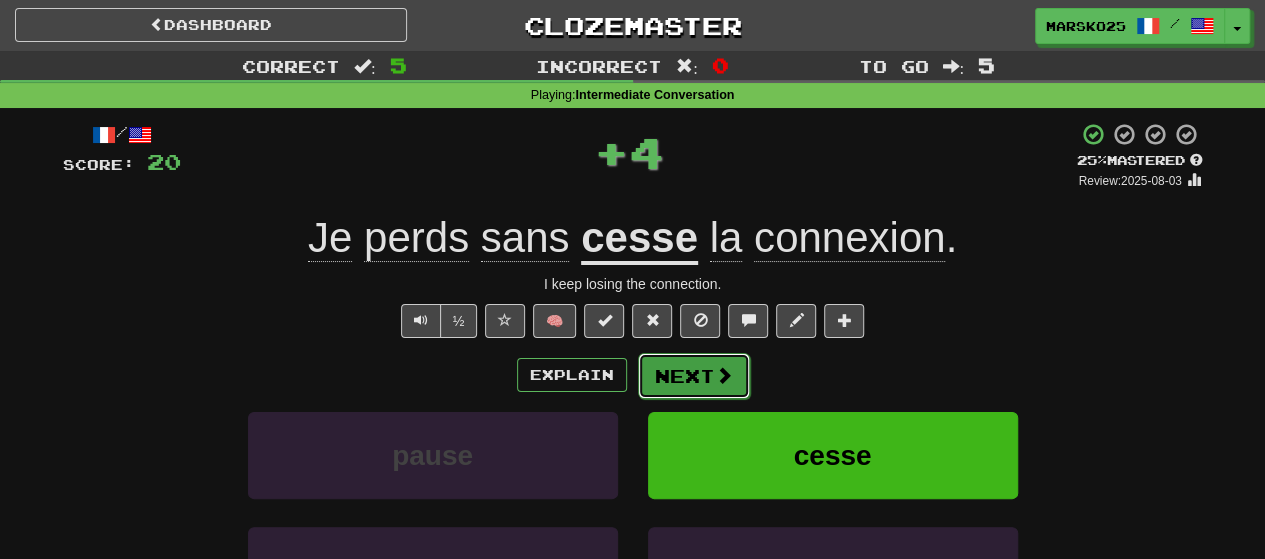 click on "Next" at bounding box center [694, 376] 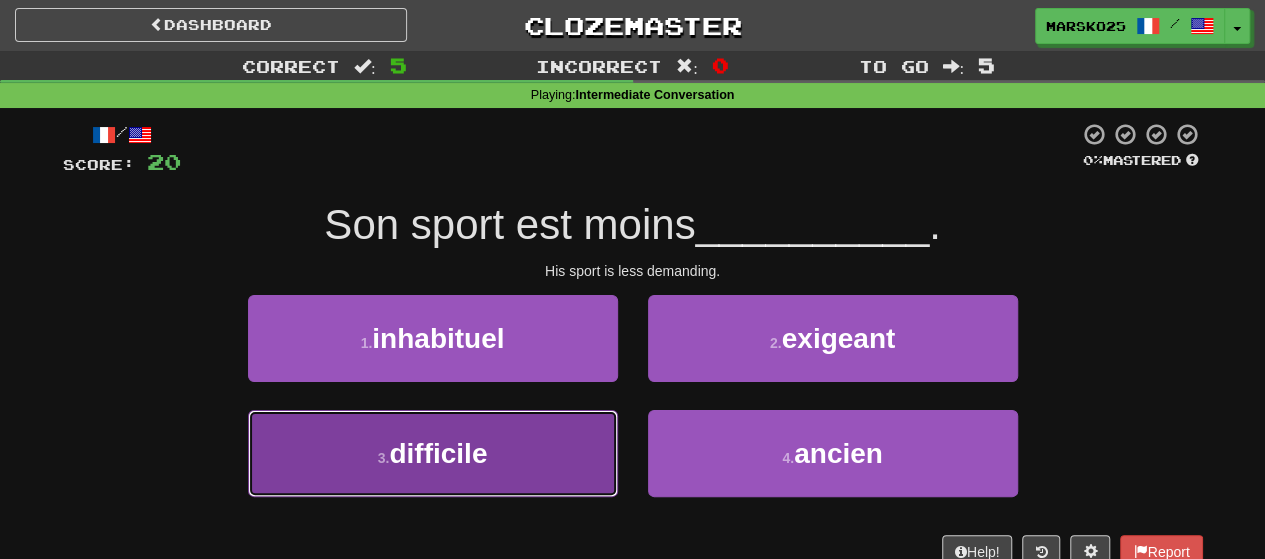 click on "3 .  difficile" at bounding box center [433, 453] 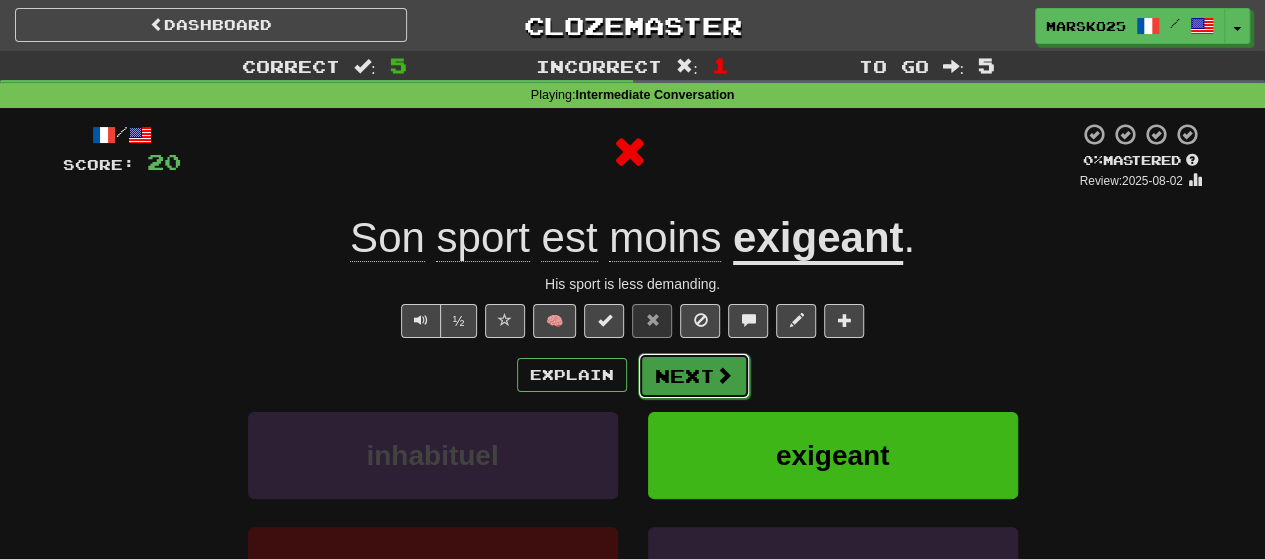 click on "Next" at bounding box center [694, 376] 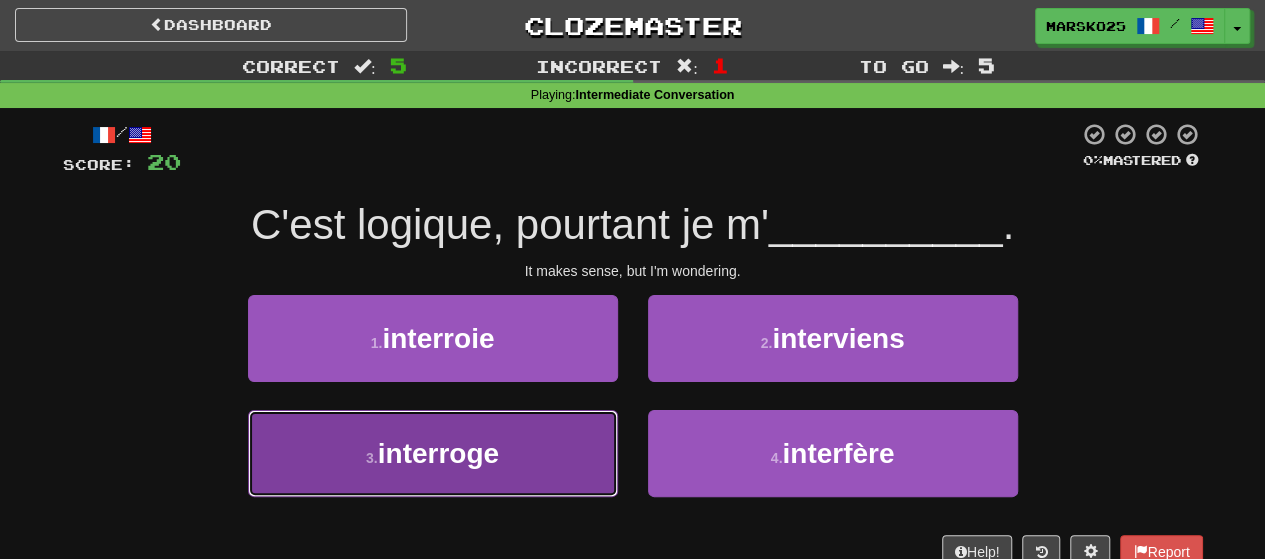 click on "3 .  interroge" at bounding box center (433, 453) 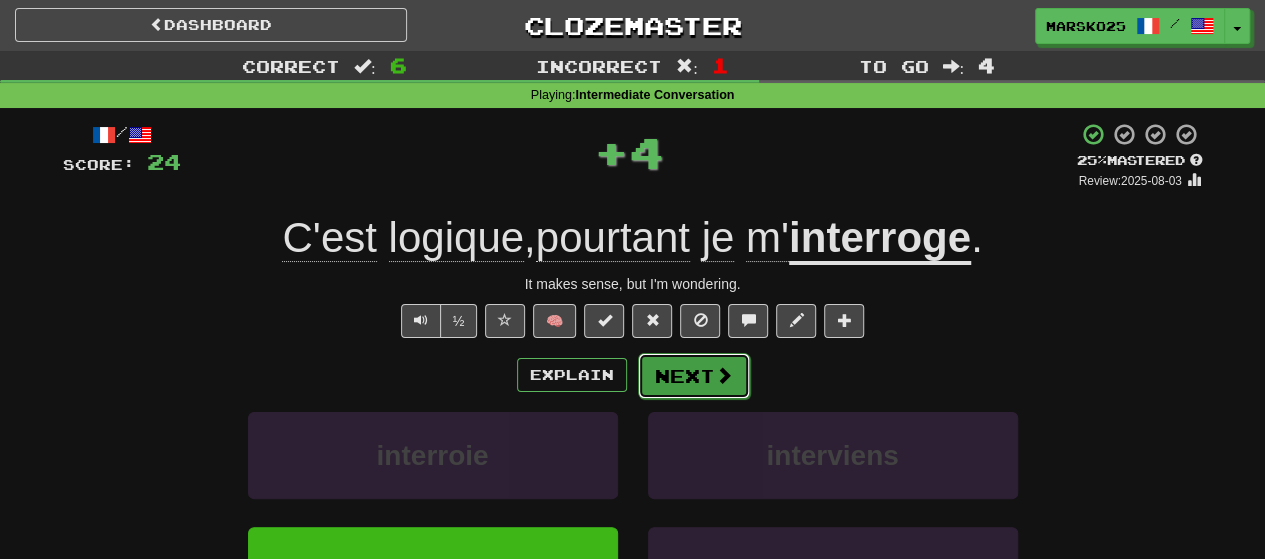 click on "Next" at bounding box center [694, 376] 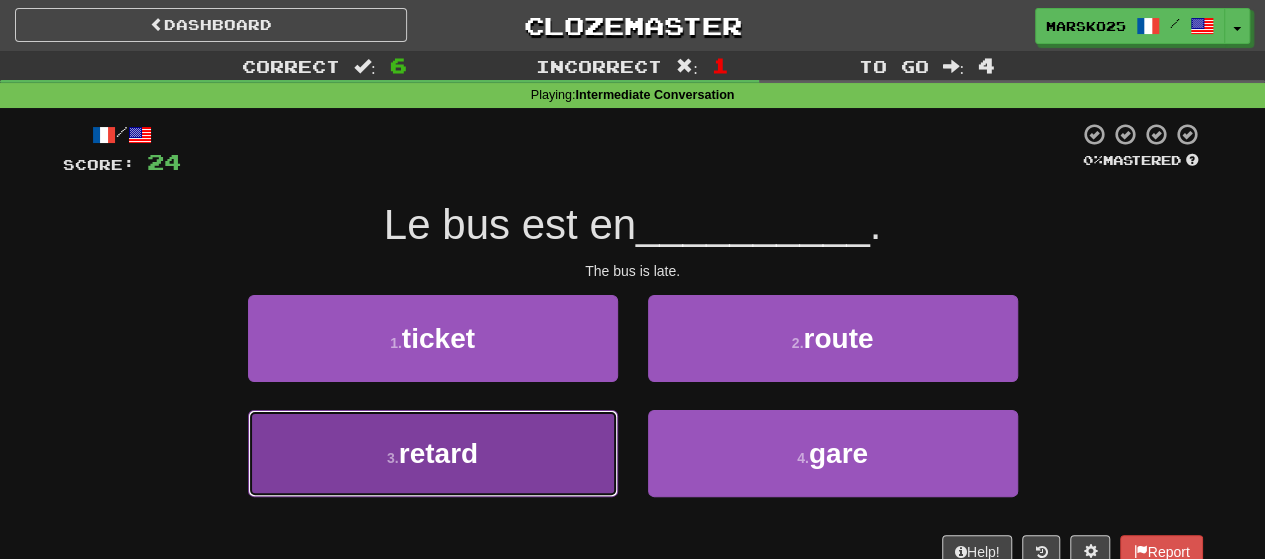 click on "3 .  retard" at bounding box center [433, 453] 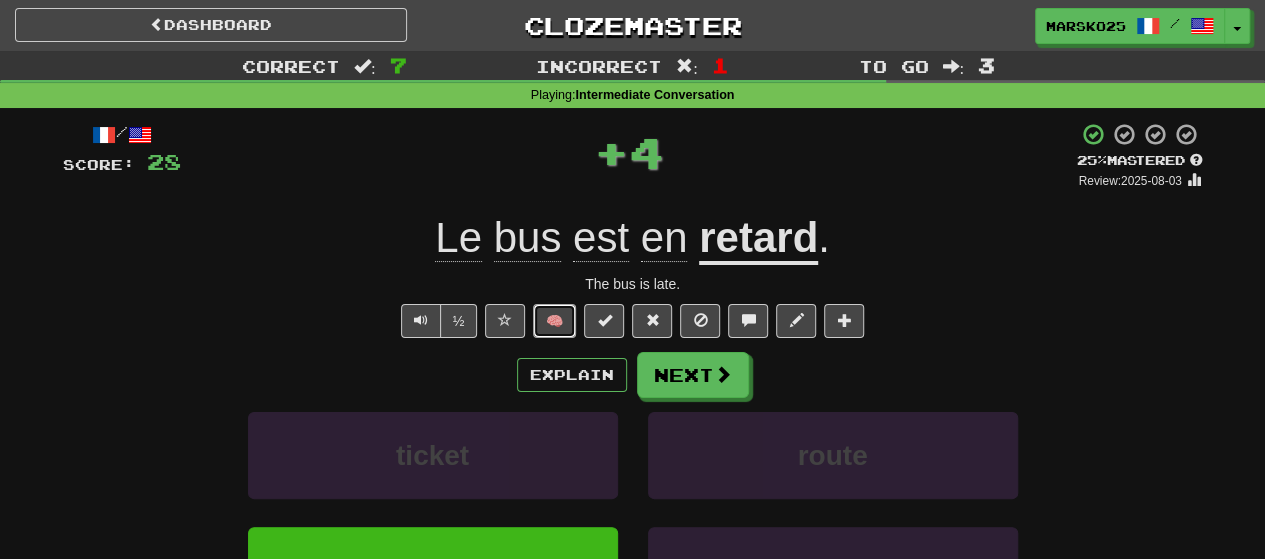 click on "🧠" at bounding box center [554, 321] 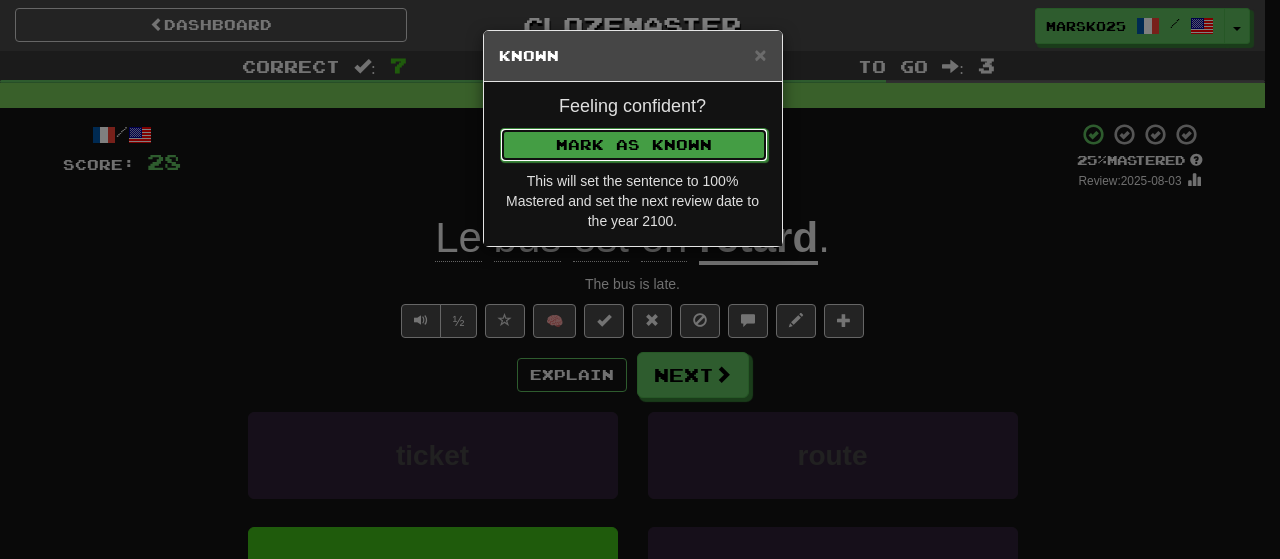 click on "Mark as Known" at bounding box center [634, 145] 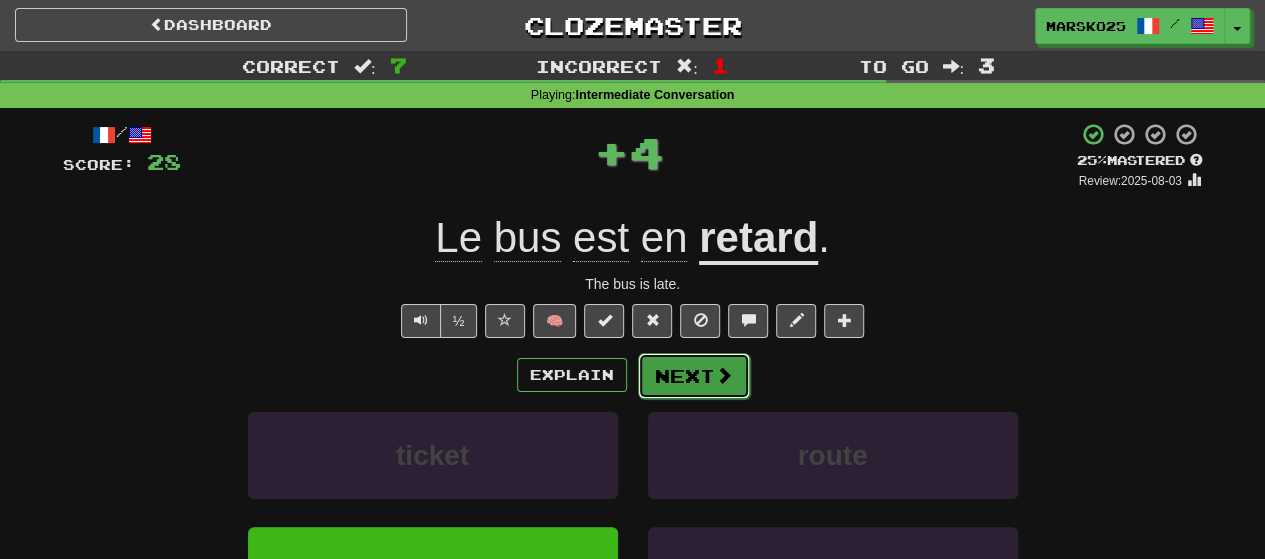 click on "Next" at bounding box center [694, 376] 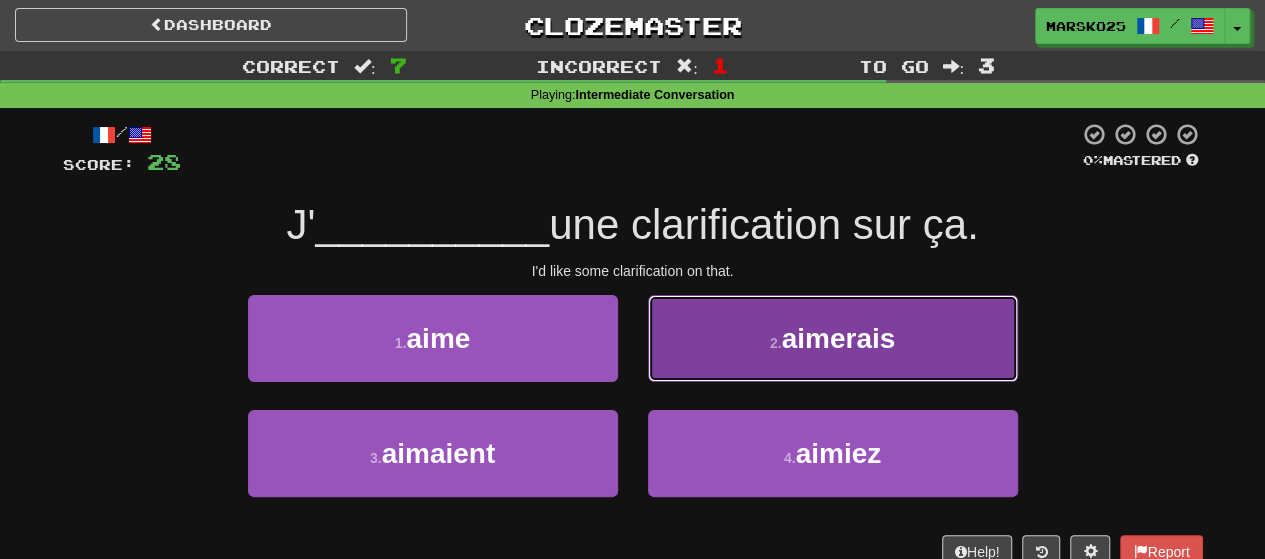 click on "2 .  aimerais" at bounding box center (833, 338) 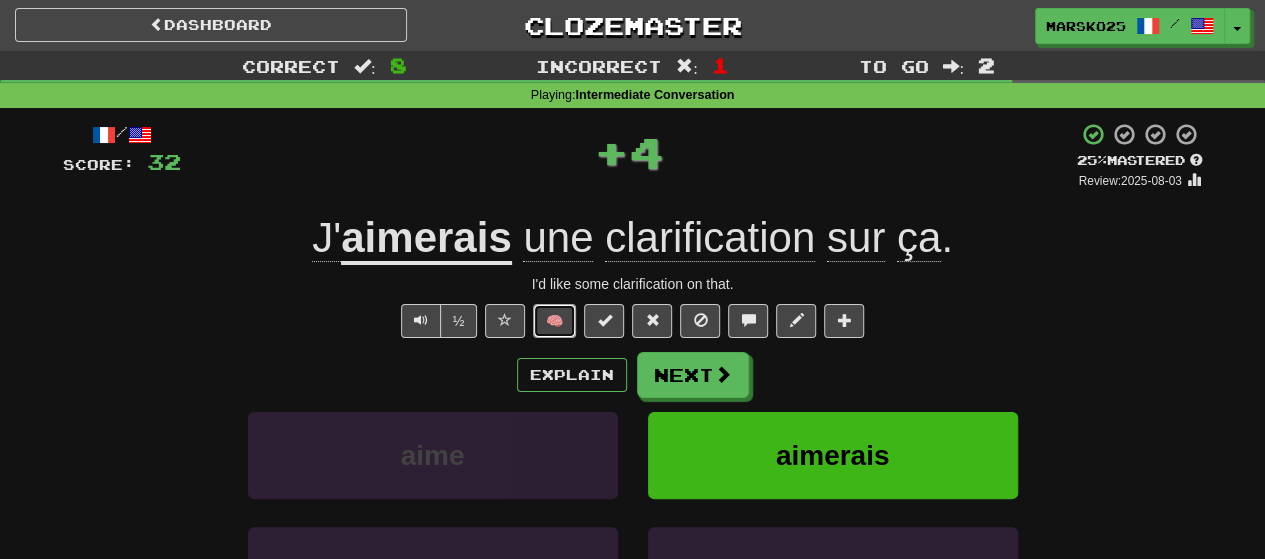 click on "🧠" at bounding box center [554, 321] 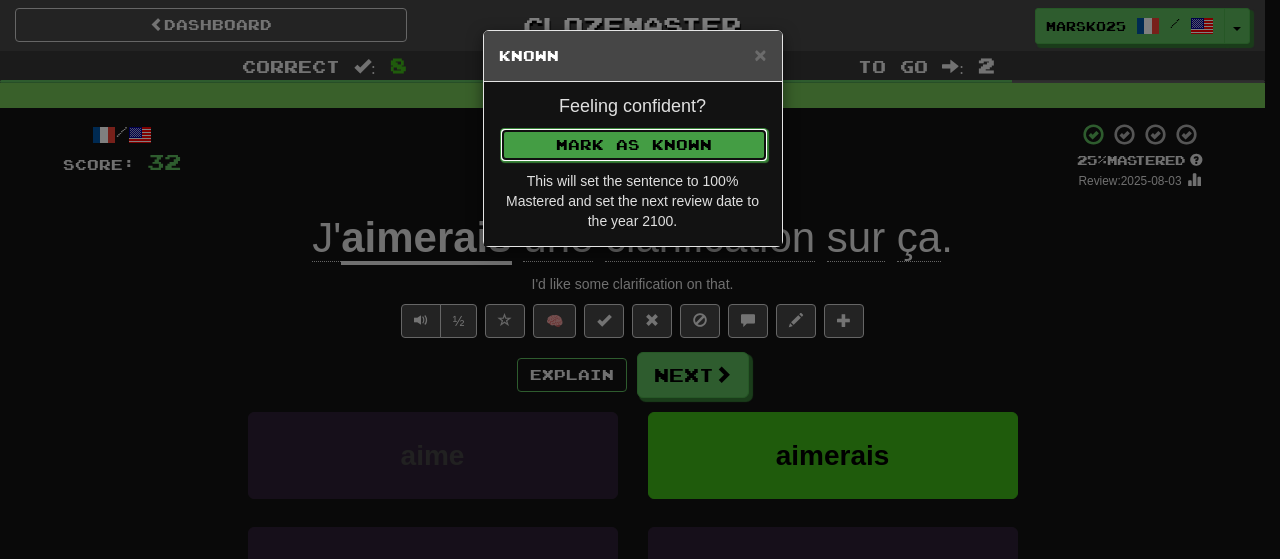 click on "Mark as Known" at bounding box center (634, 145) 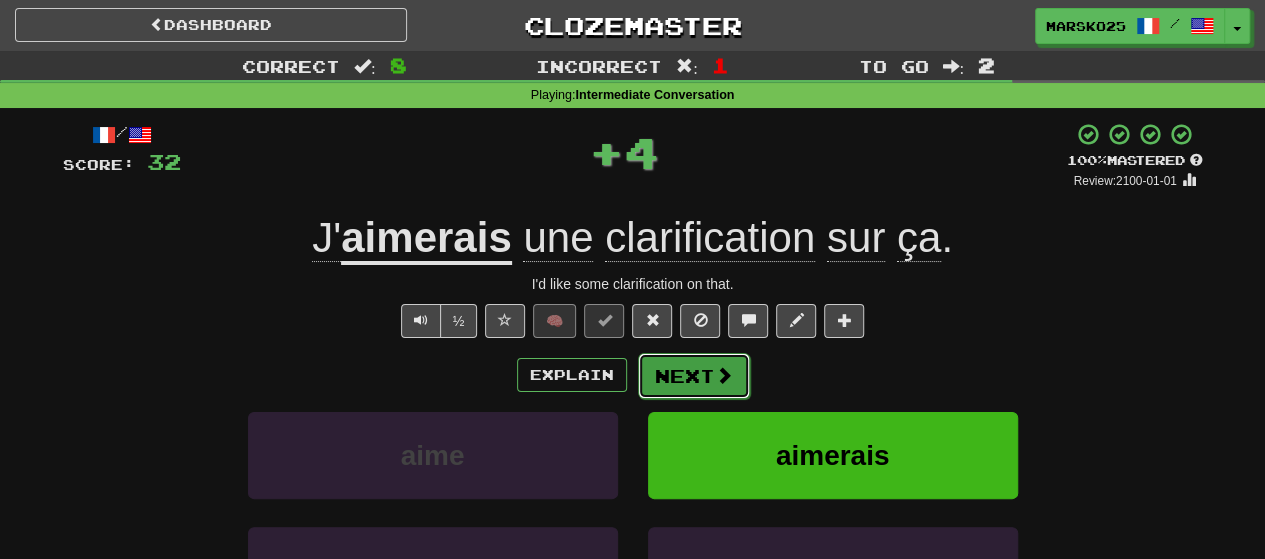 click at bounding box center (724, 375) 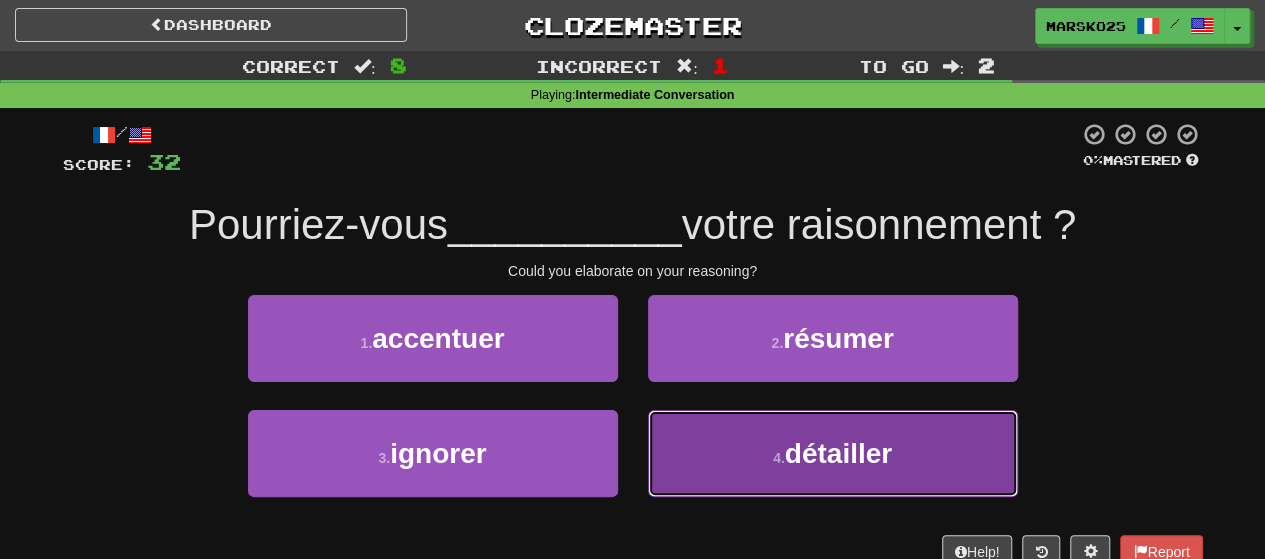click on "4 .  détailler" at bounding box center (833, 453) 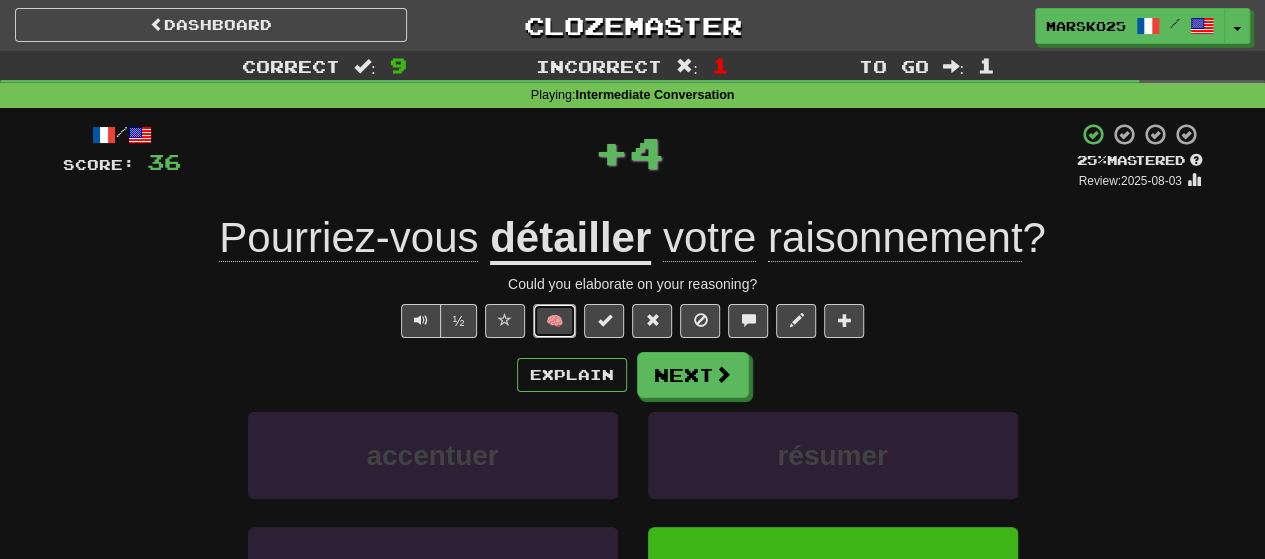 click on "🧠" at bounding box center [554, 321] 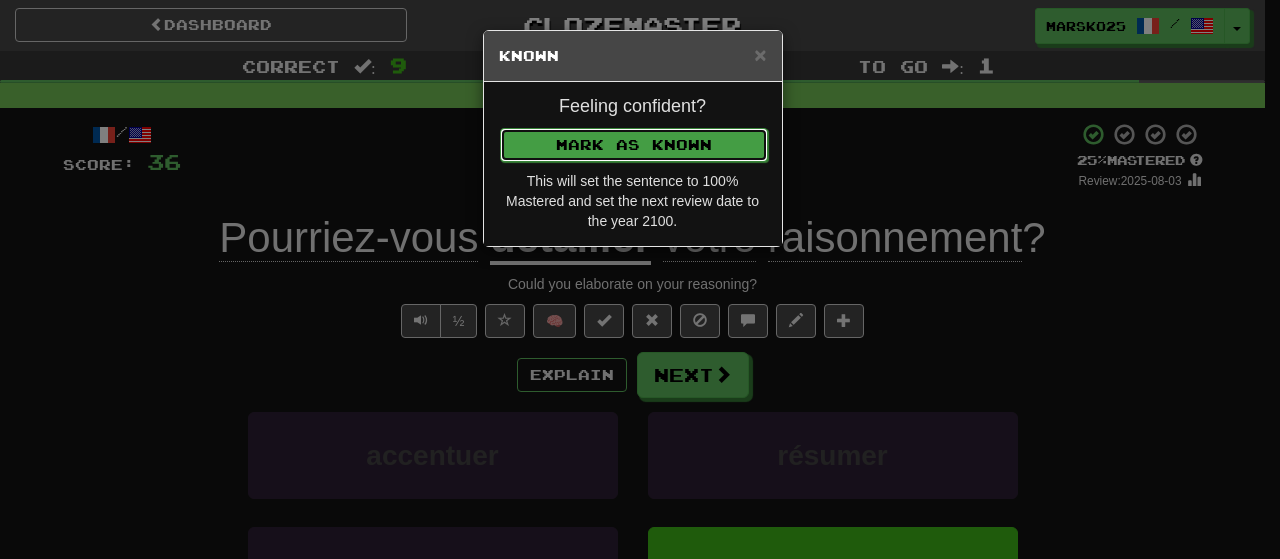 click on "Mark as Known" at bounding box center (634, 145) 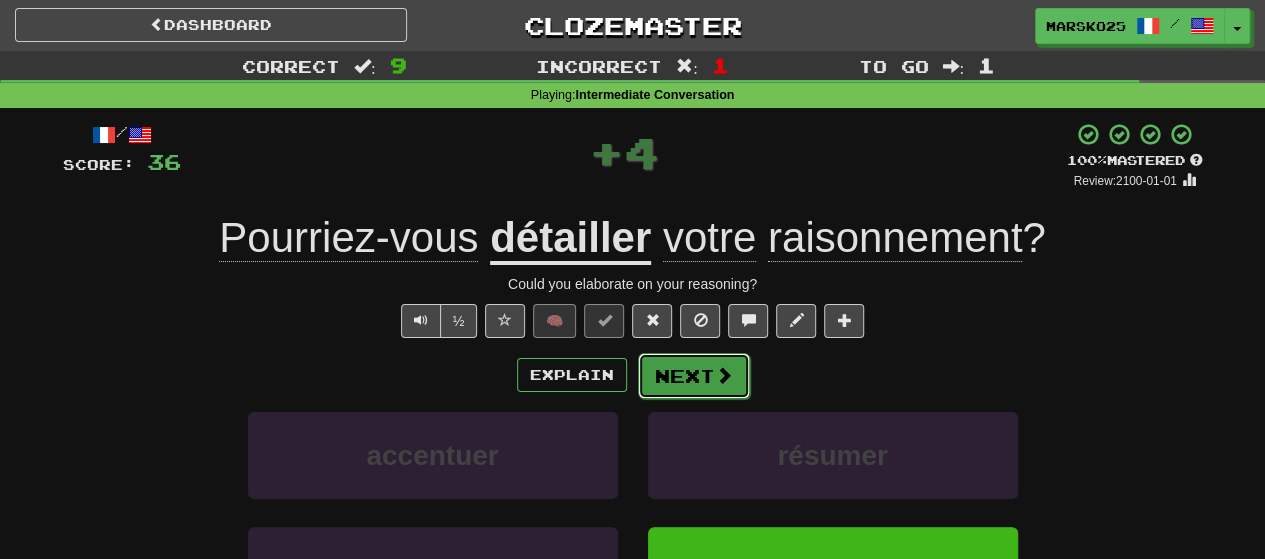 click on "Next" at bounding box center [694, 376] 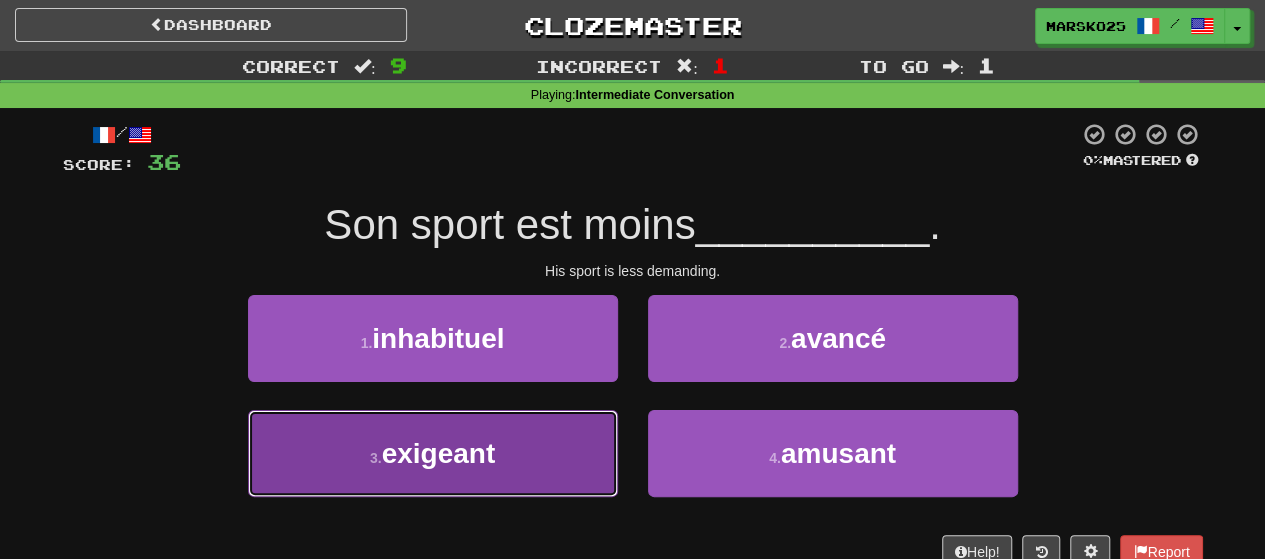 click on "3 .  exigeant" at bounding box center [433, 453] 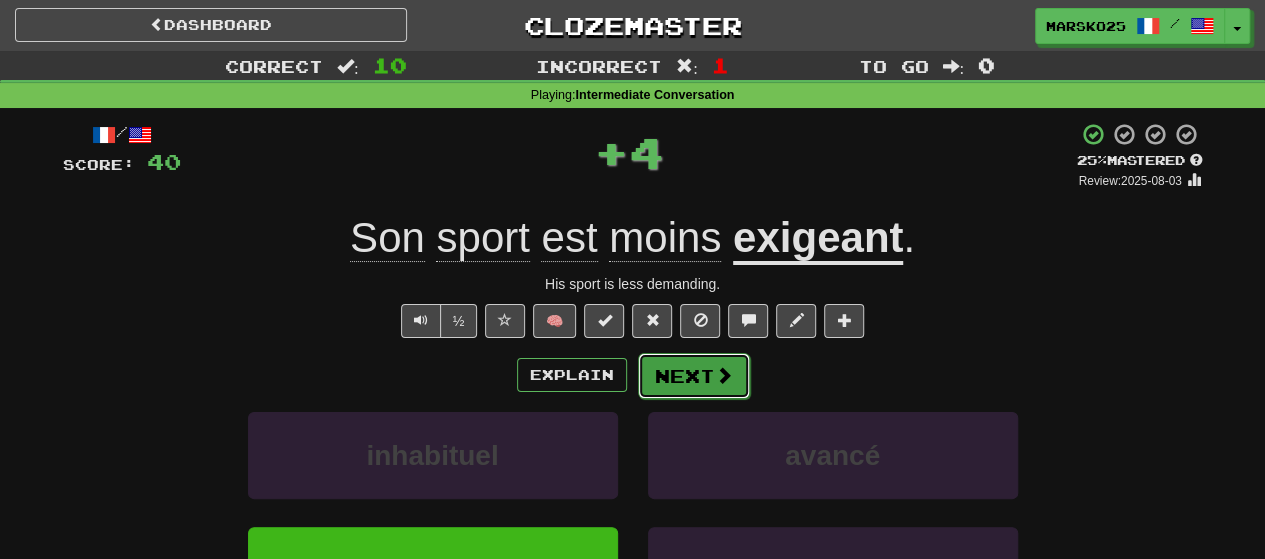 click at bounding box center [724, 375] 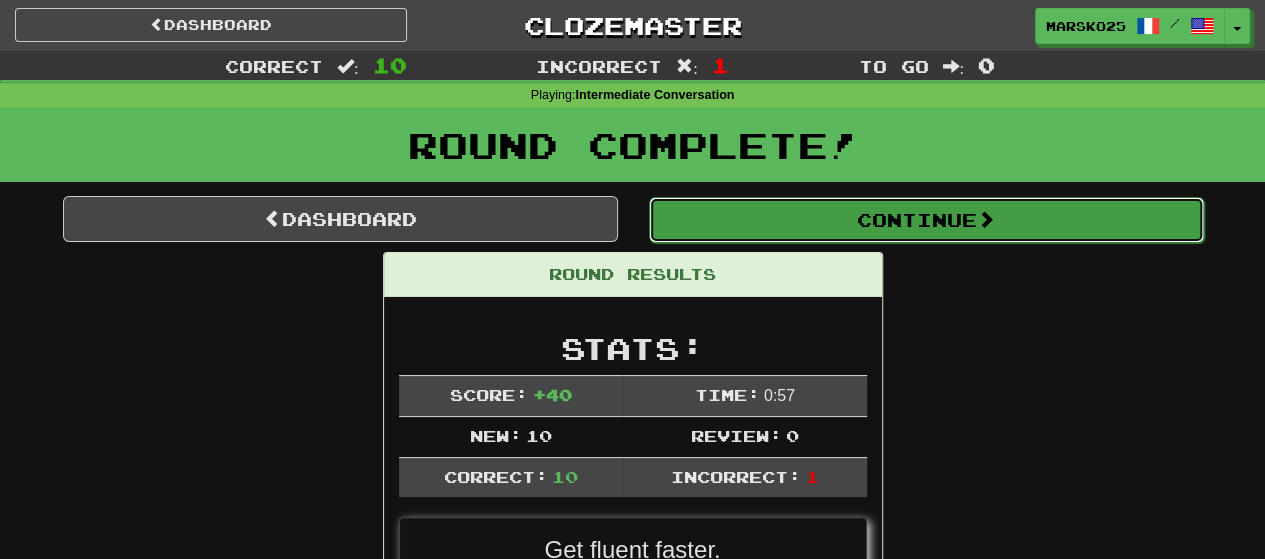 click on "Continue" at bounding box center [926, 220] 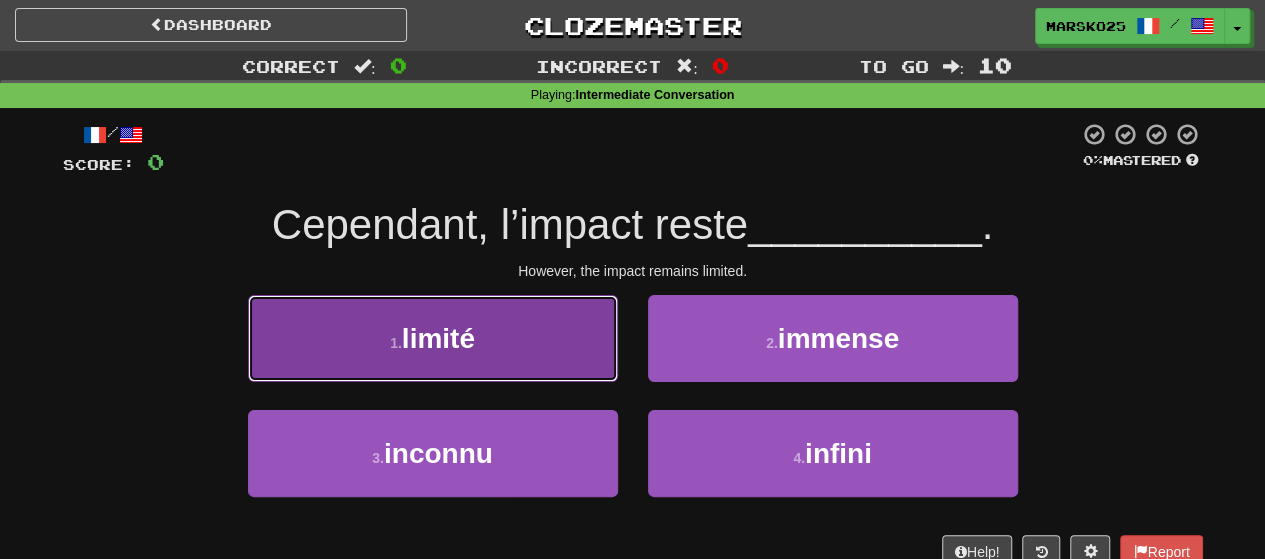 click on "1 .  limité" at bounding box center (433, 338) 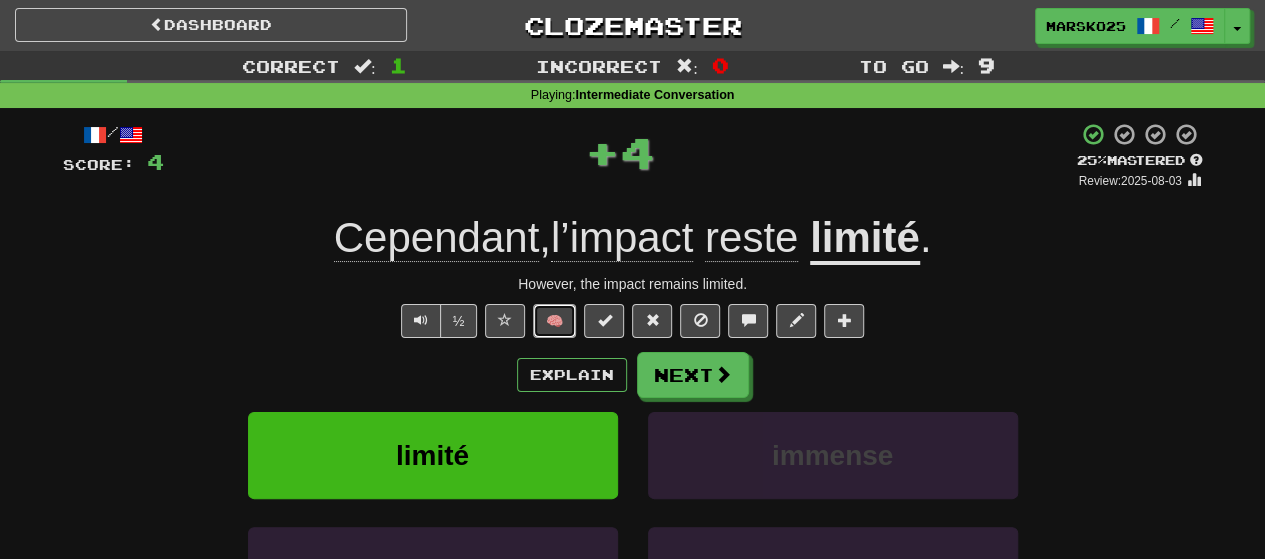 click on "🧠" at bounding box center [554, 321] 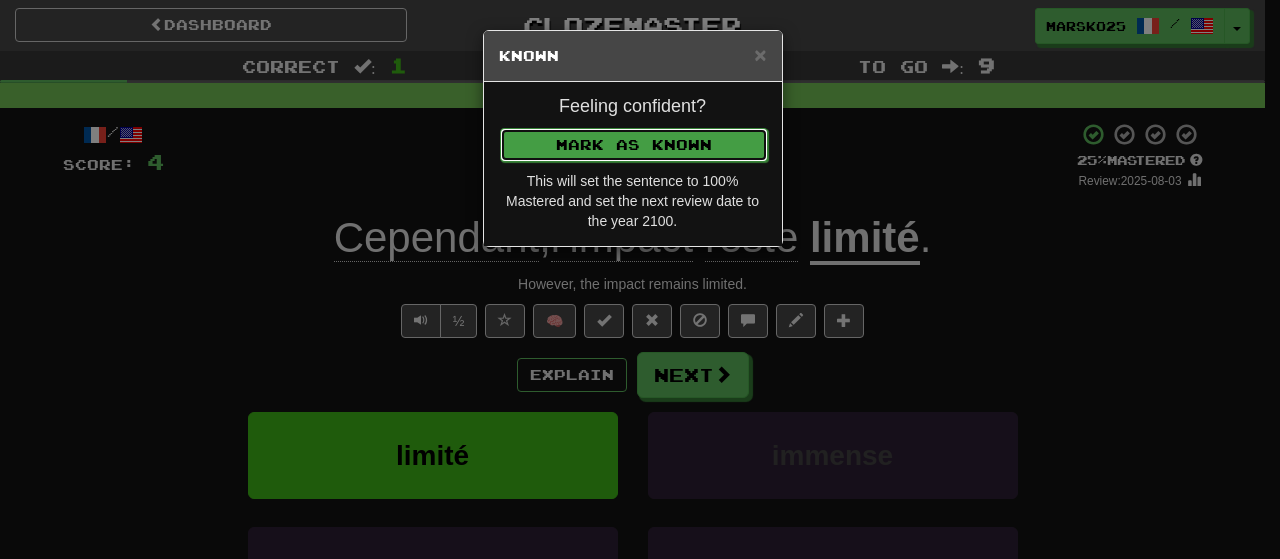 click on "Mark as Known" at bounding box center [634, 145] 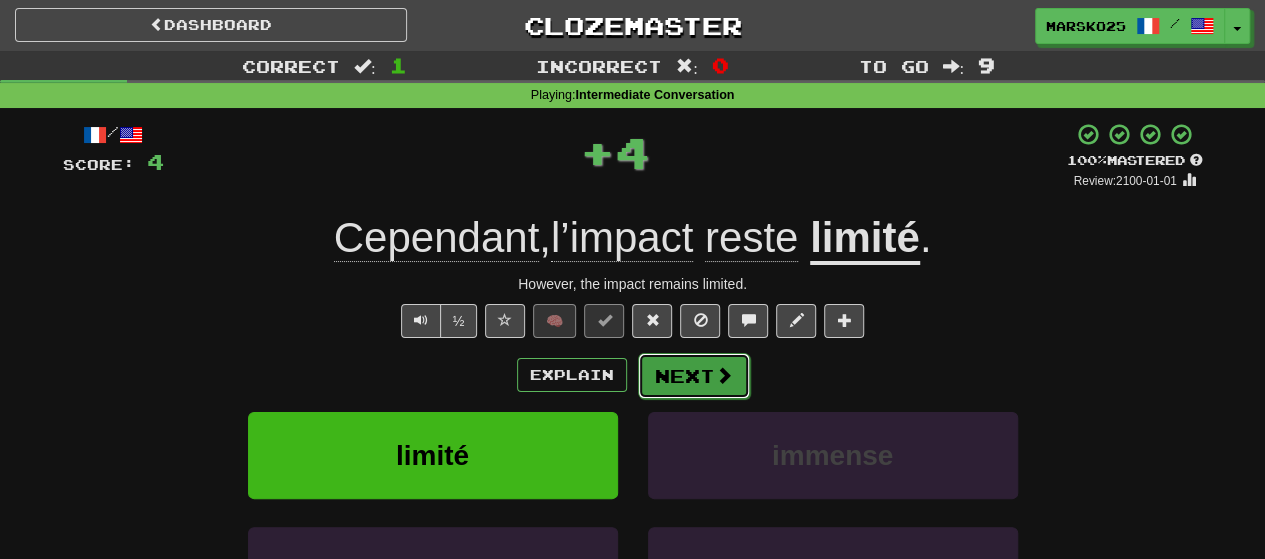 click at bounding box center [724, 375] 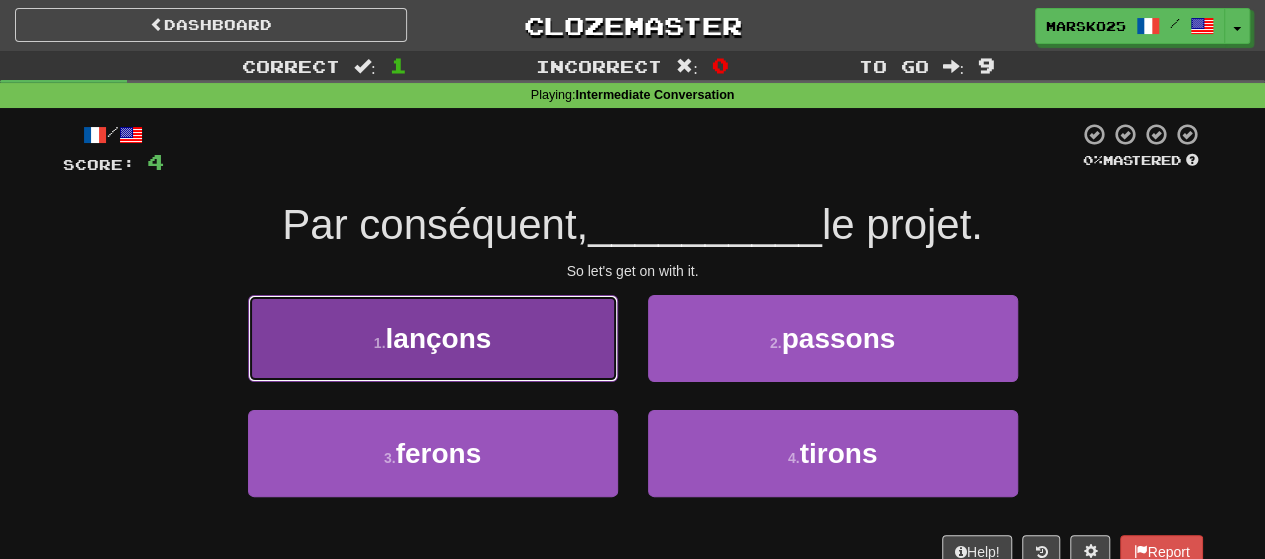 click on "1 .  lançons" at bounding box center [433, 338] 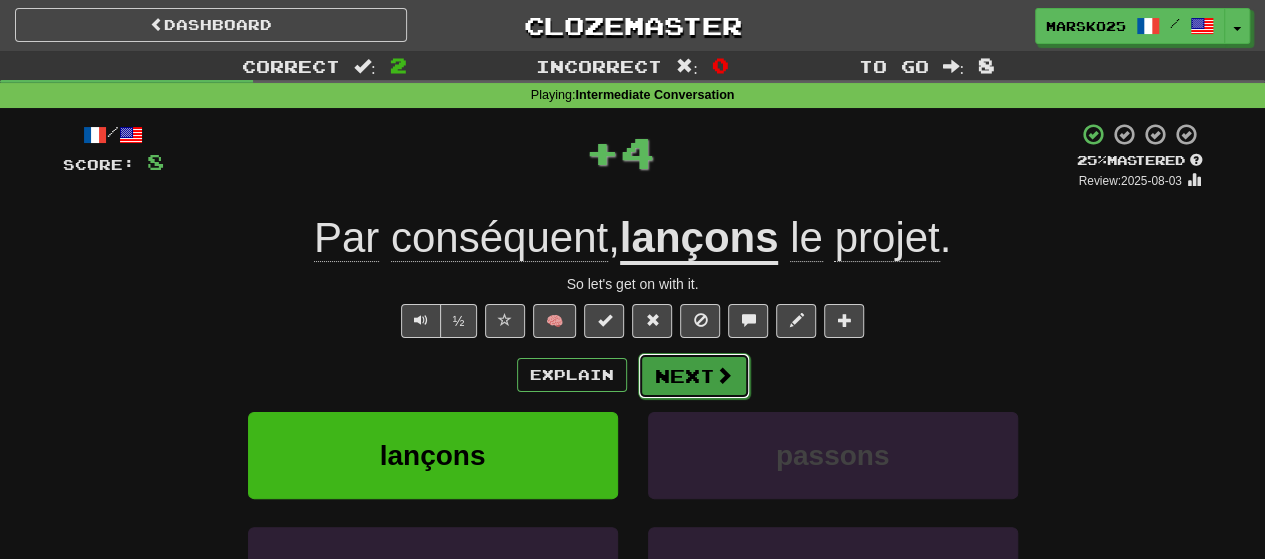 click on "Next" at bounding box center (694, 376) 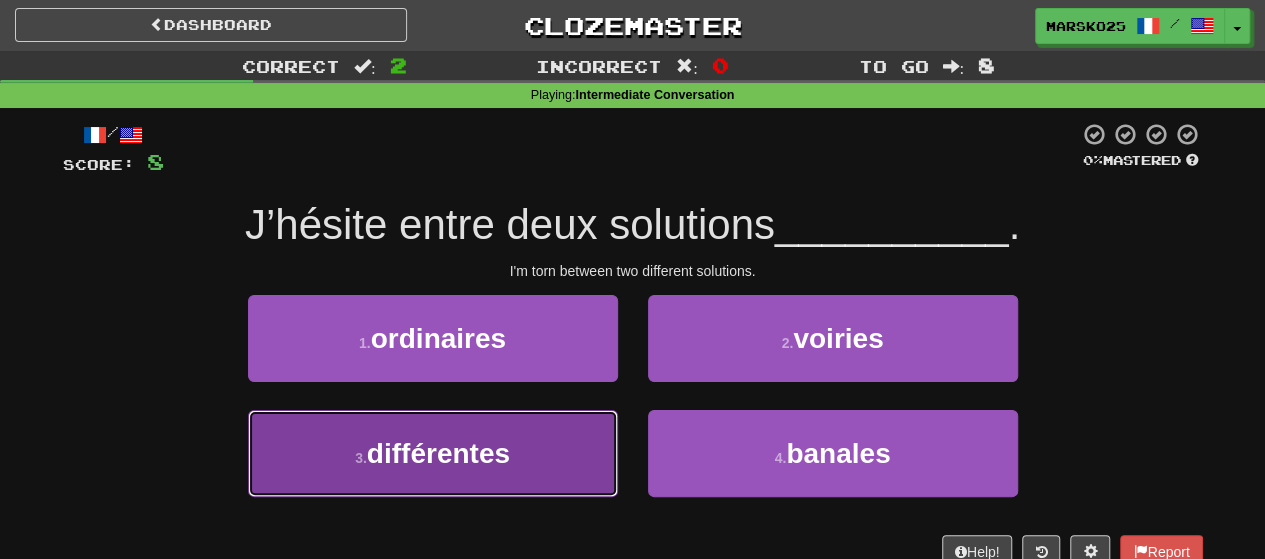 click on "différentes" at bounding box center [438, 453] 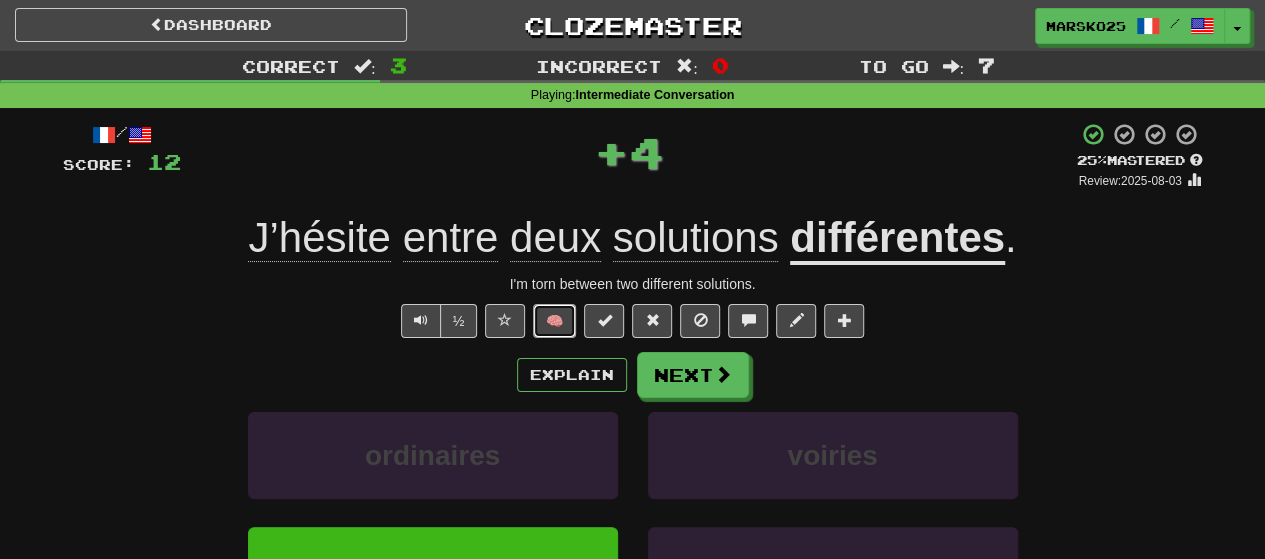 click on "🧠" at bounding box center [554, 321] 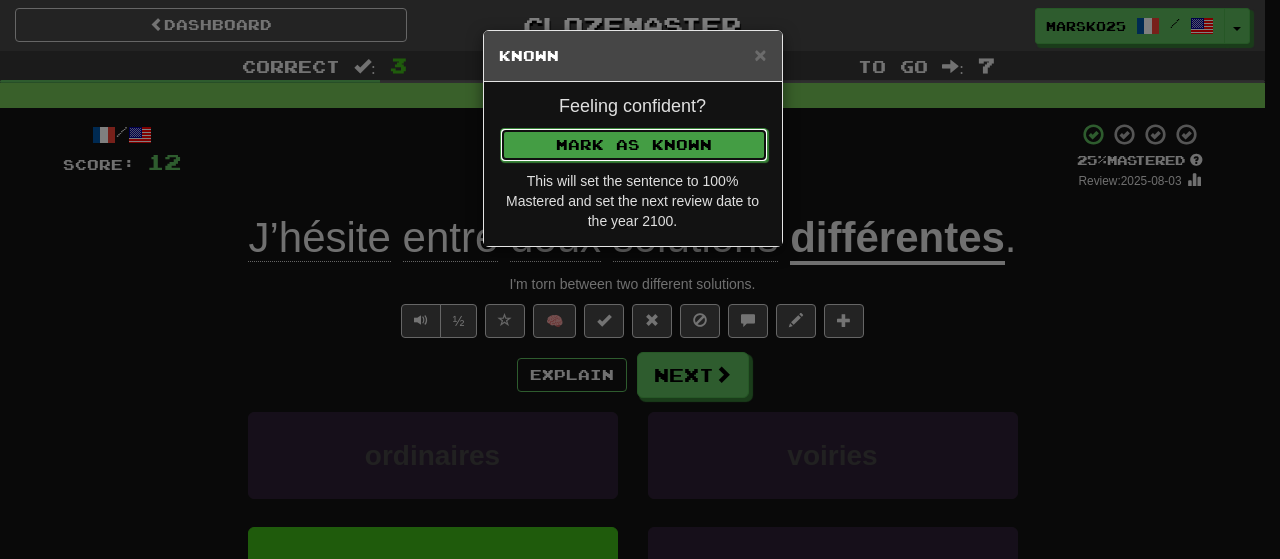 click on "Mark as Known" at bounding box center (634, 145) 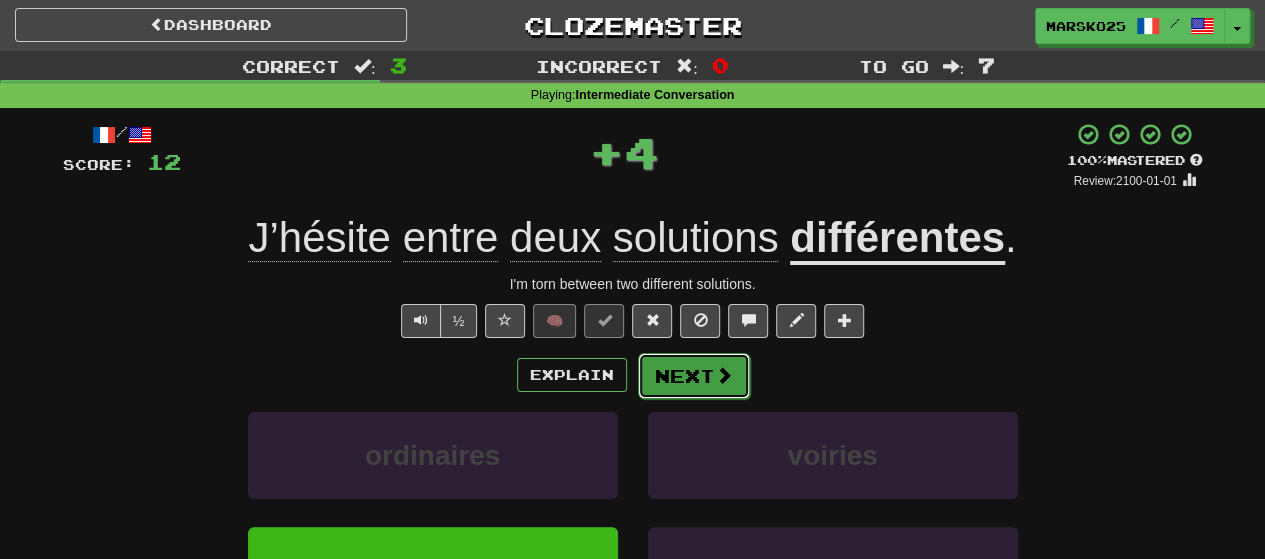 click at bounding box center [724, 375] 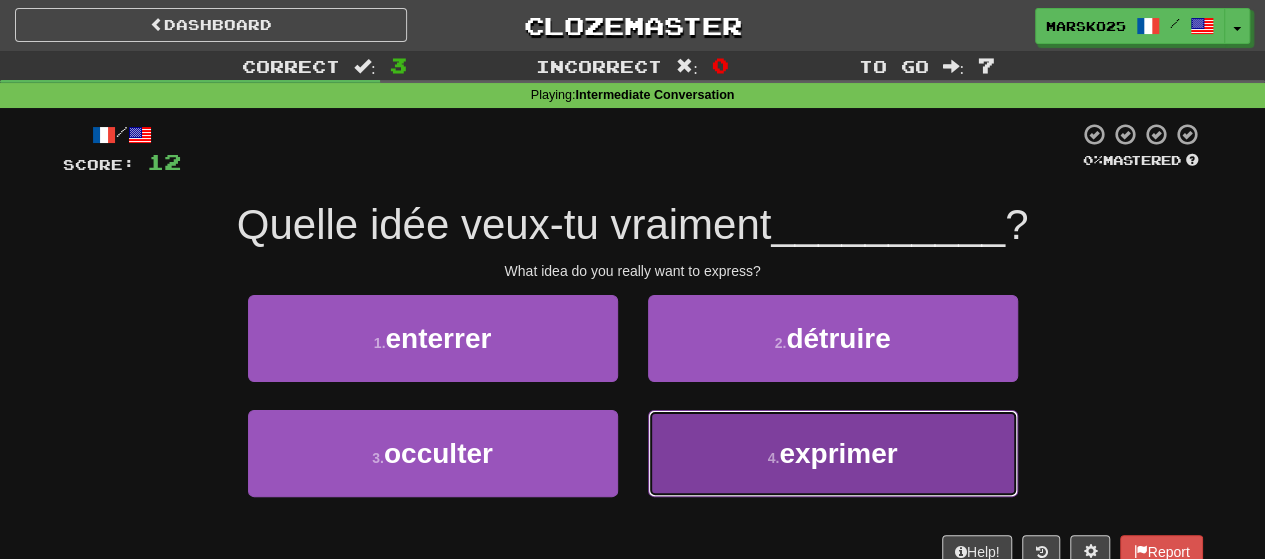 click on "4 .  exprimer" at bounding box center [833, 453] 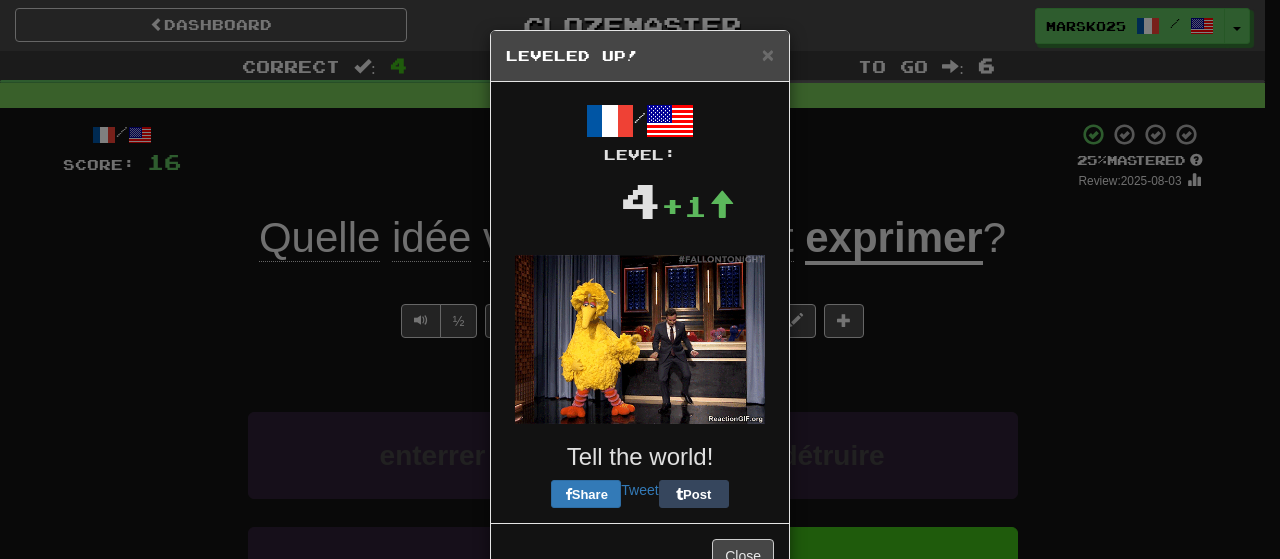 click at bounding box center [640, 339] 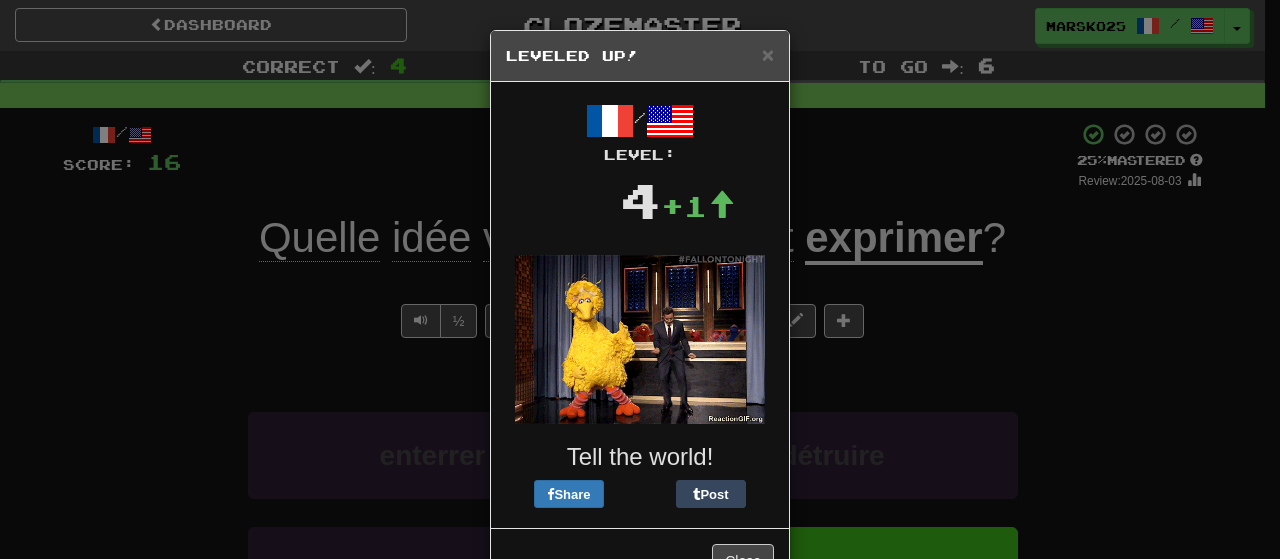 click on "Leveled Up!" at bounding box center (640, 56) 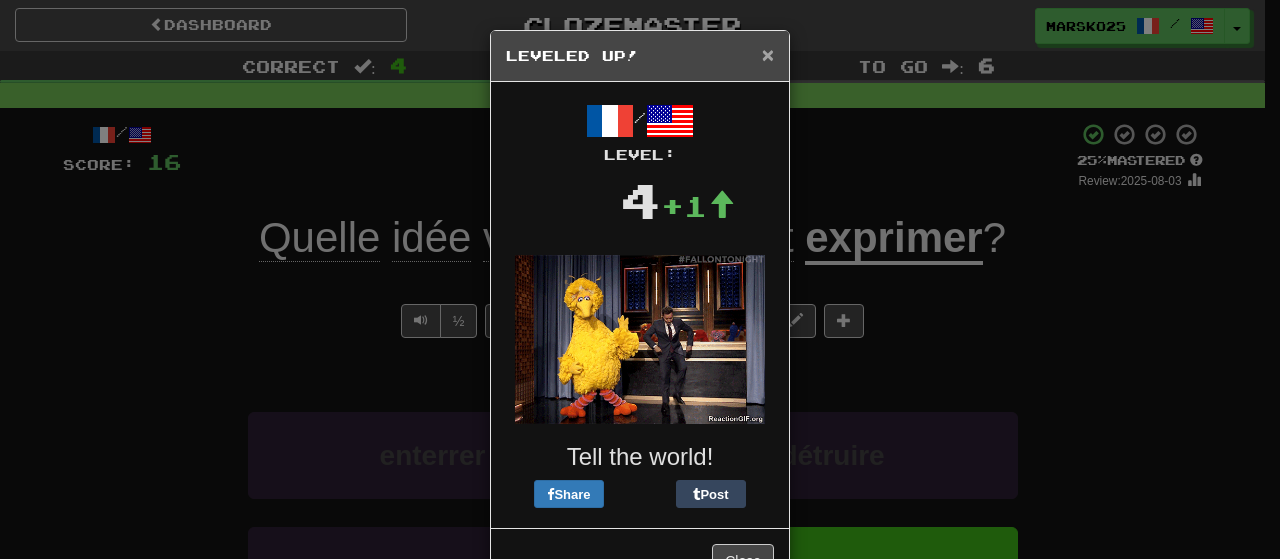 click on "×" at bounding box center [768, 54] 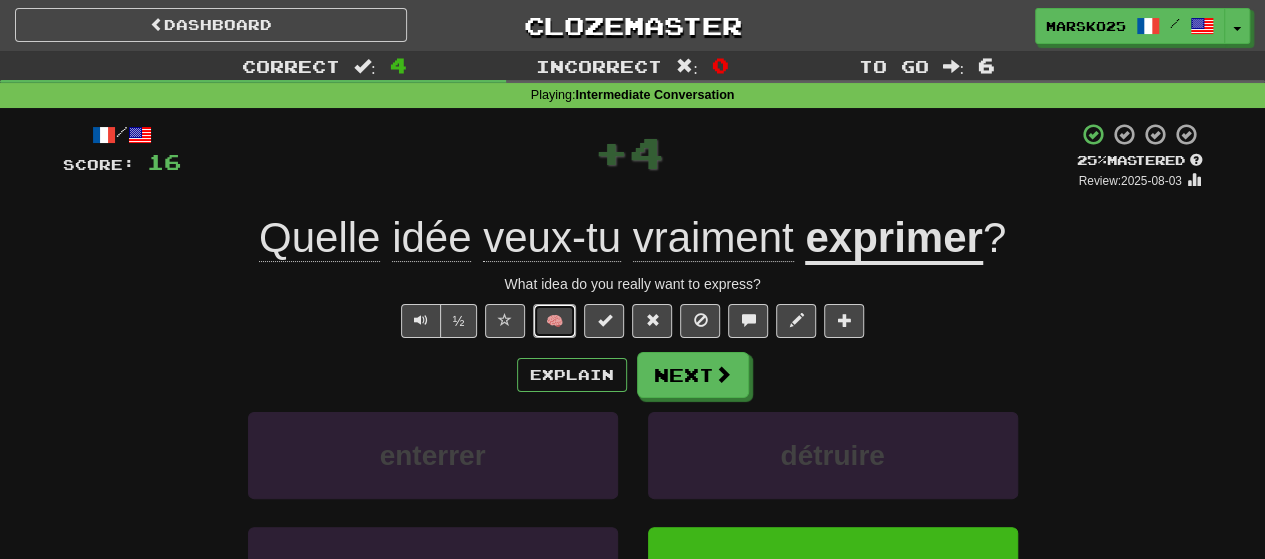 click on "🧠" at bounding box center (554, 321) 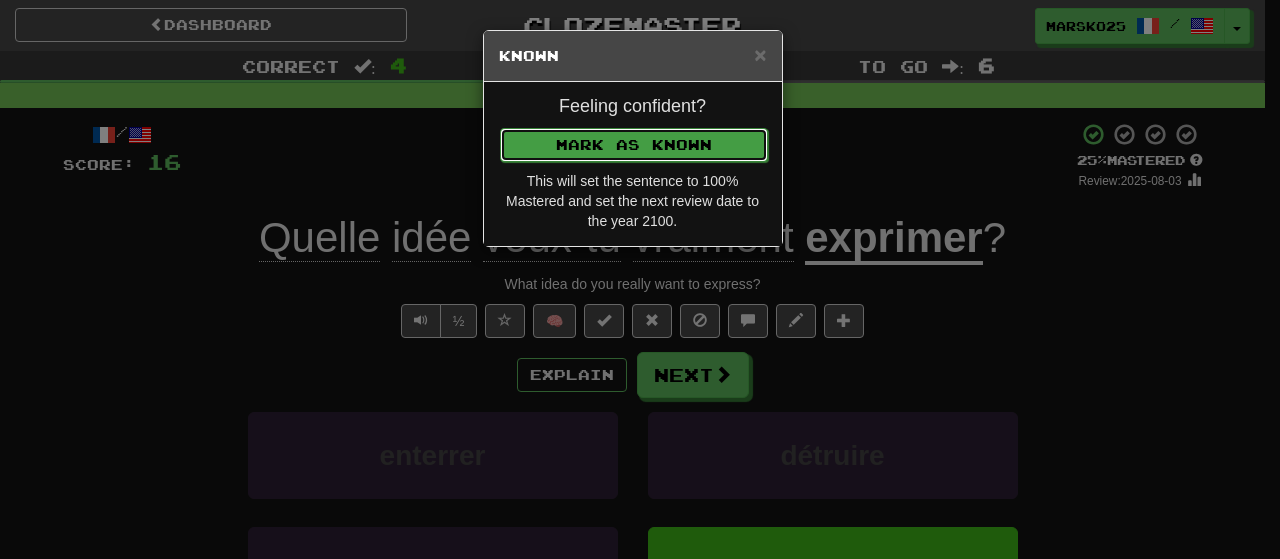 click on "Mark as Known" at bounding box center [634, 145] 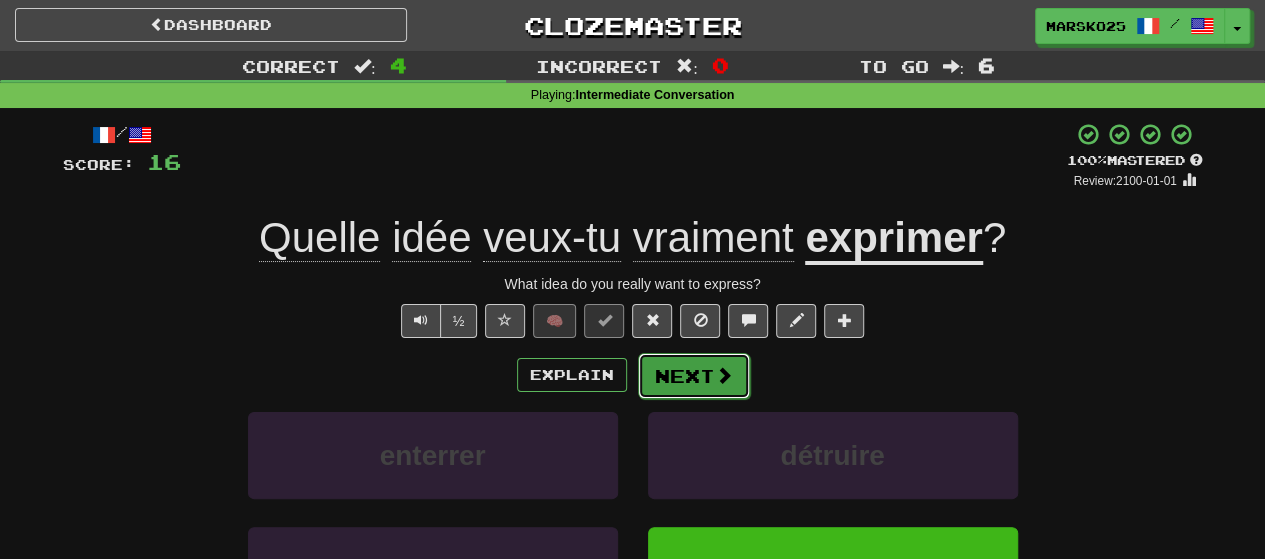 click on "Next" at bounding box center (694, 376) 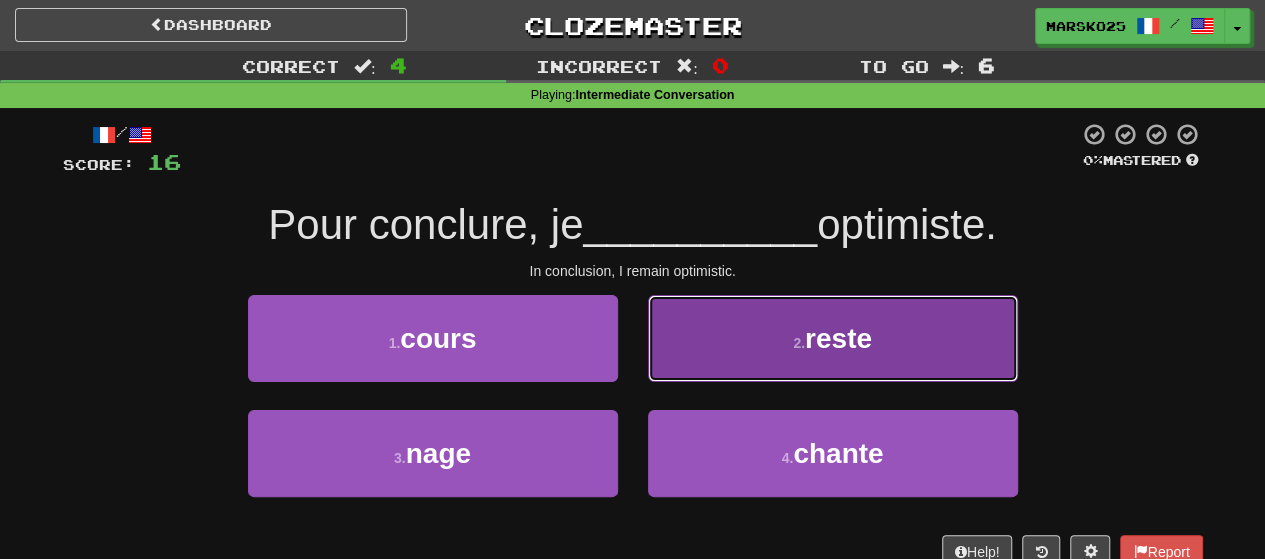 click on "2 .  reste" at bounding box center (833, 338) 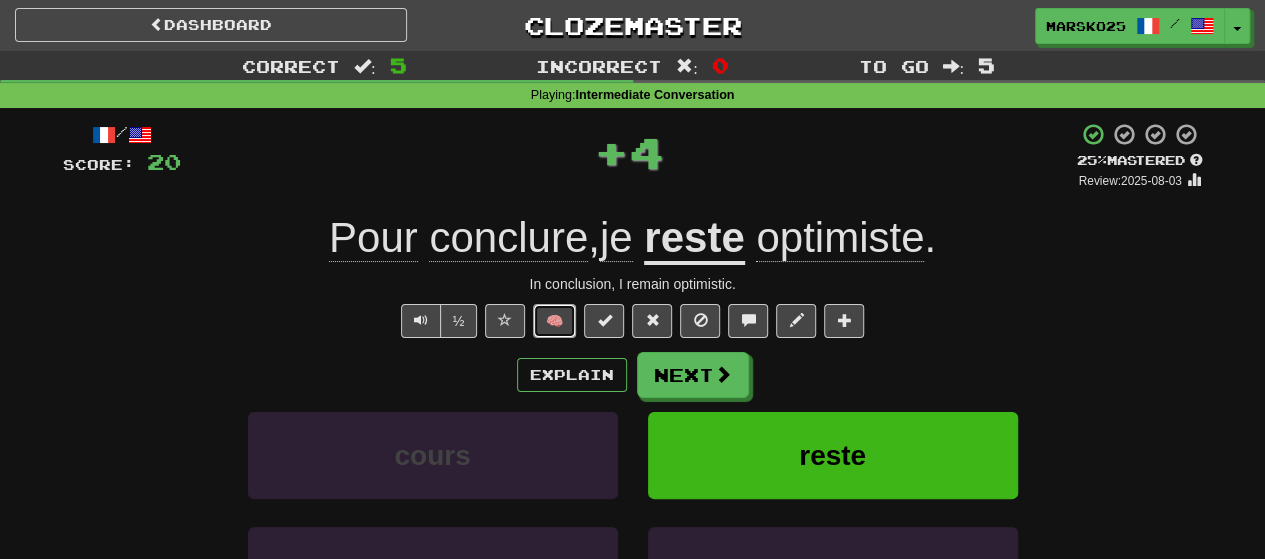 click on "🧠" at bounding box center (554, 321) 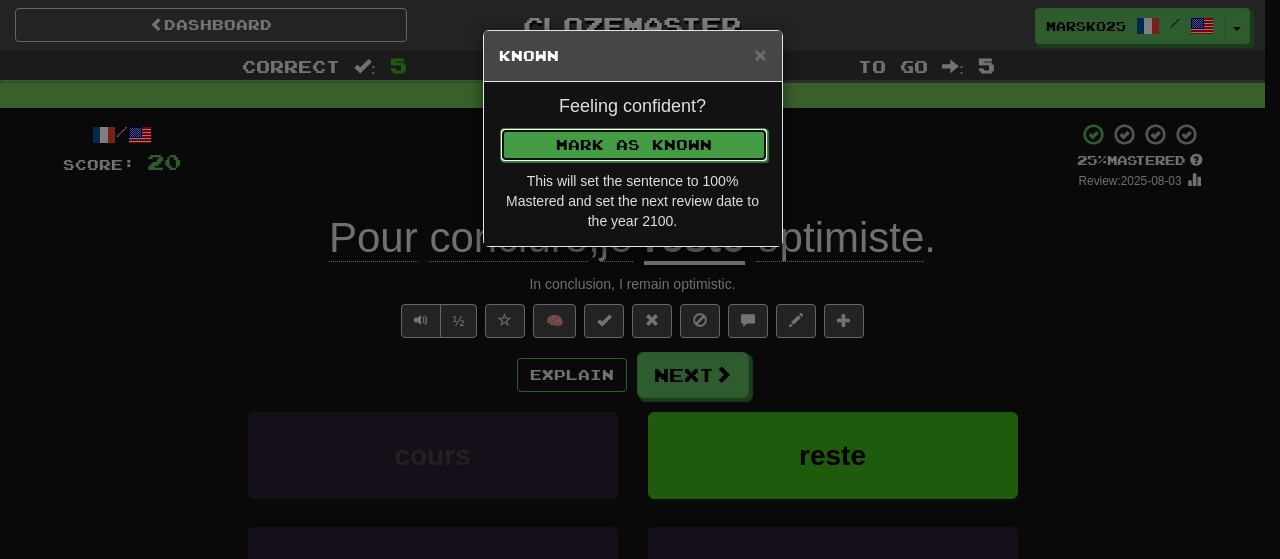 click on "Mark as Known" at bounding box center [634, 145] 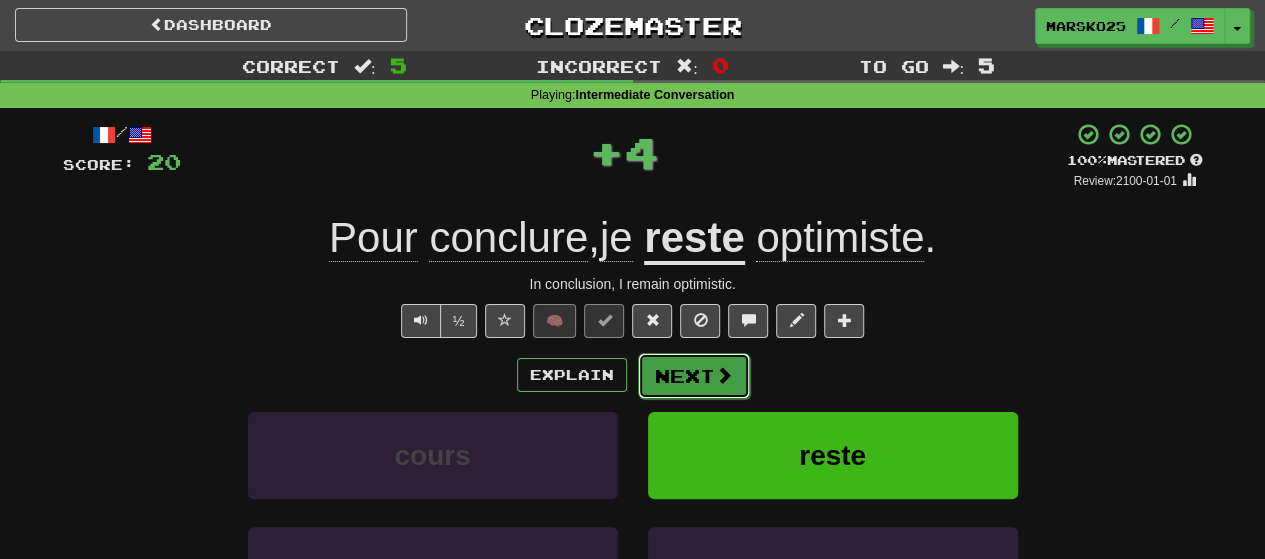 click on "Next" at bounding box center (694, 376) 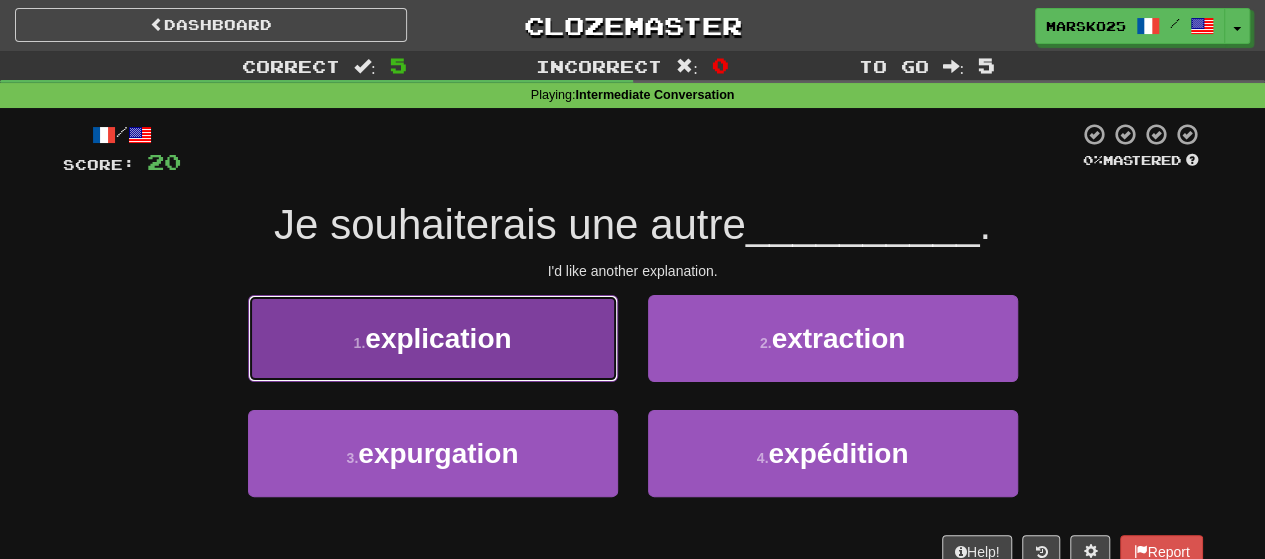 click on "1 .  explication" at bounding box center (433, 338) 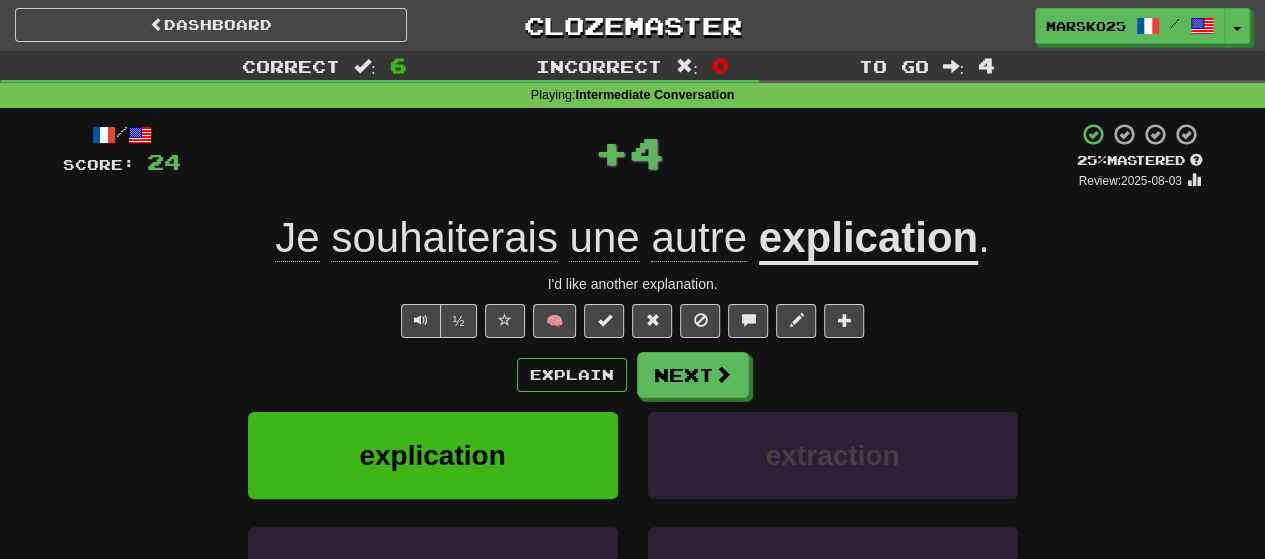 click on "½ 🧠" at bounding box center (633, 321) 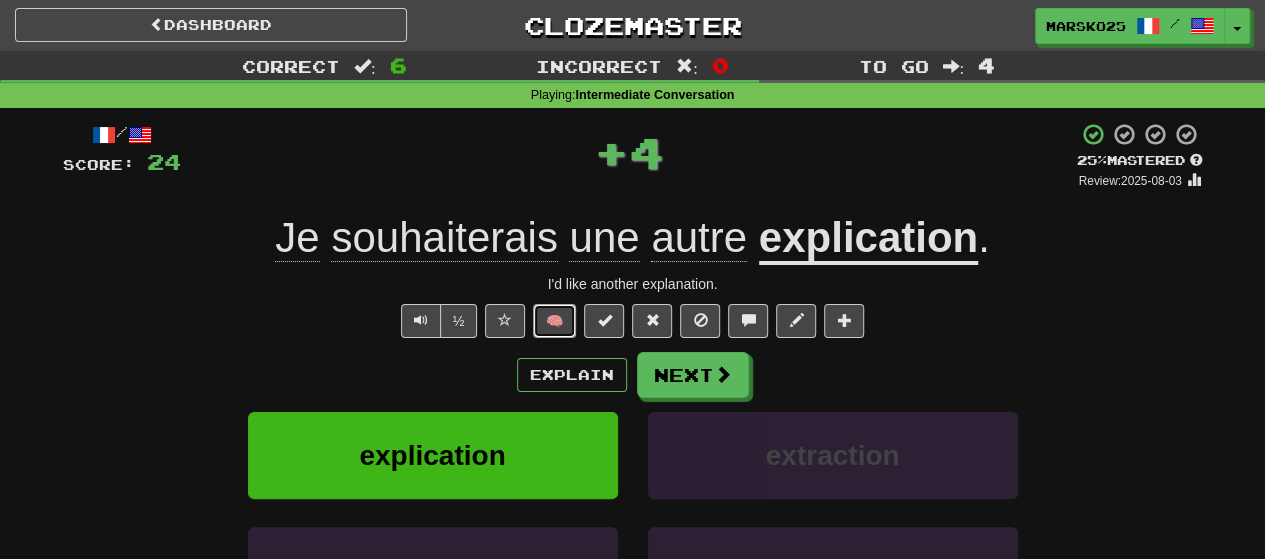 click on "🧠" at bounding box center (554, 321) 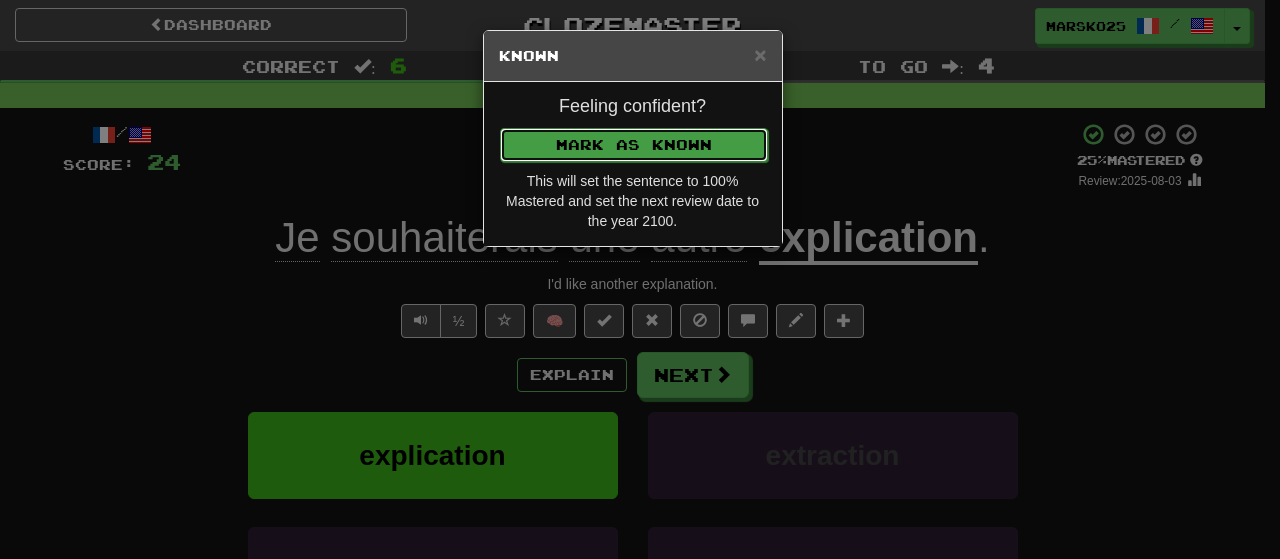 click on "Mark as Known" at bounding box center (634, 145) 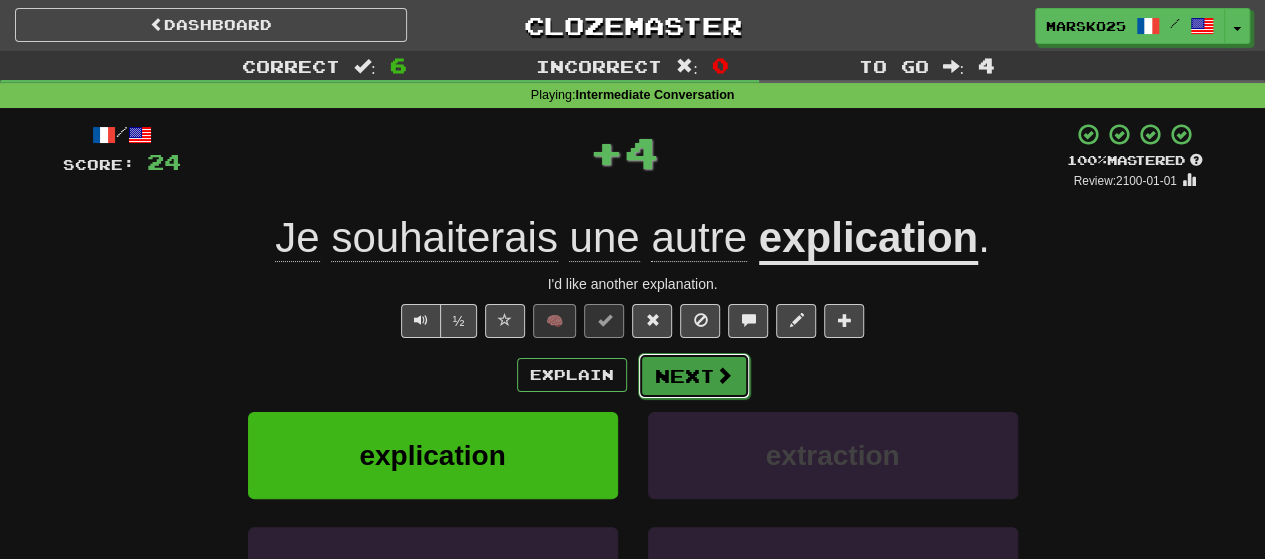 click on "Next" at bounding box center [694, 376] 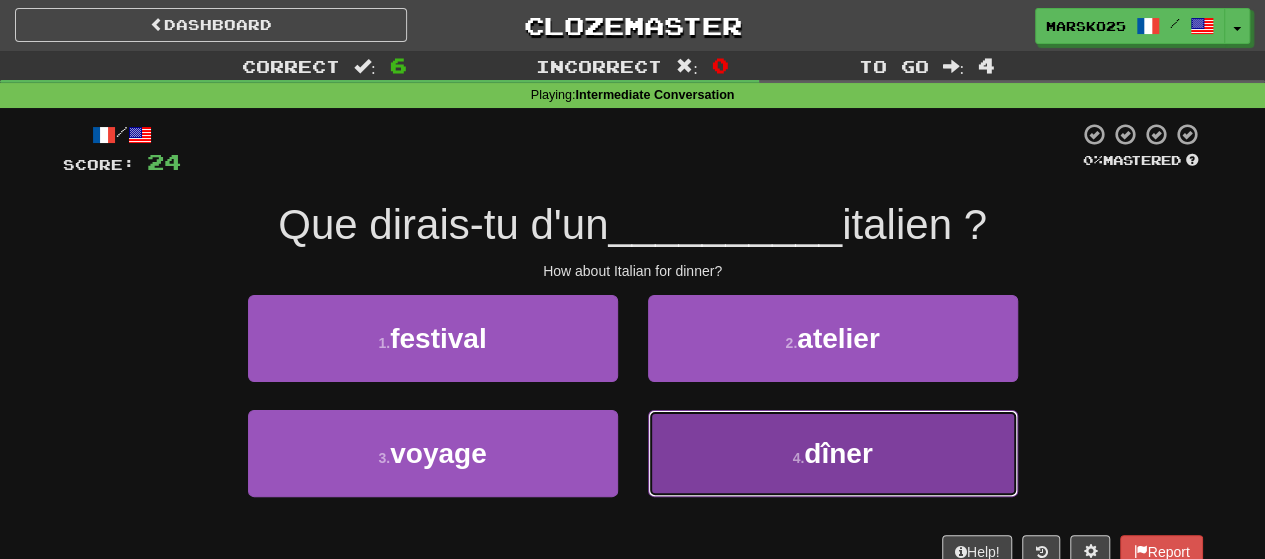 click on "4 .  dîner" at bounding box center [833, 453] 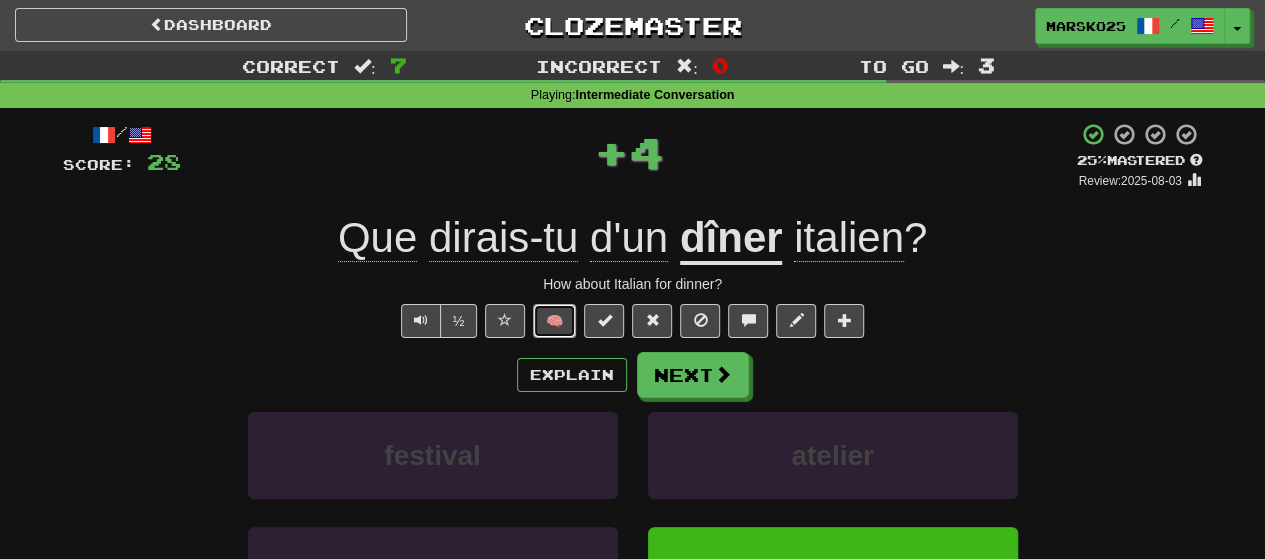 click on "🧠" at bounding box center [554, 321] 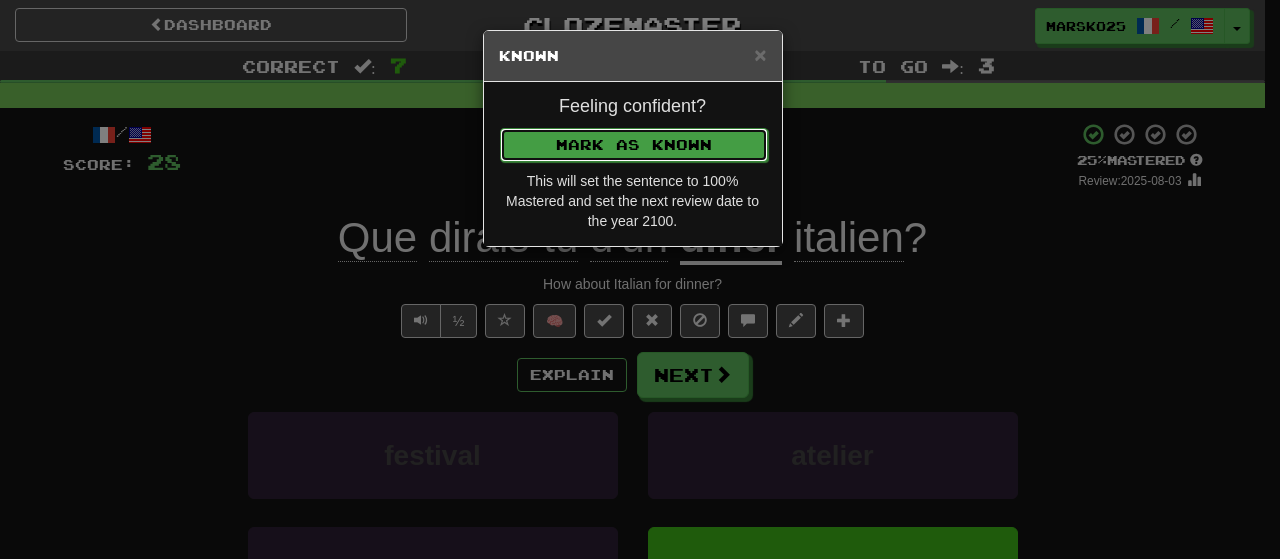 click on "Mark as Known" at bounding box center [634, 145] 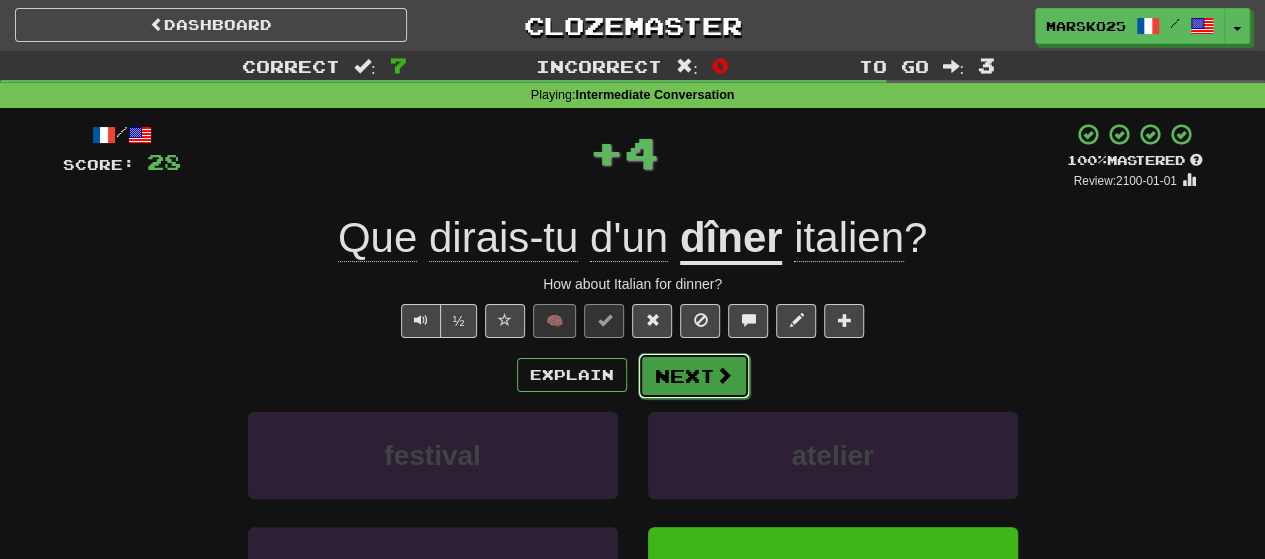 click on "Next" at bounding box center [694, 376] 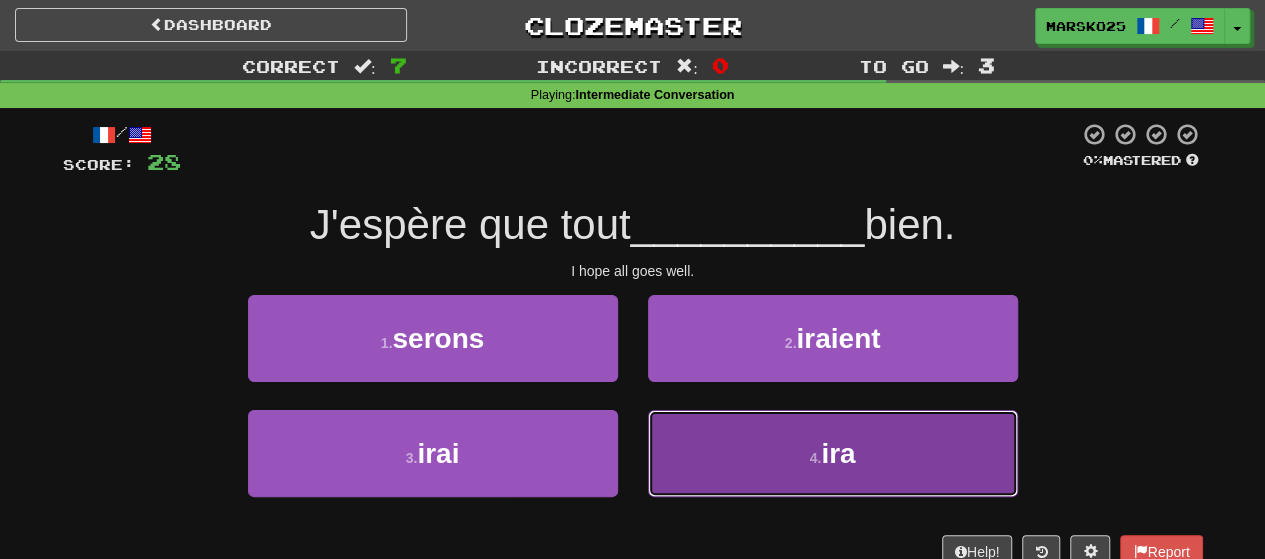 click on "4 .  ira" at bounding box center (833, 453) 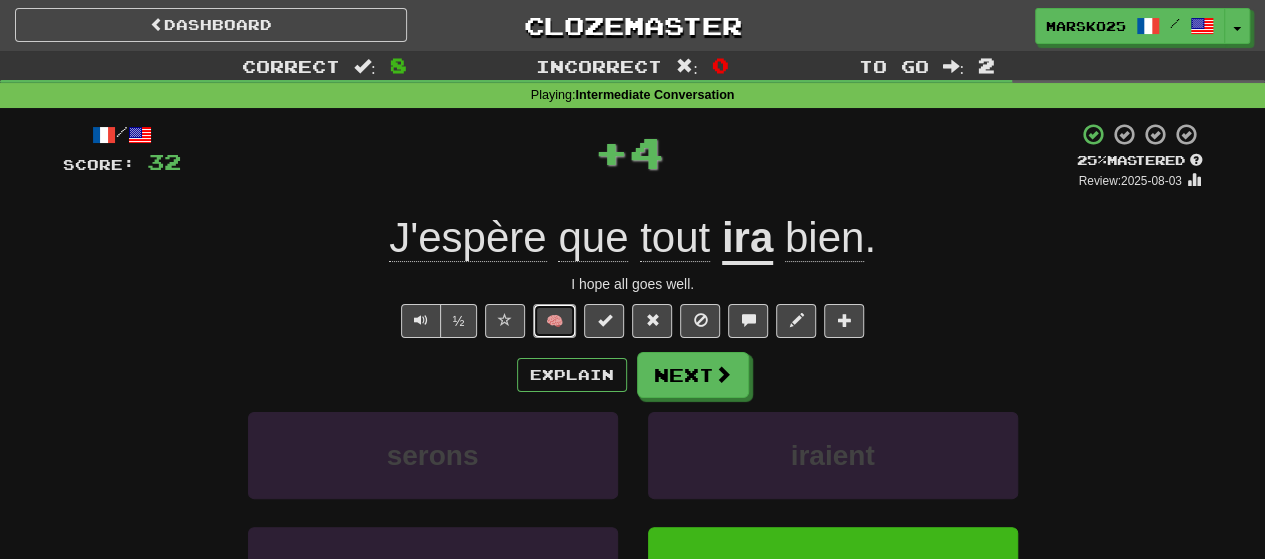 click on "🧠" at bounding box center [554, 321] 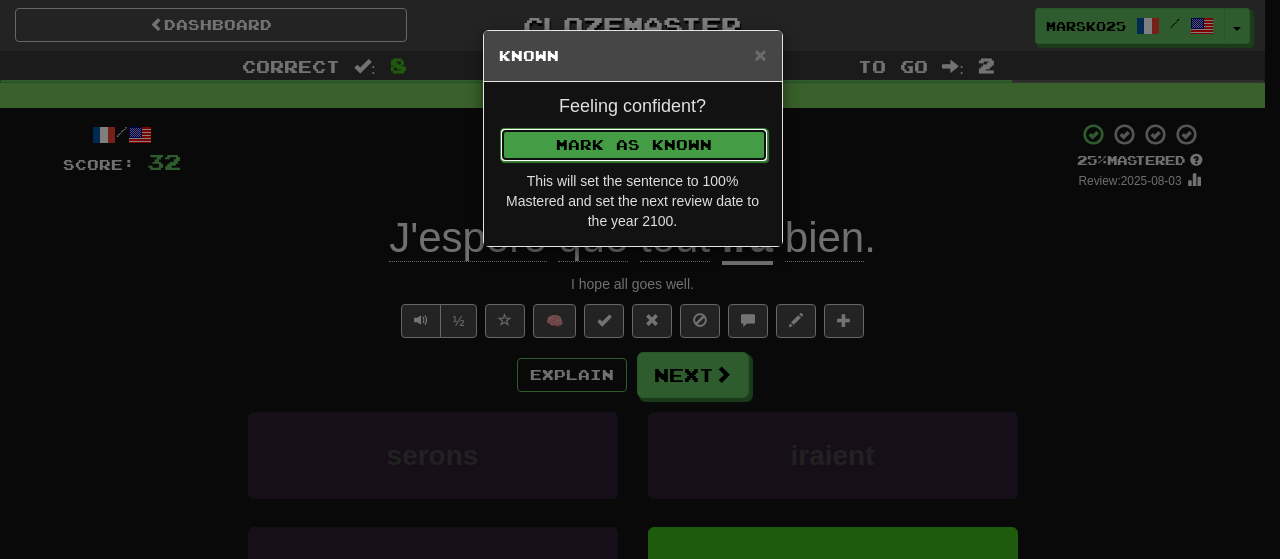 click on "Mark as Known" at bounding box center (634, 145) 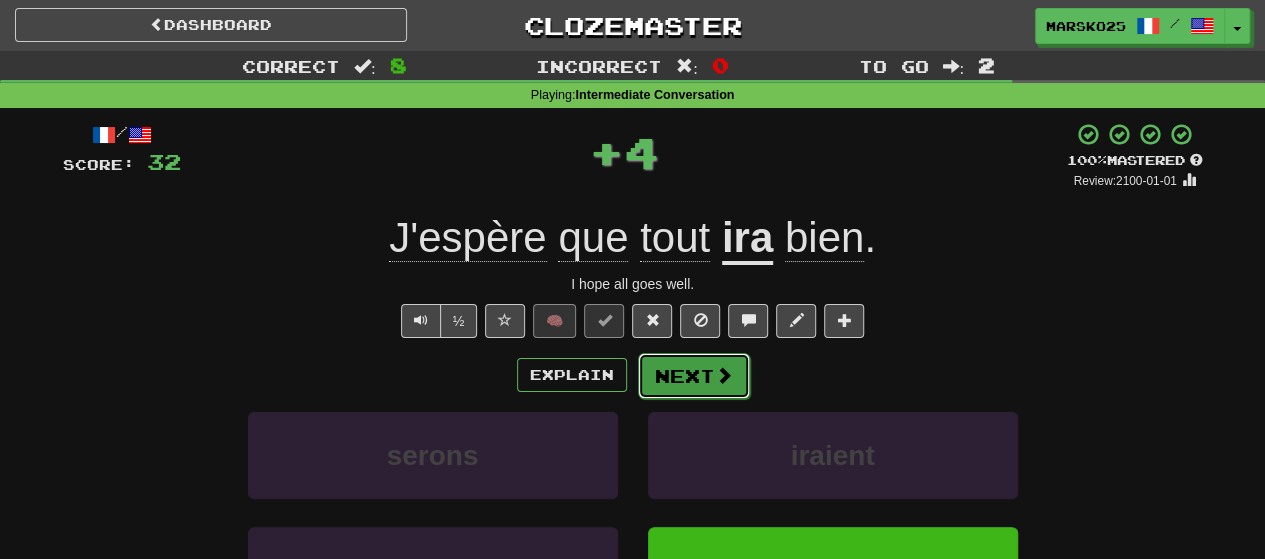 click on "Next" at bounding box center [694, 376] 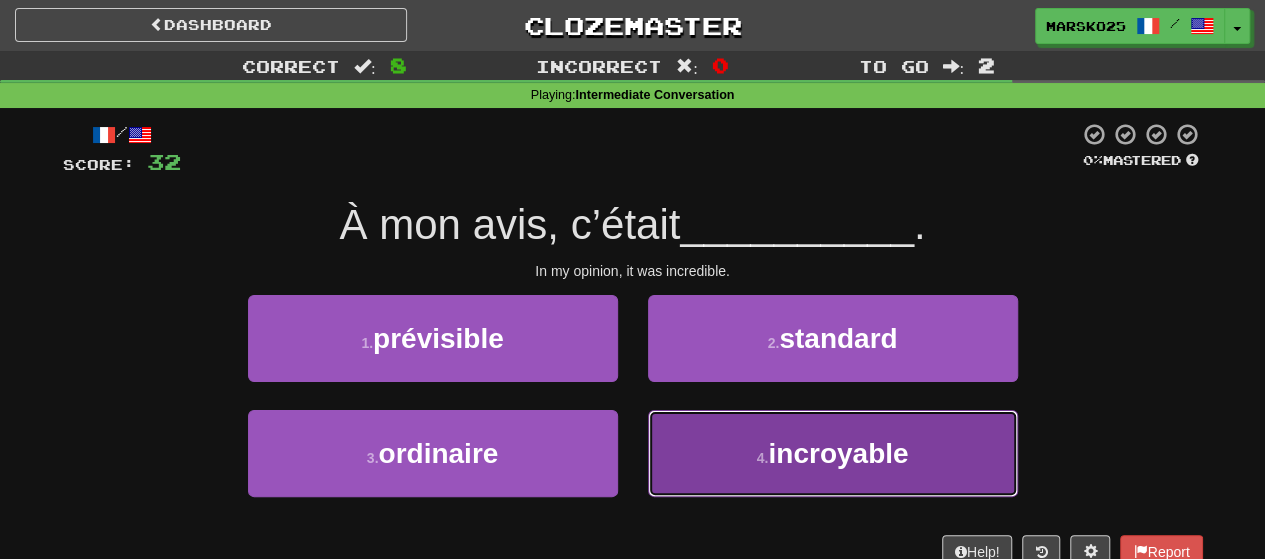 click on "4 .  incroyable" at bounding box center [833, 453] 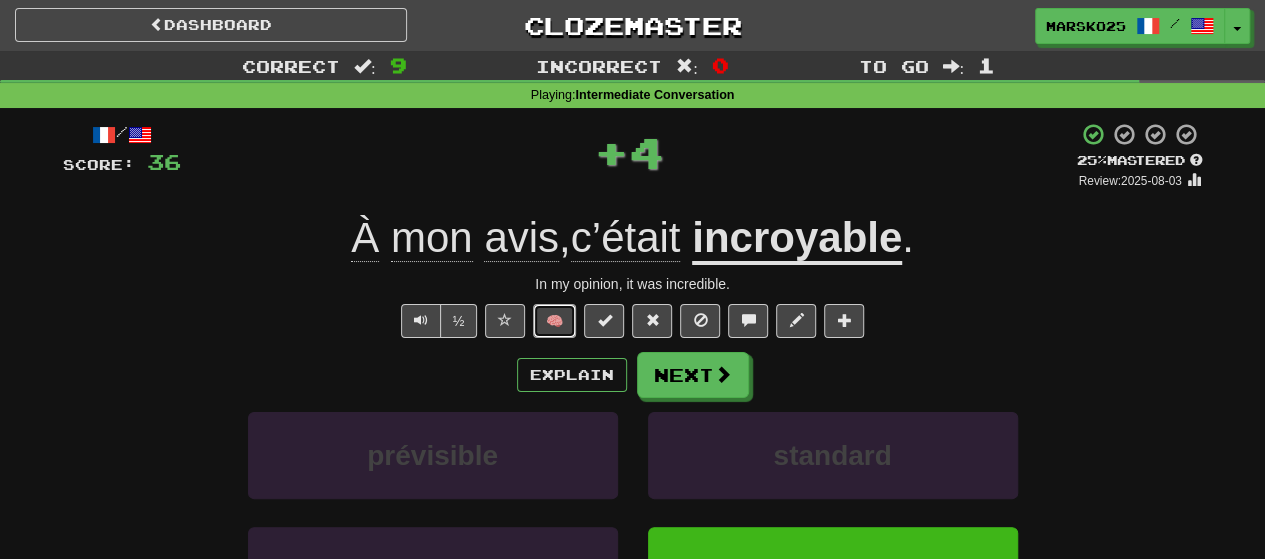 click on "🧠" at bounding box center (554, 321) 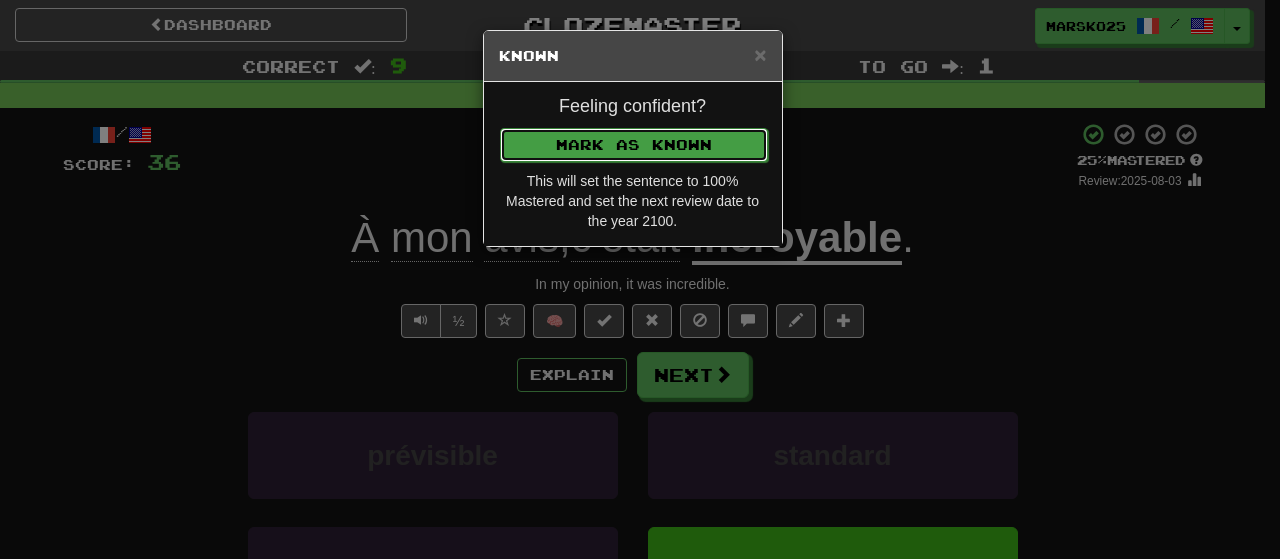 click on "Mark as Known" at bounding box center (634, 145) 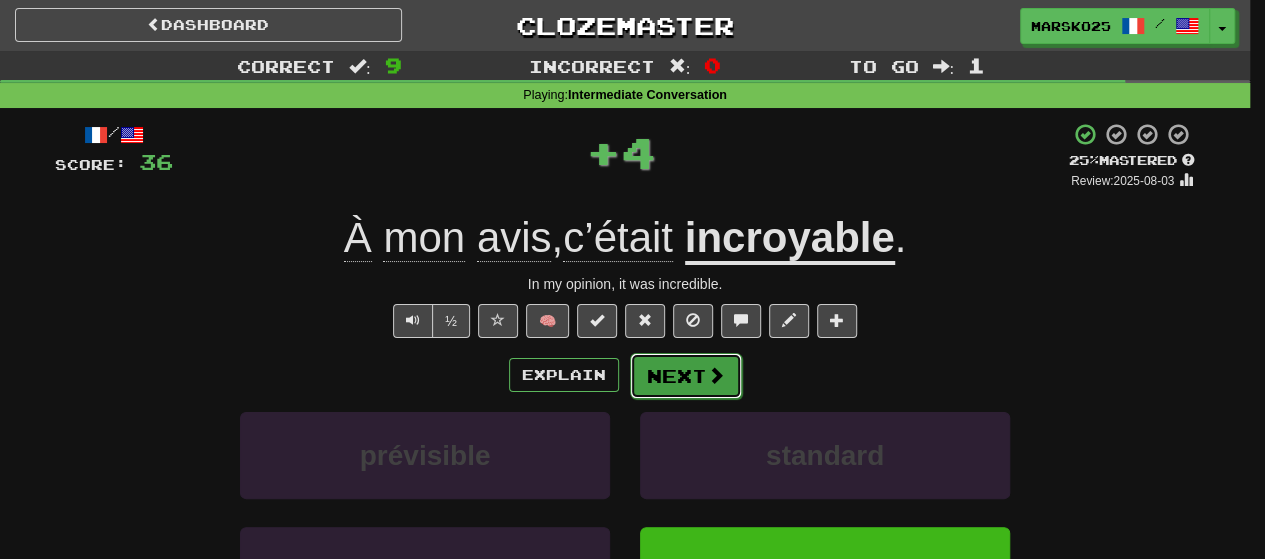 click on "Next" at bounding box center (686, 376) 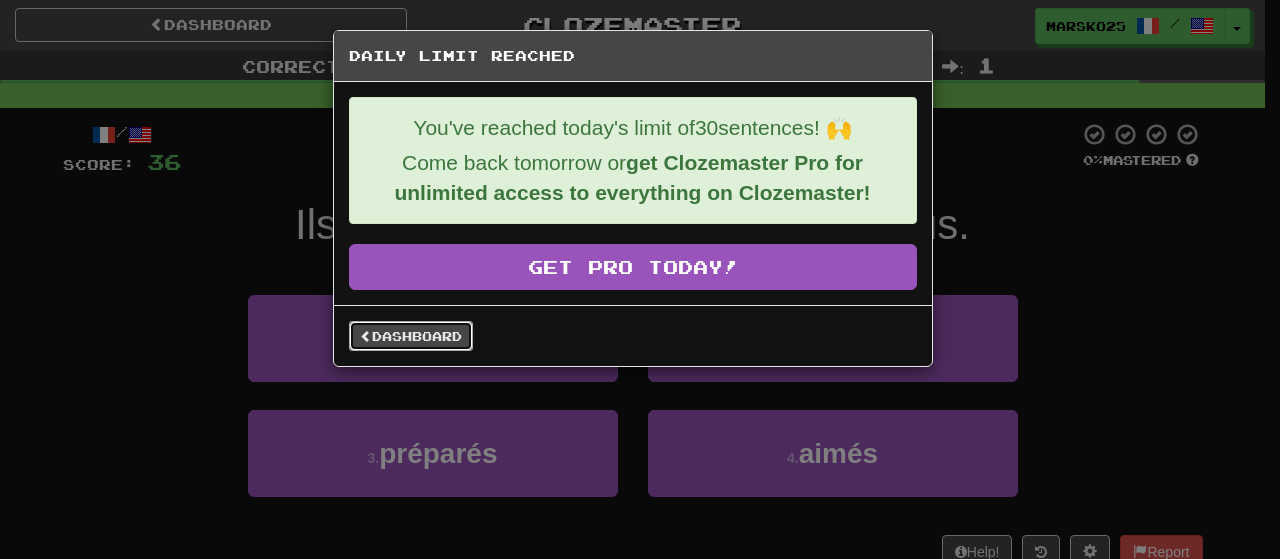 click on "Dashboard" at bounding box center (411, 336) 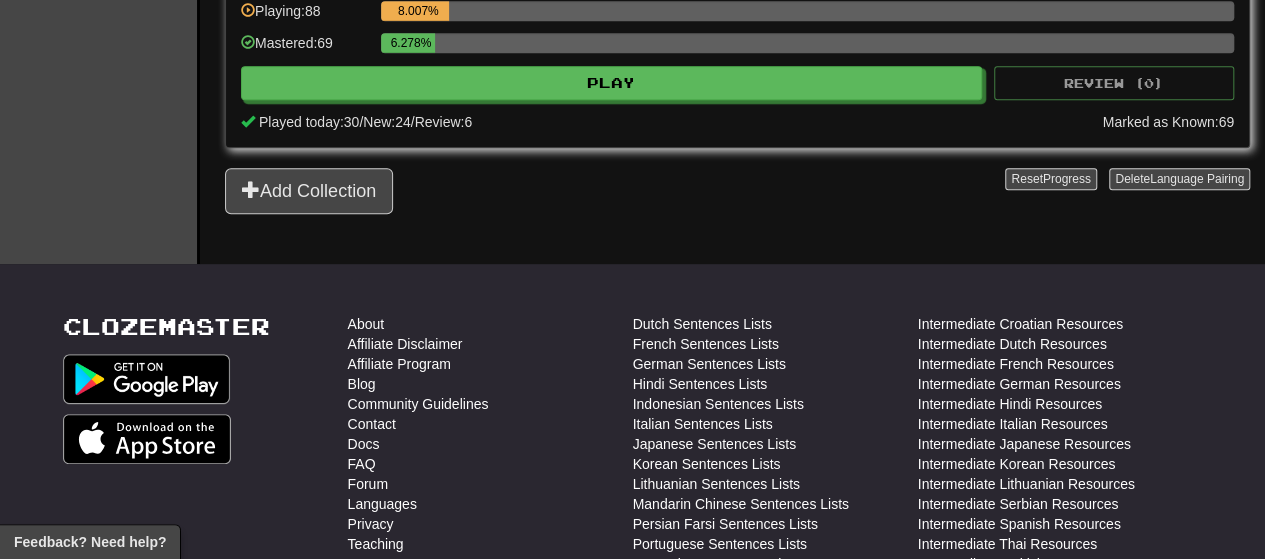 scroll, scrollTop: 562, scrollLeft: 0, axis: vertical 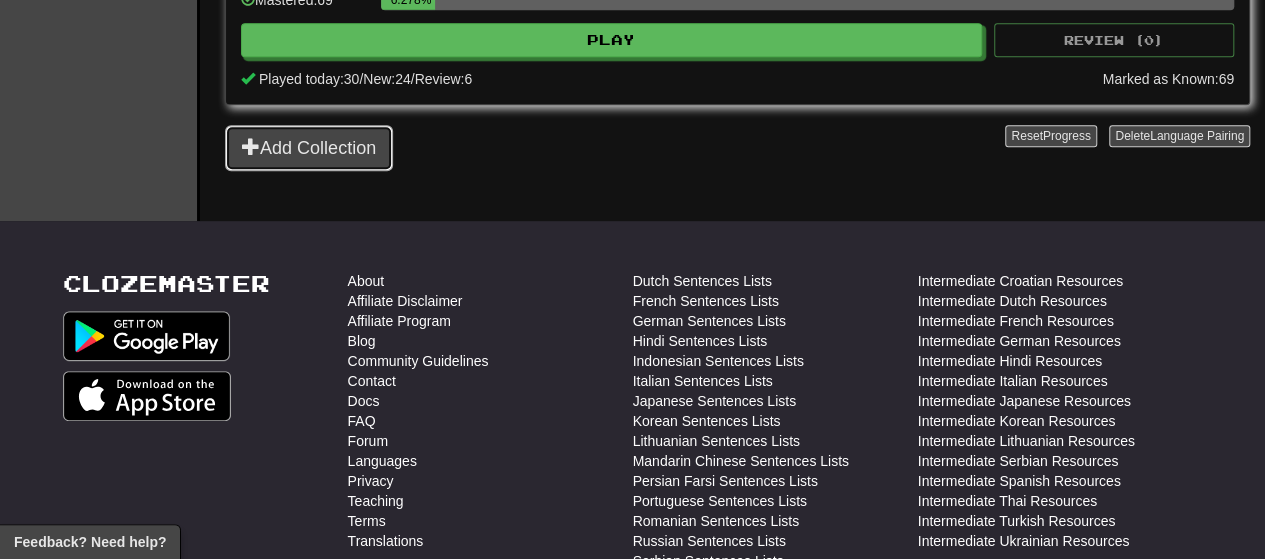 click on "Add Collection" at bounding box center (309, 148) 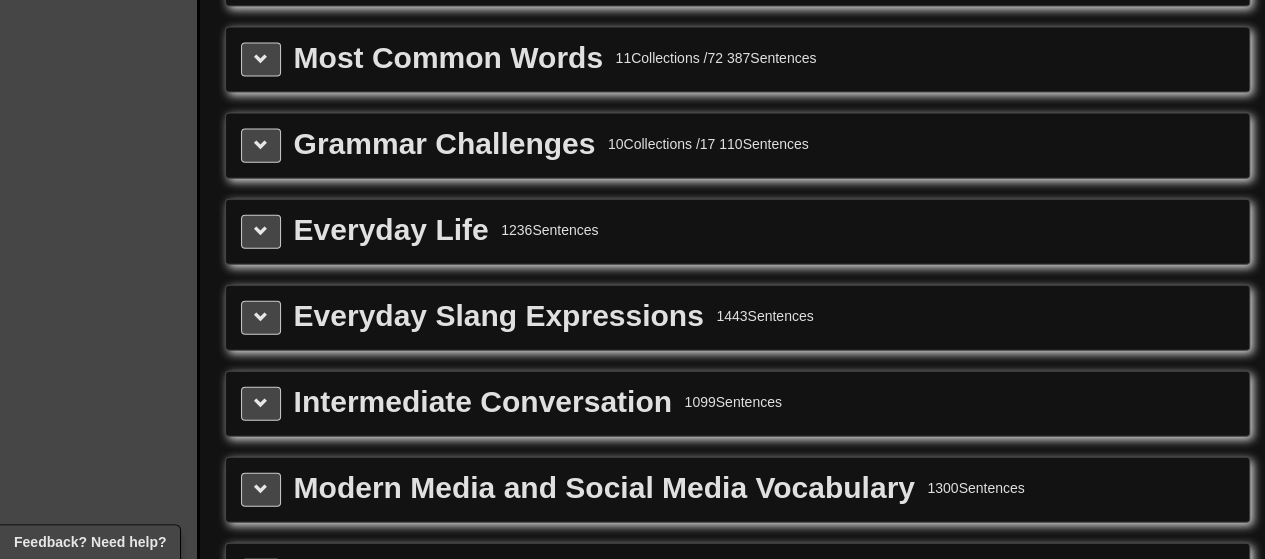 scroll, scrollTop: 2235, scrollLeft: 0, axis: vertical 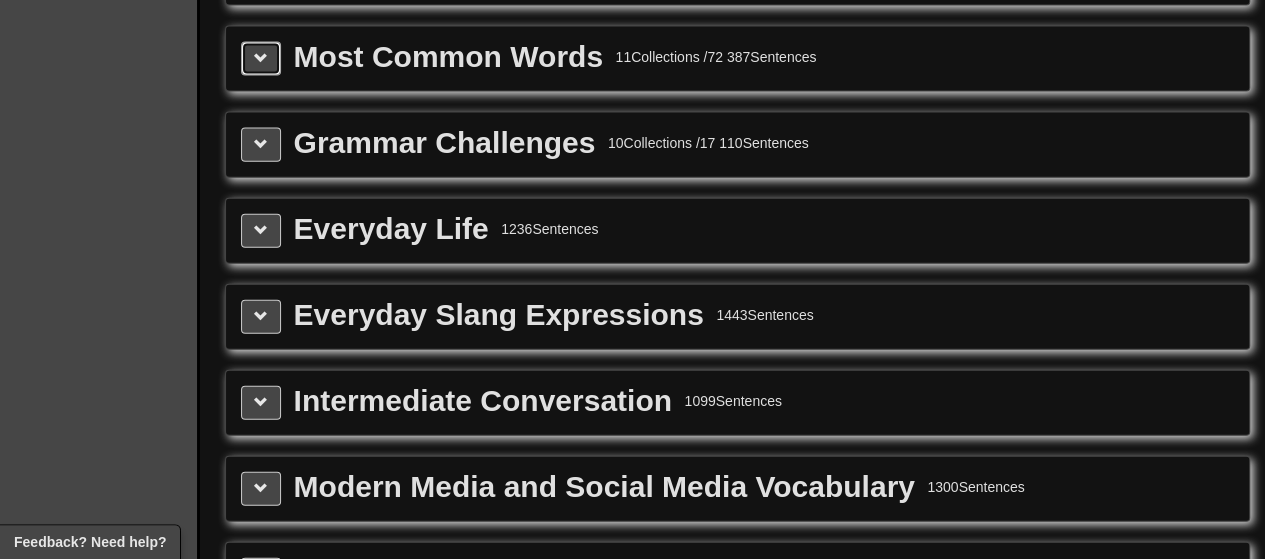 click at bounding box center (261, 58) 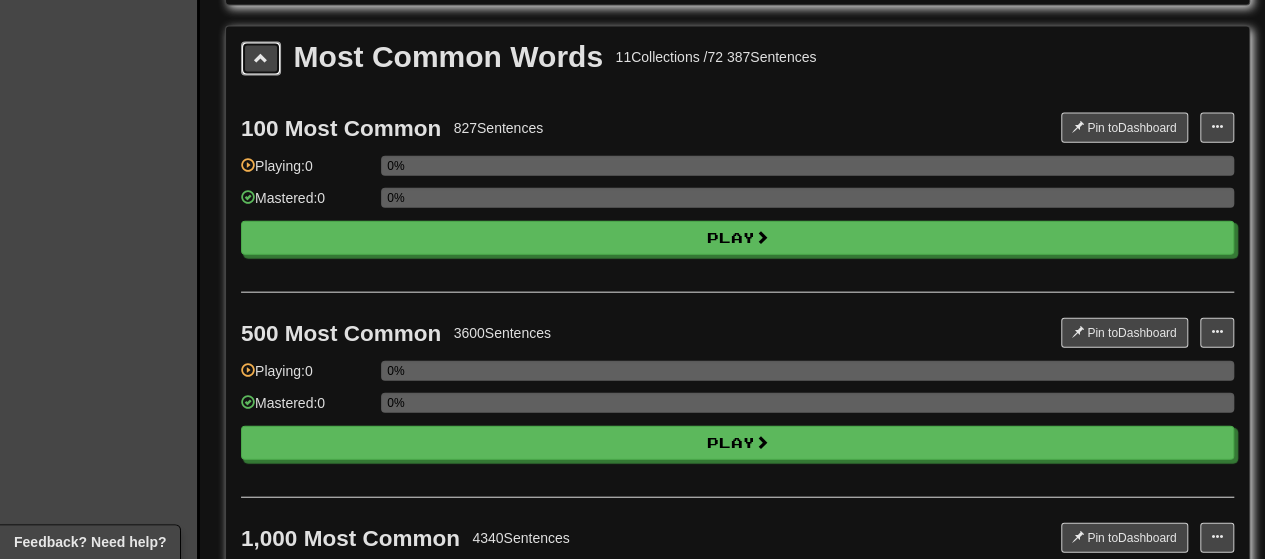 click at bounding box center [261, 58] 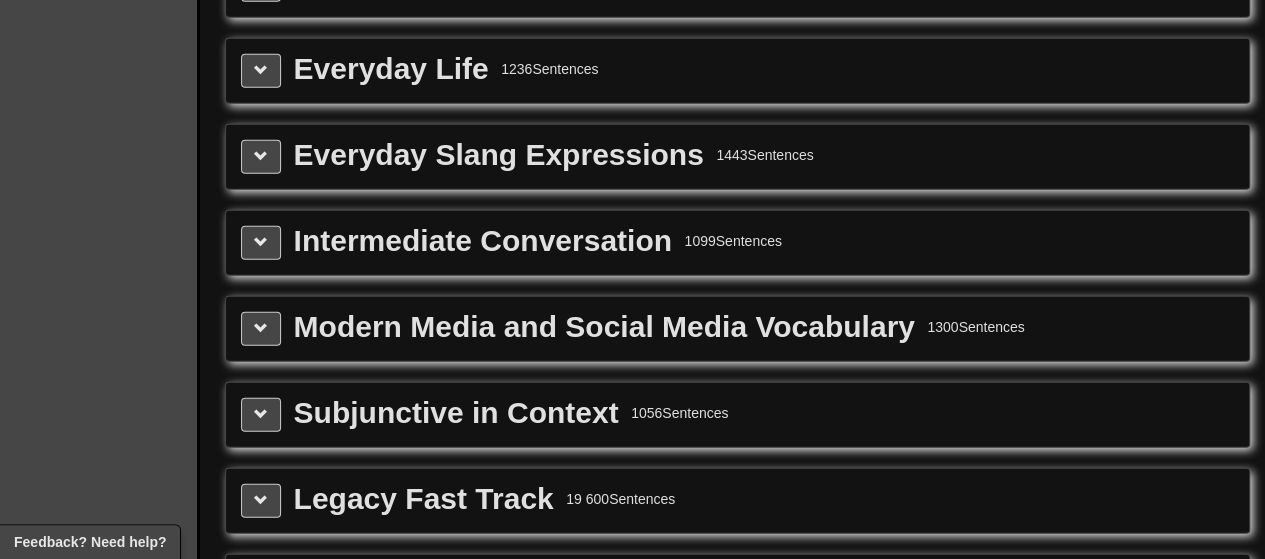 scroll, scrollTop: 2399, scrollLeft: 0, axis: vertical 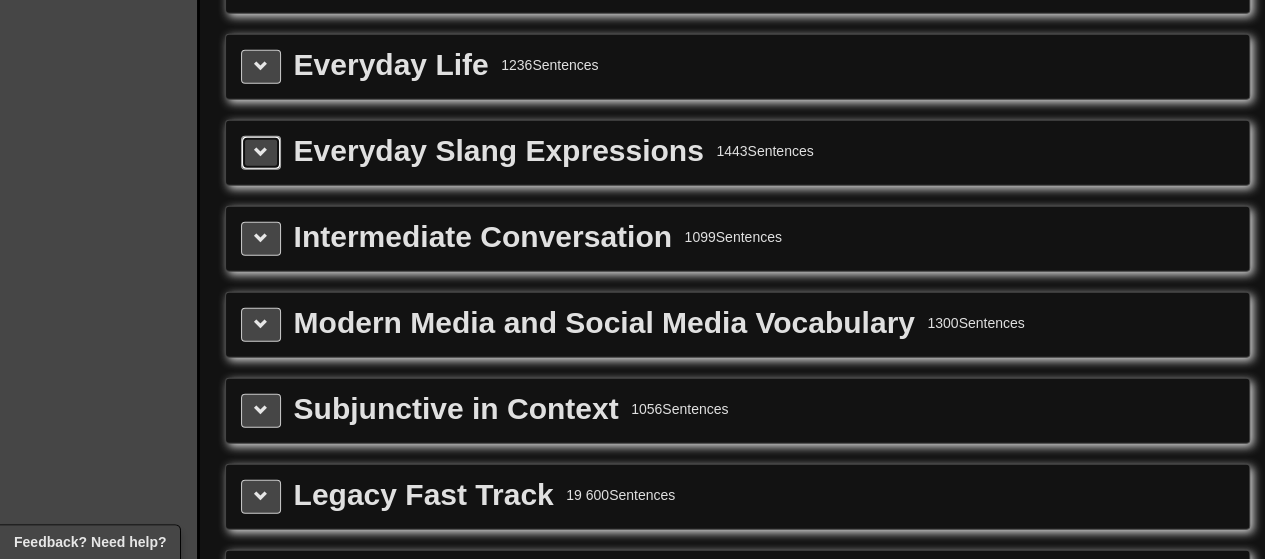 click at bounding box center [261, 152] 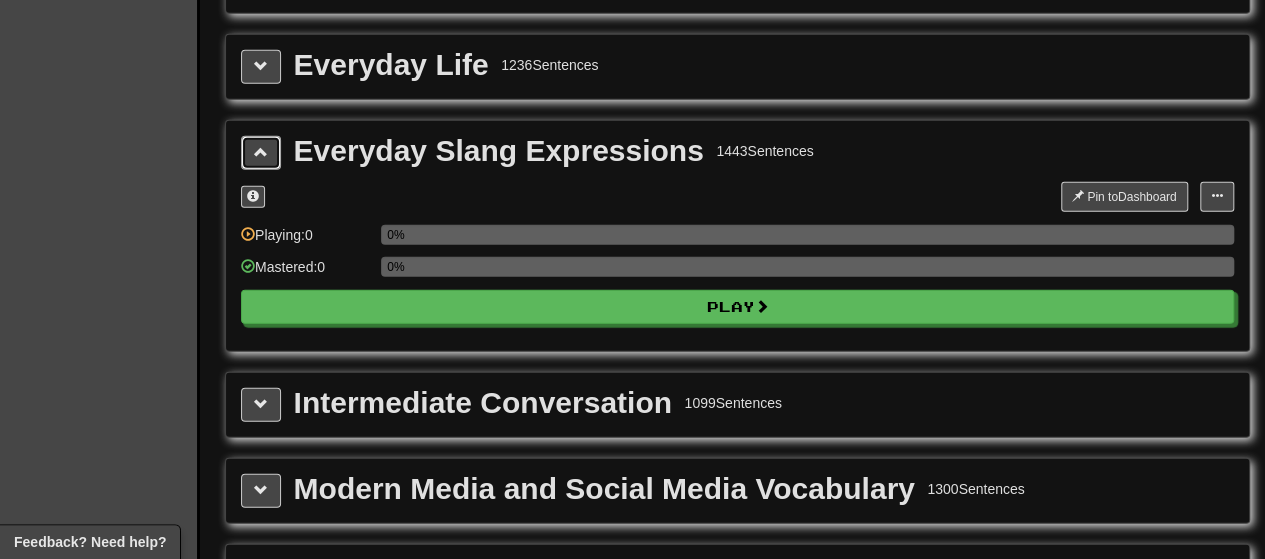 click at bounding box center (261, 152) 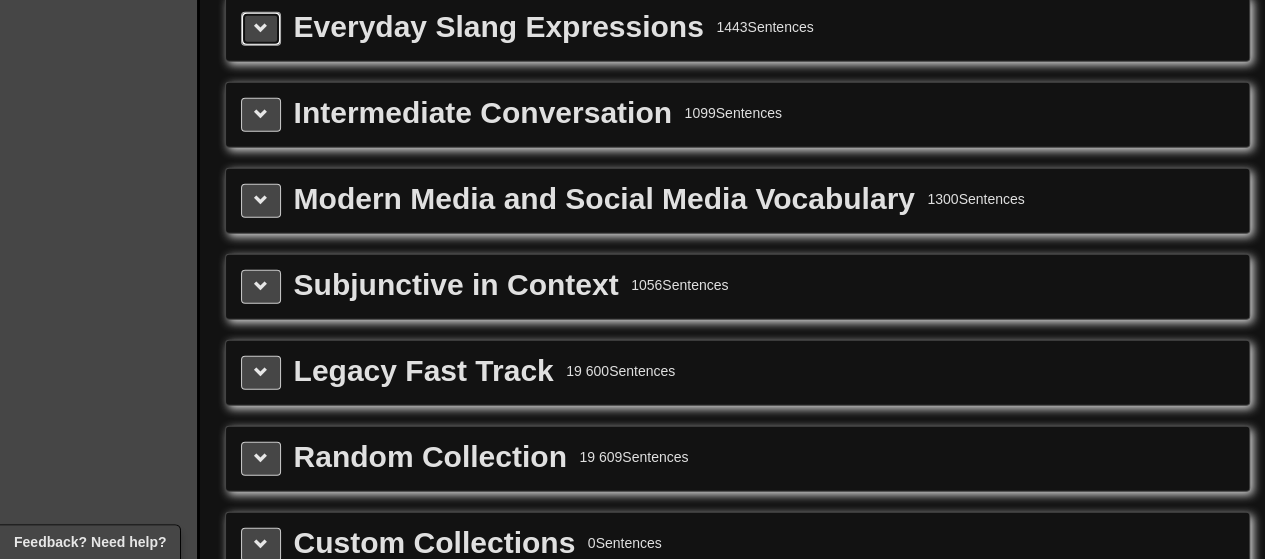 scroll, scrollTop: 2524, scrollLeft: 0, axis: vertical 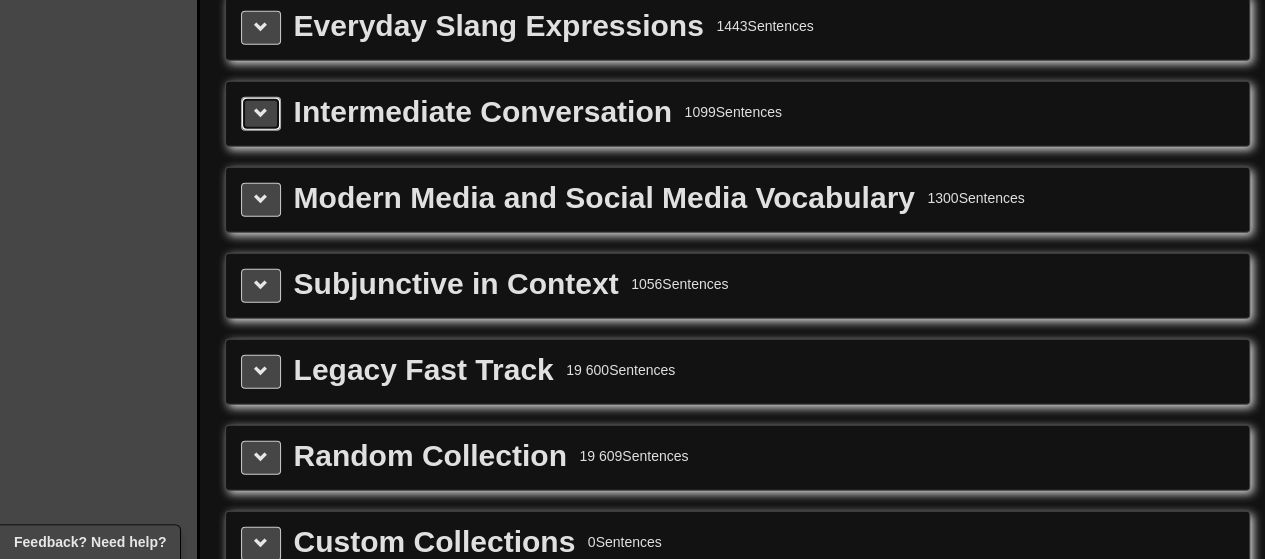 click at bounding box center [261, 113] 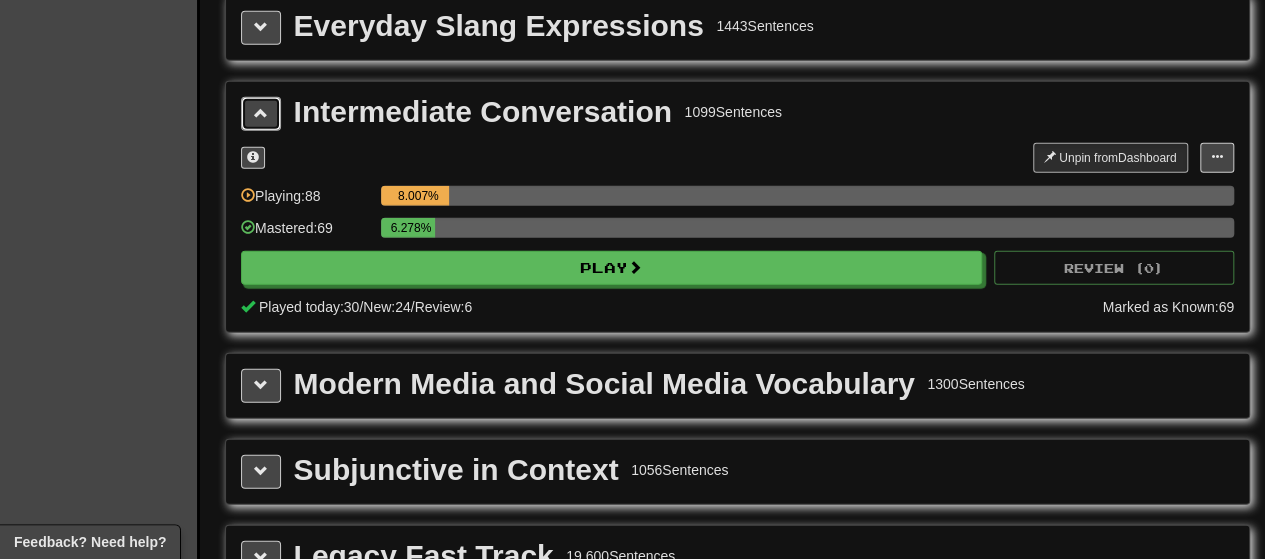 click at bounding box center (261, 113) 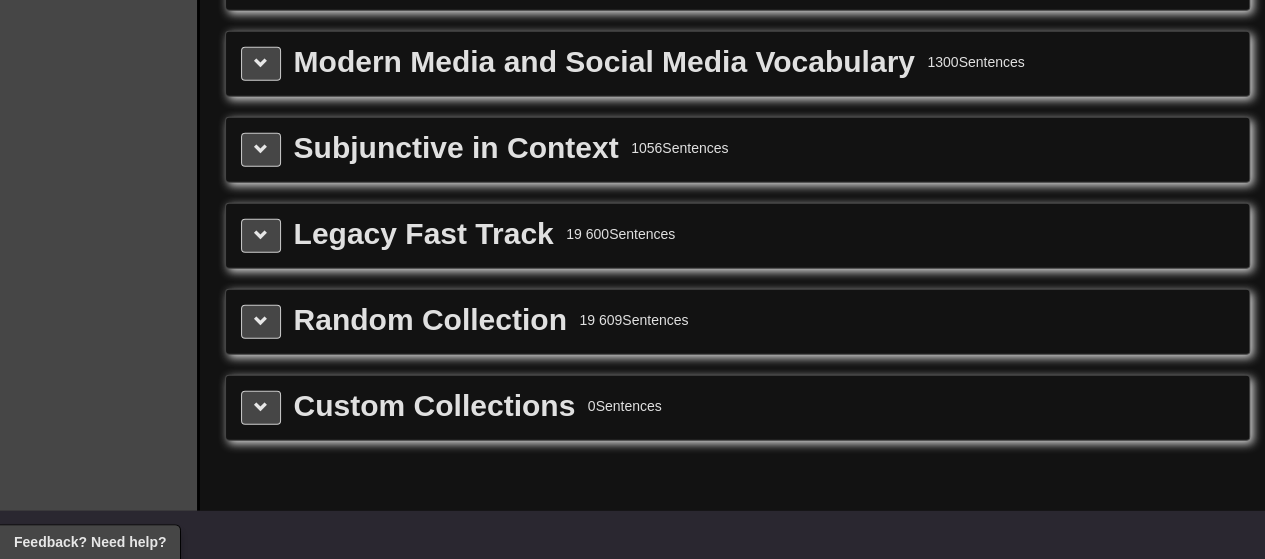 scroll, scrollTop: 2670, scrollLeft: 0, axis: vertical 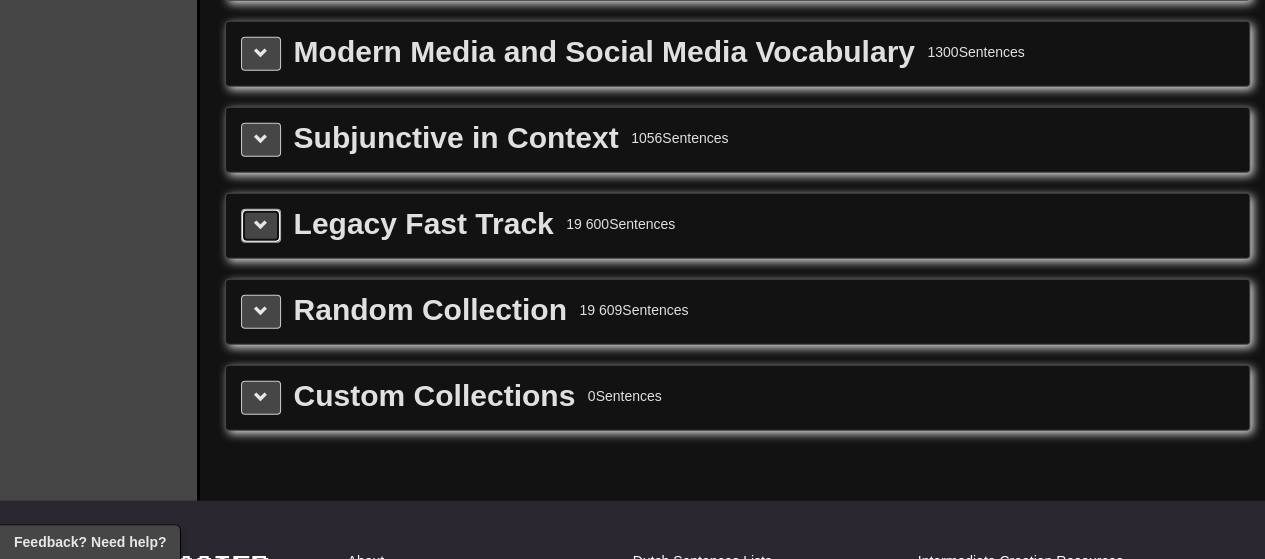 click at bounding box center [261, 225] 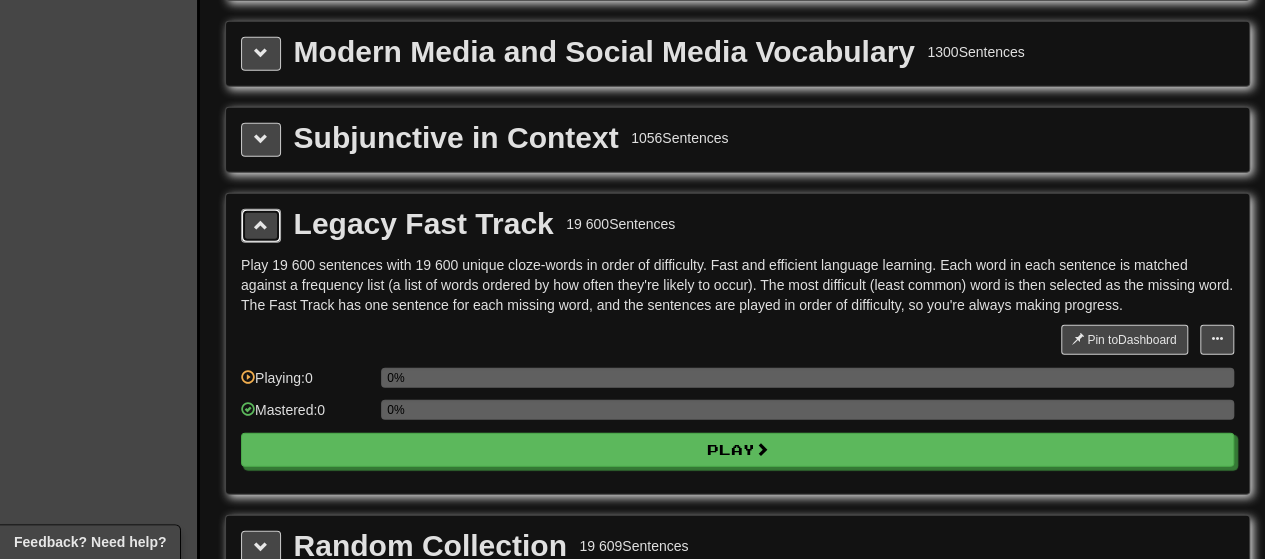 click at bounding box center (261, 225) 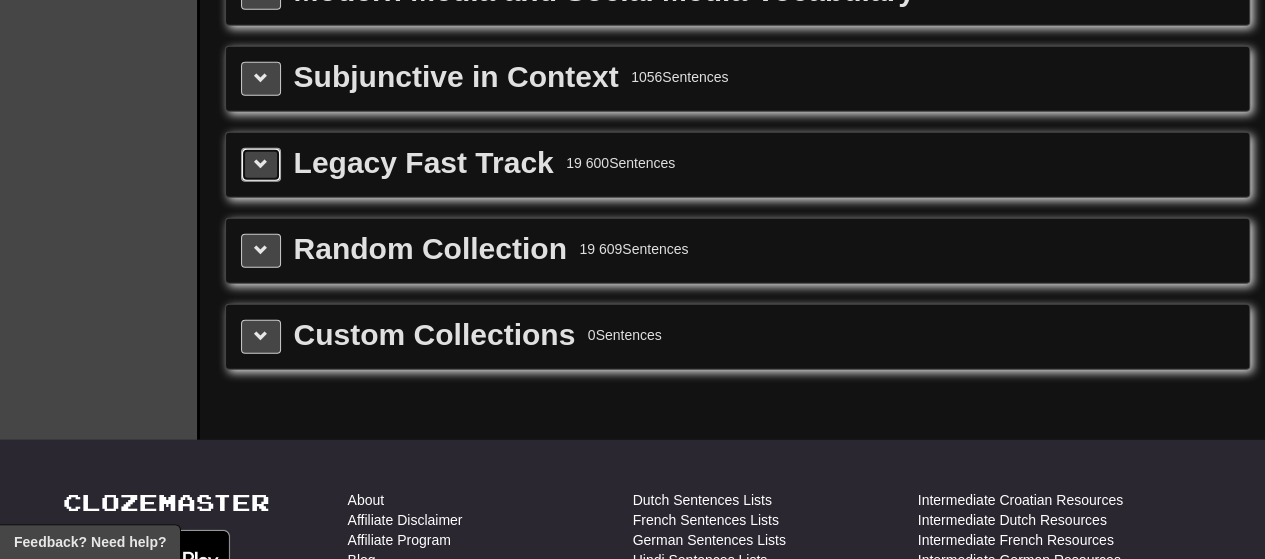 scroll, scrollTop: 2755, scrollLeft: 0, axis: vertical 